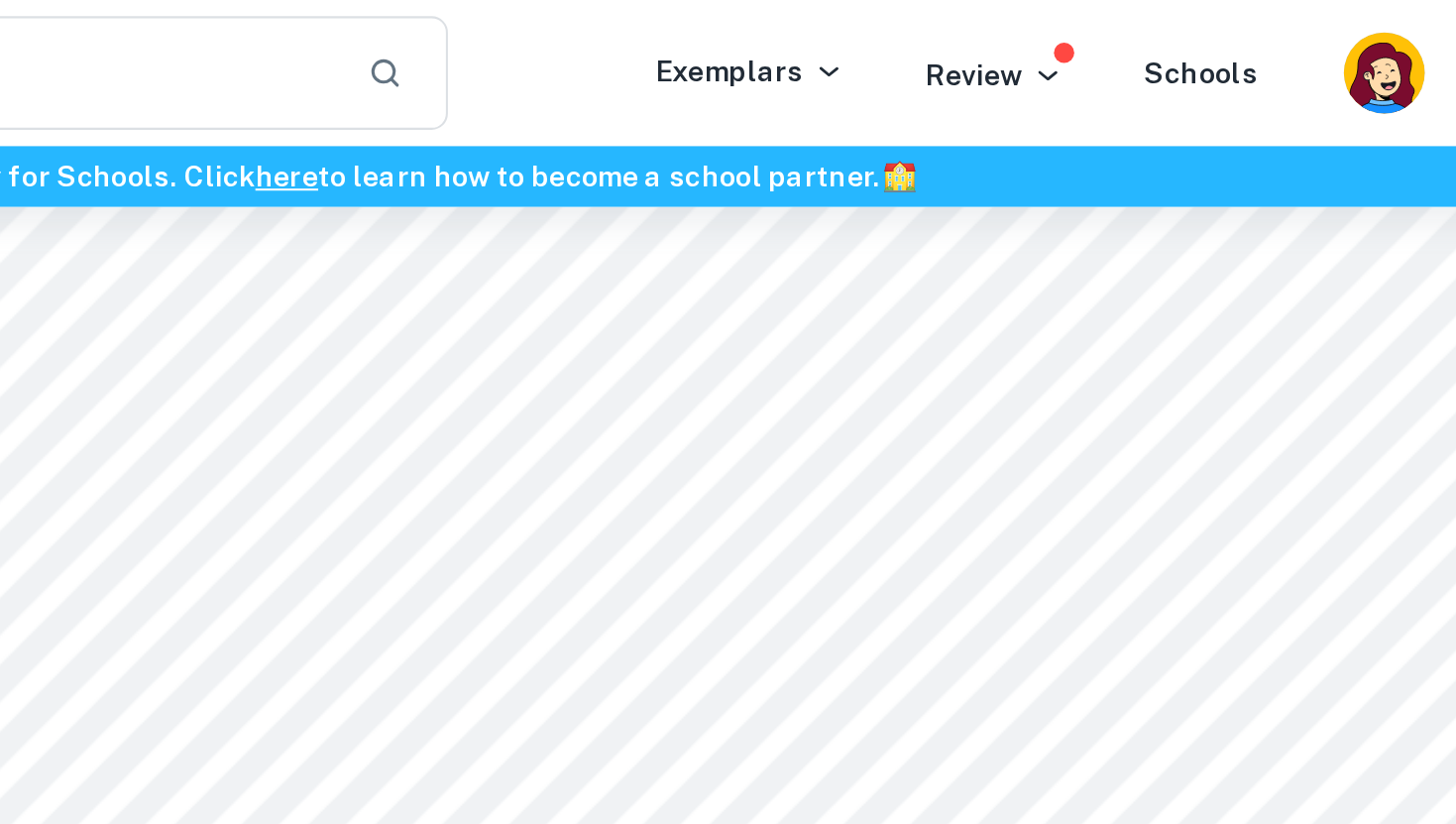 scroll, scrollTop: 0, scrollLeft: 0, axis: both 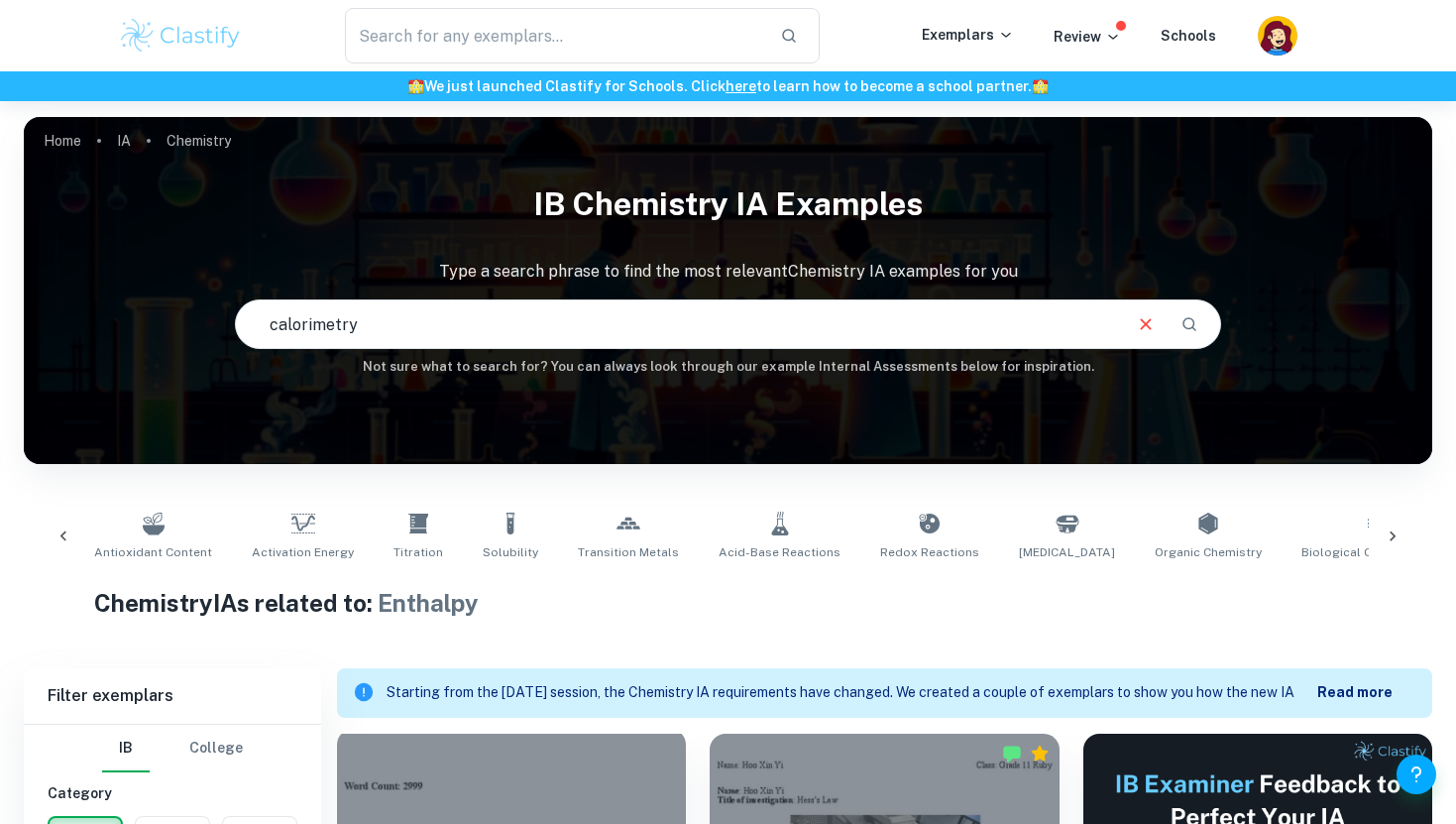 type on "calorimetry" 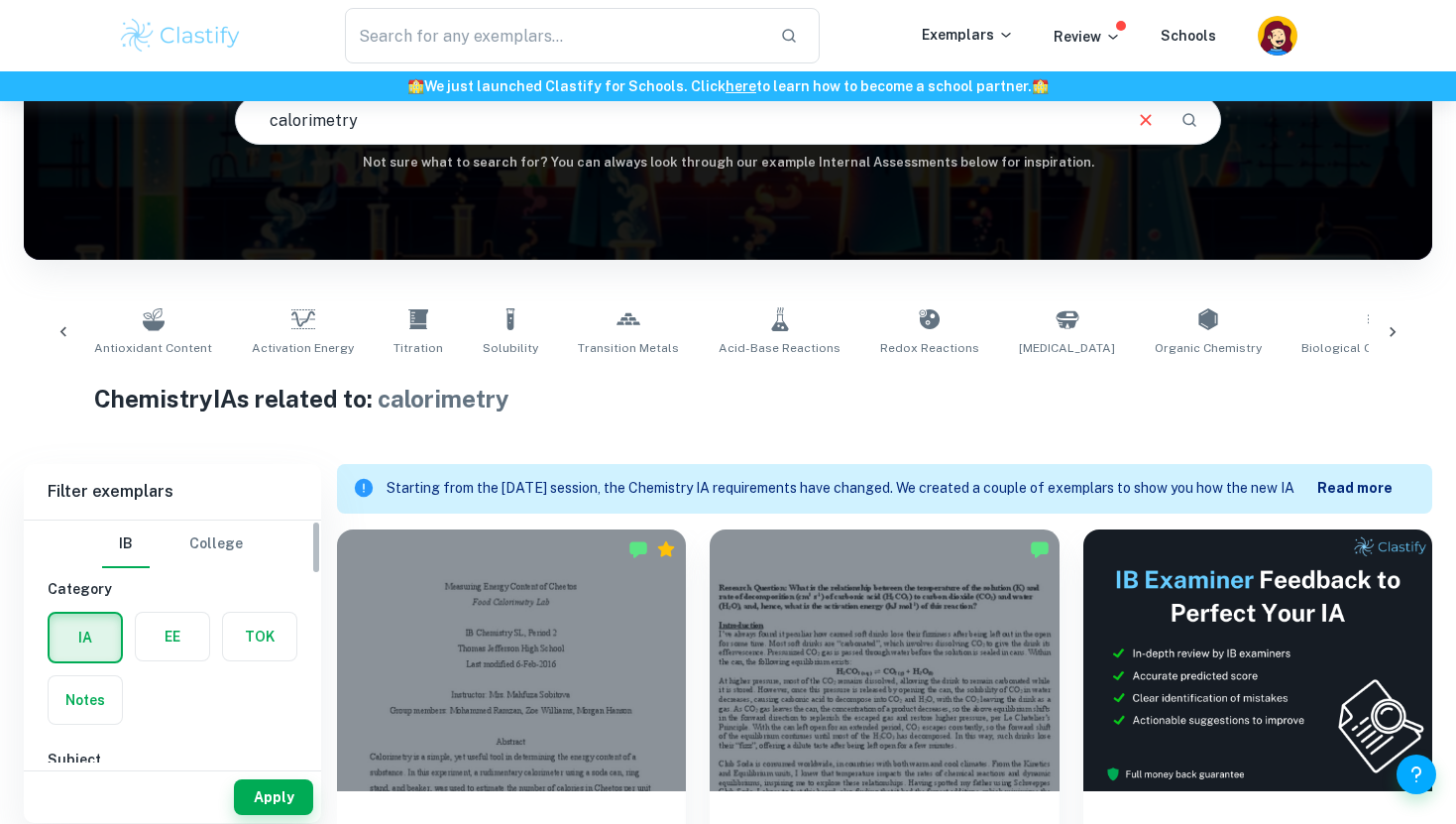 scroll, scrollTop: 218, scrollLeft: 0, axis: vertical 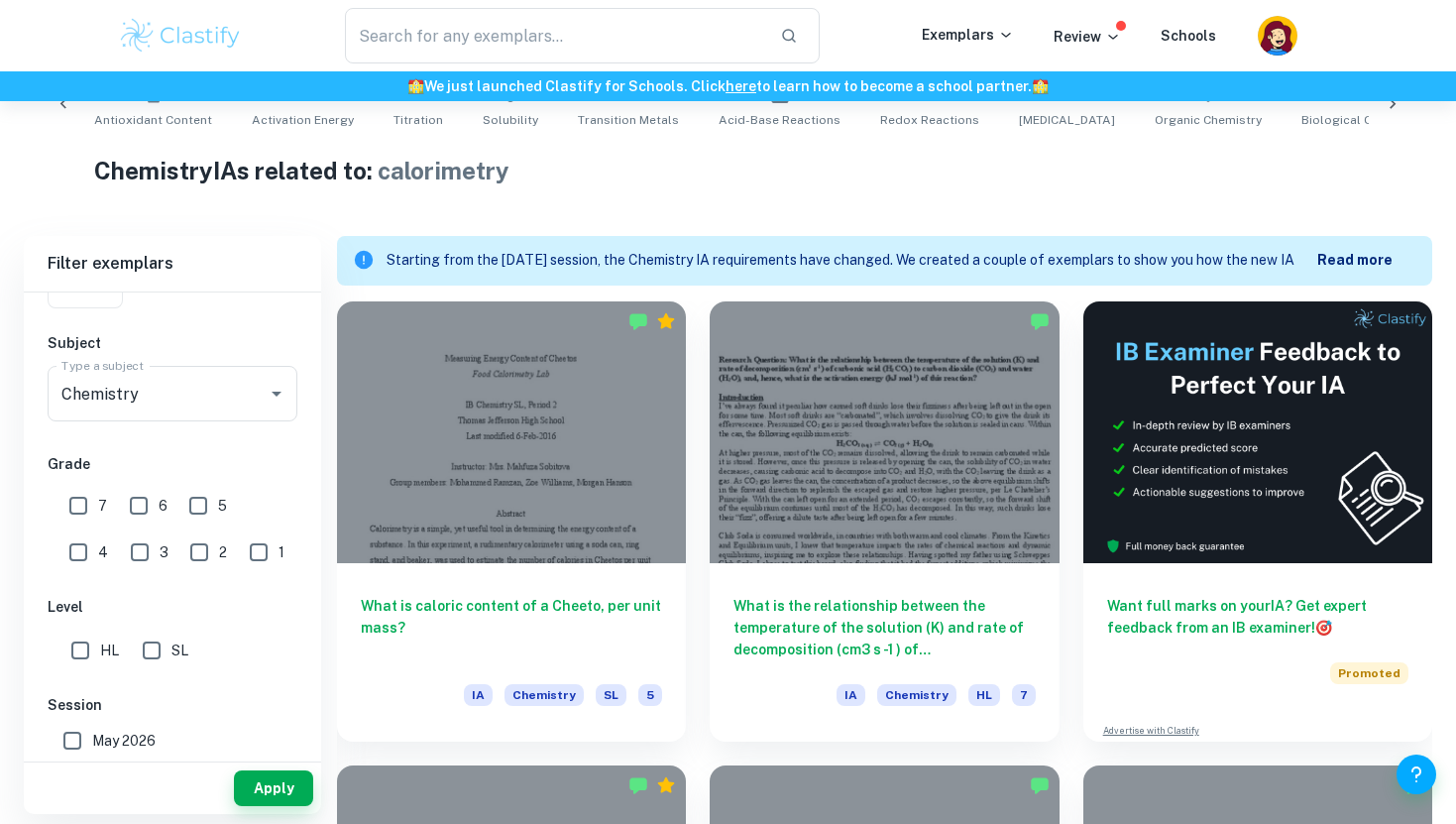 click on "7" at bounding box center [78, 506] 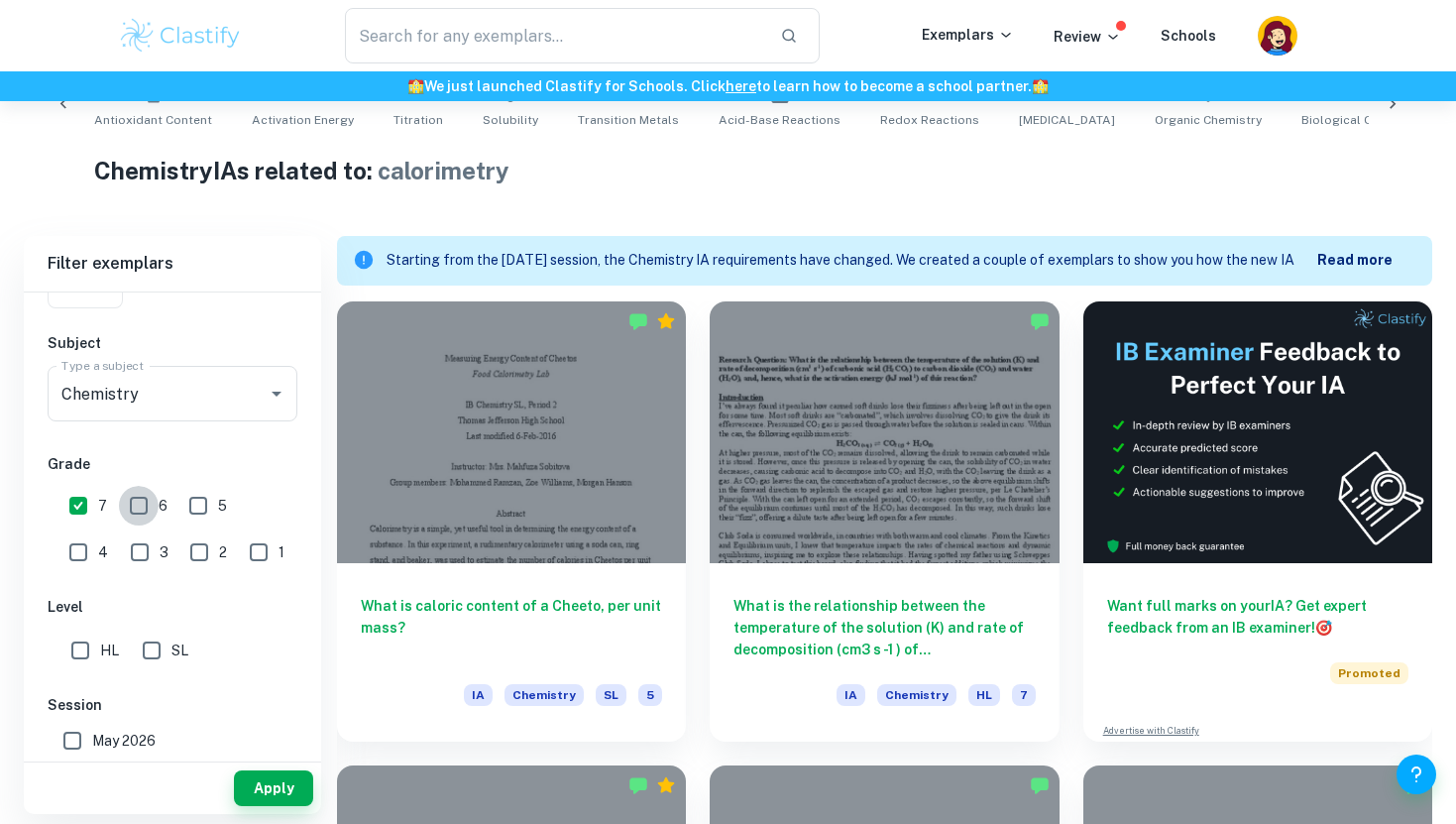 click on "6" at bounding box center (139, 506) 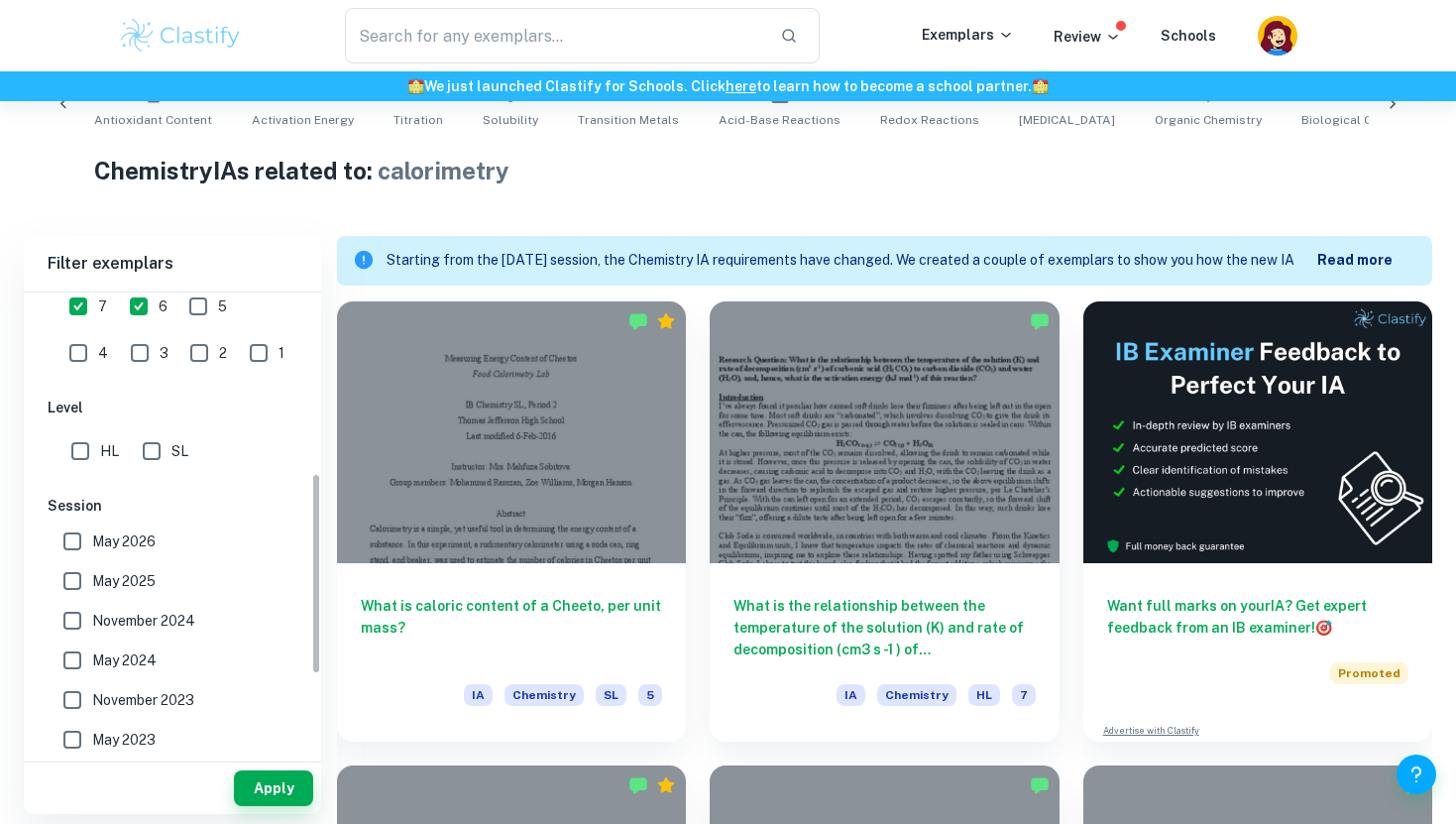 scroll, scrollTop: 514, scrollLeft: 0, axis: vertical 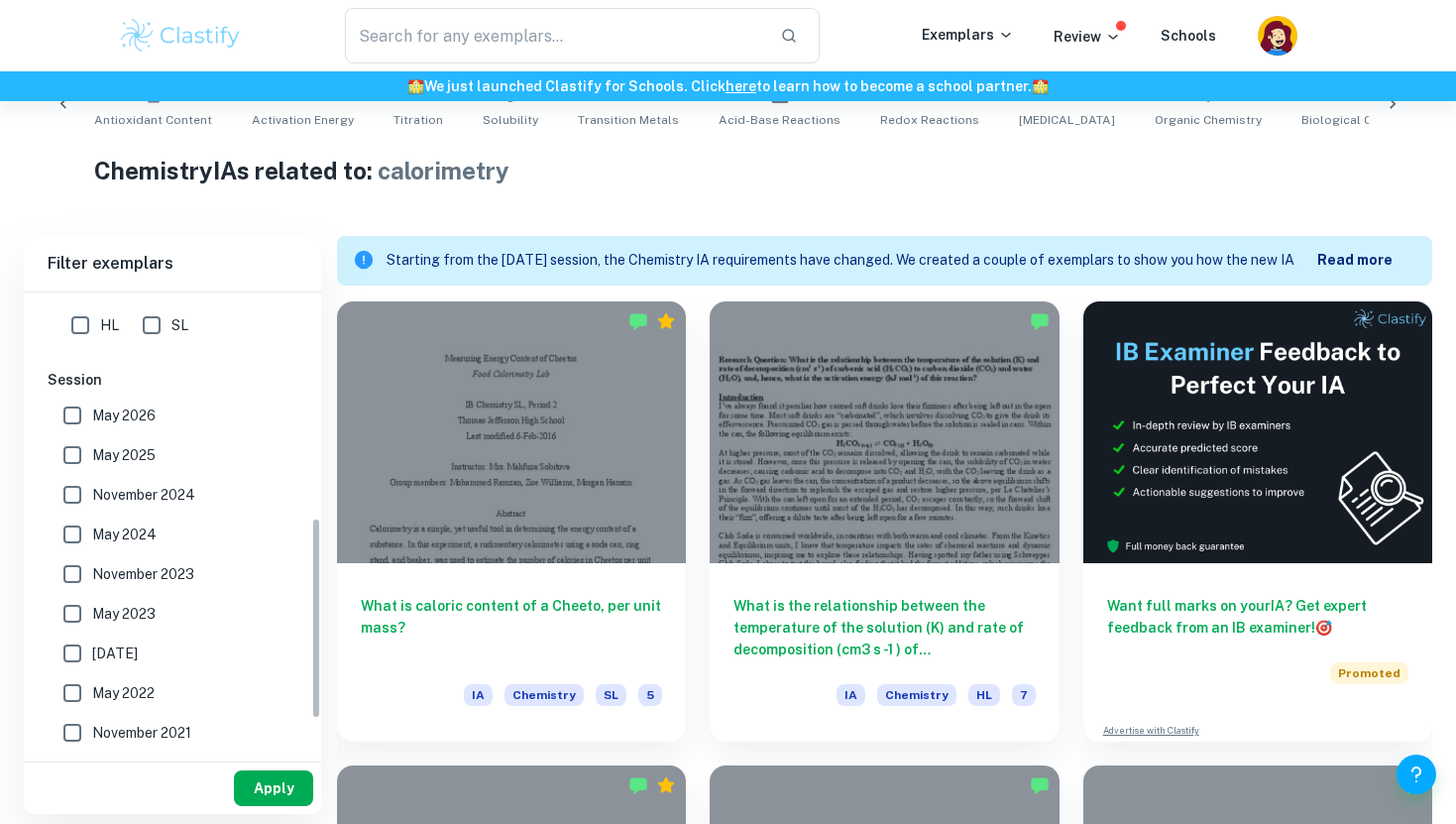 click on "Apply" at bounding box center (274, 788) 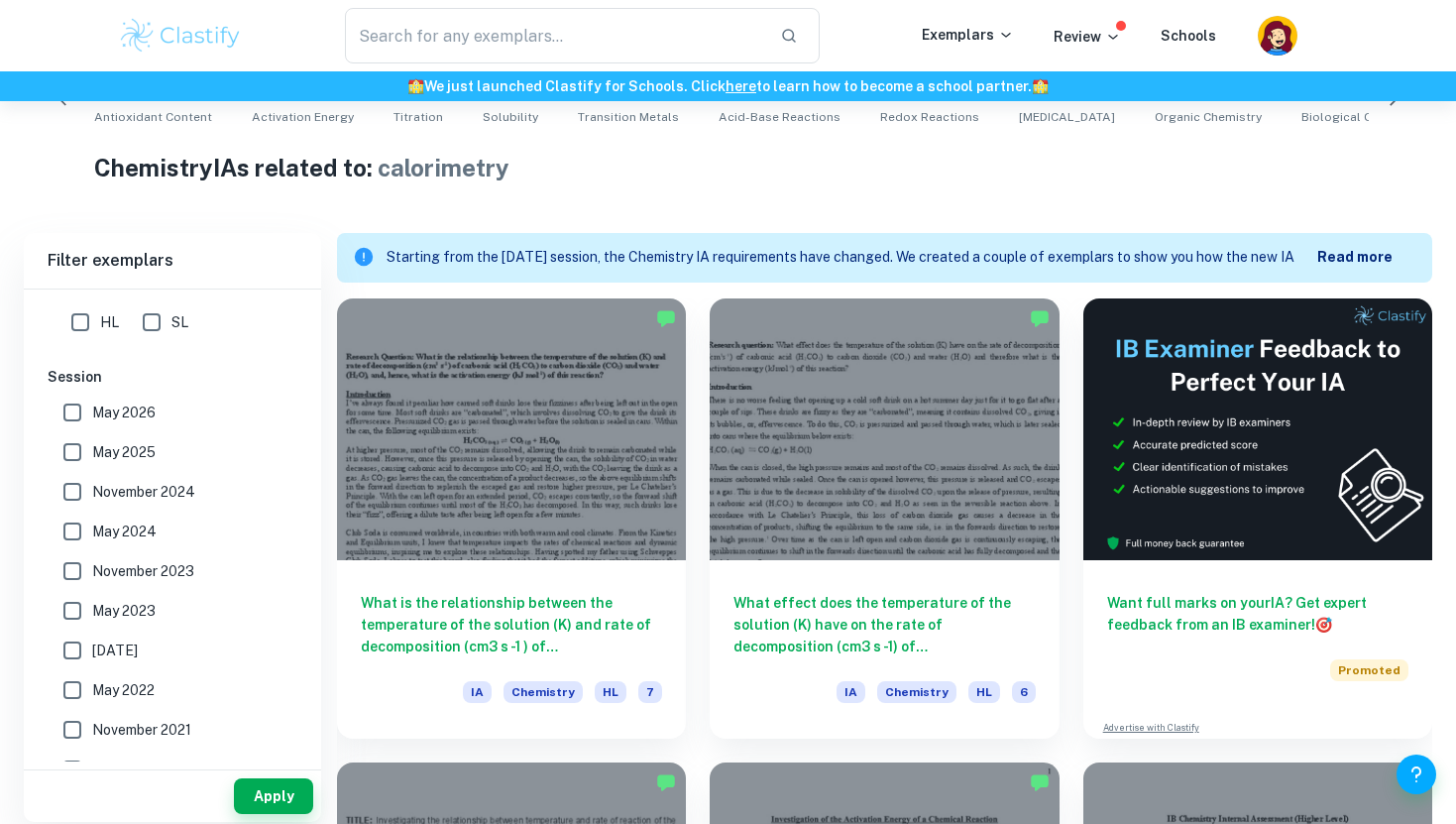 scroll, scrollTop: 699, scrollLeft: 0, axis: vertical 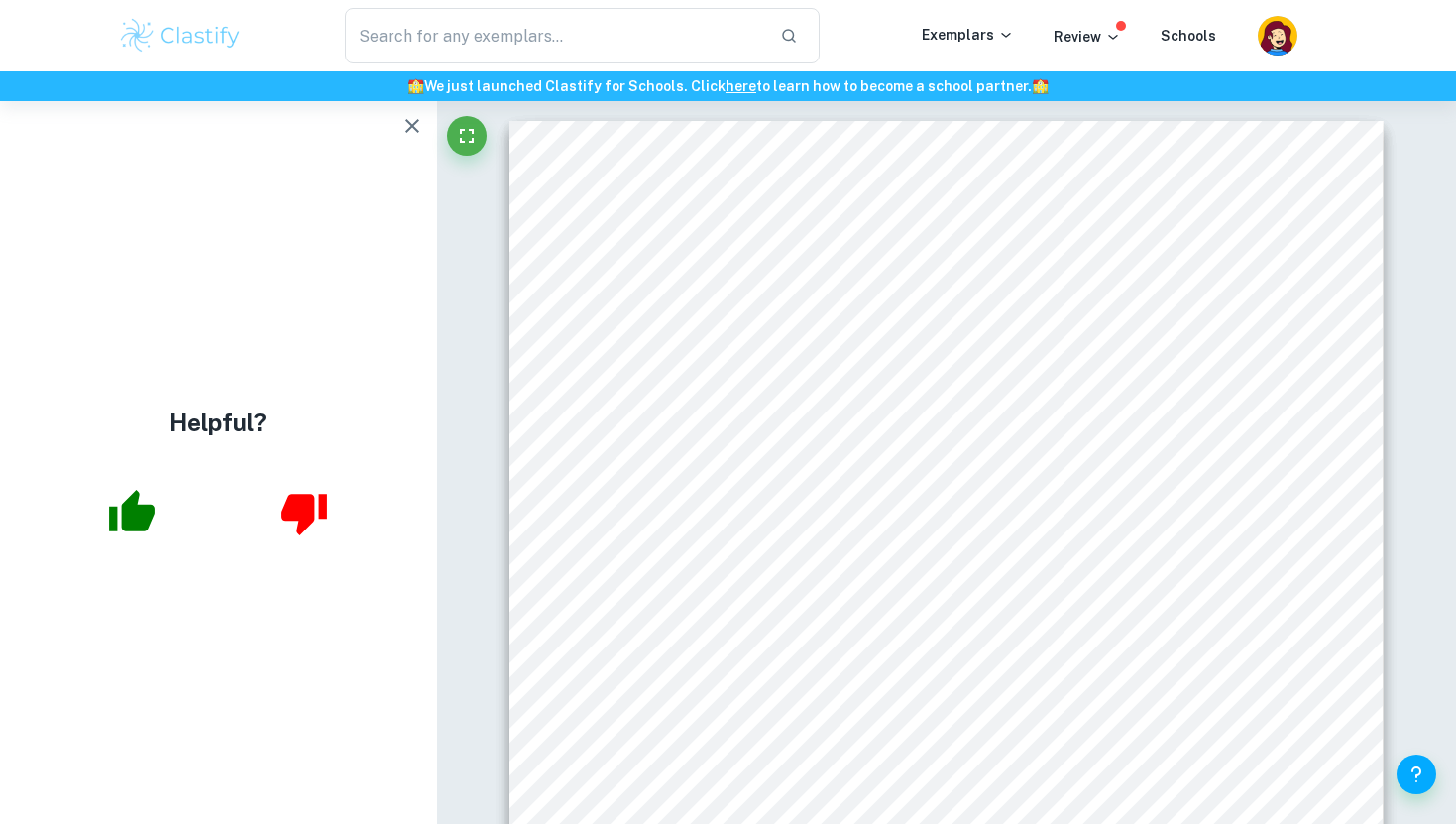 click 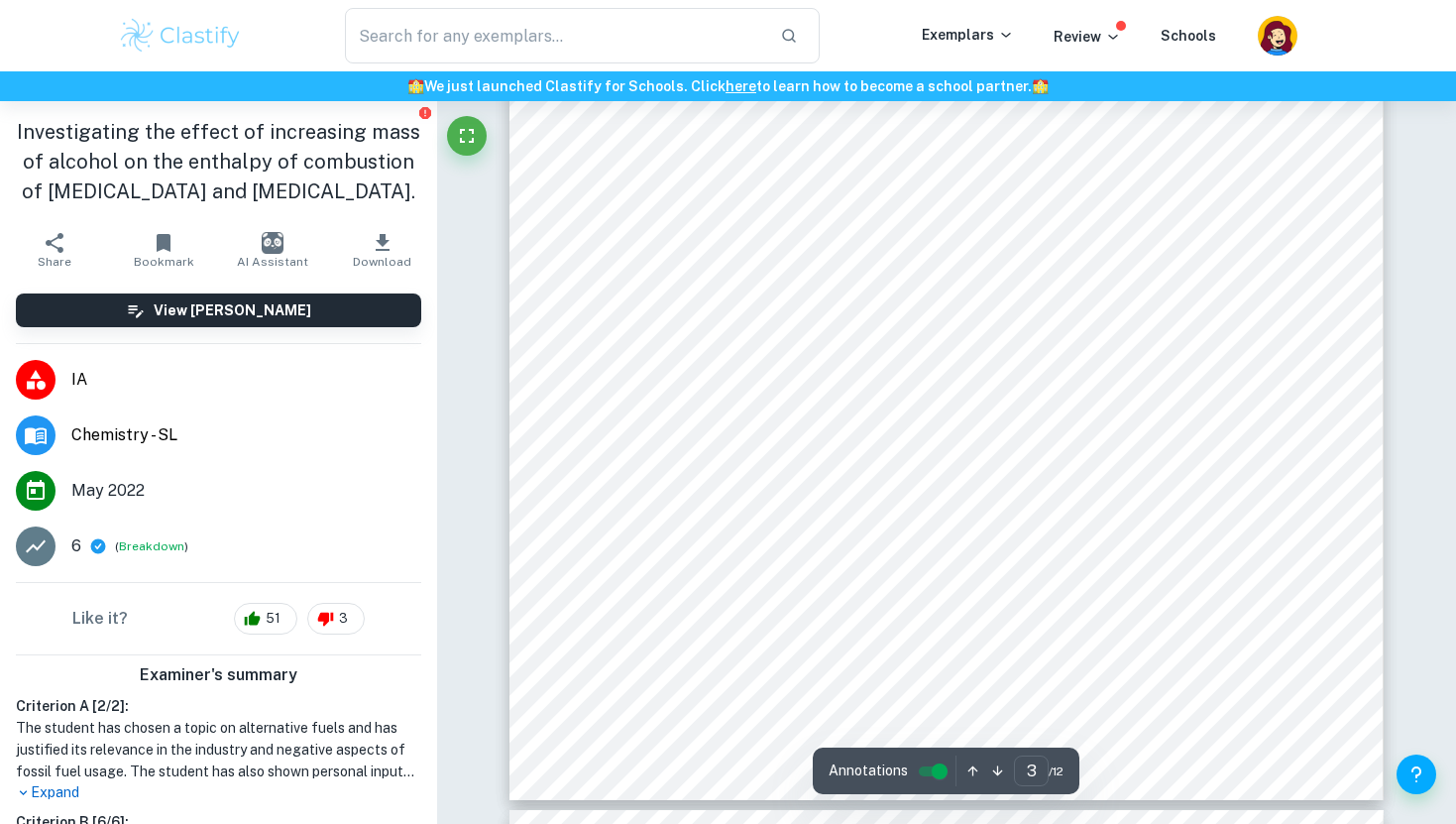 scroll, scrollTop: 3228, scrollLeft: 0, axis: vertical 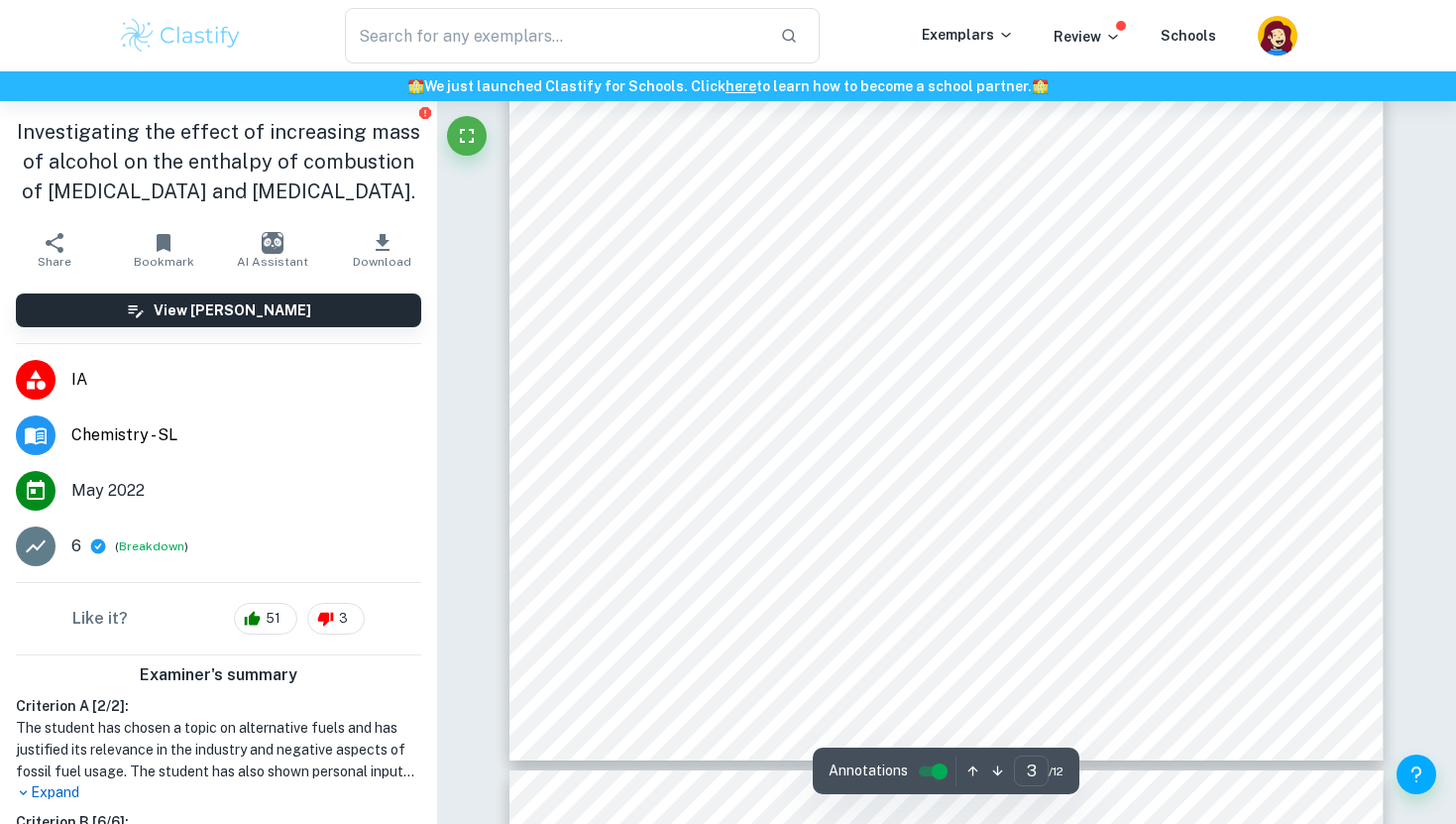 drag, startPoint x: 825, startPoint y: 383, endPoint x: 1002, endPoint y: 561, distance: 251.0239 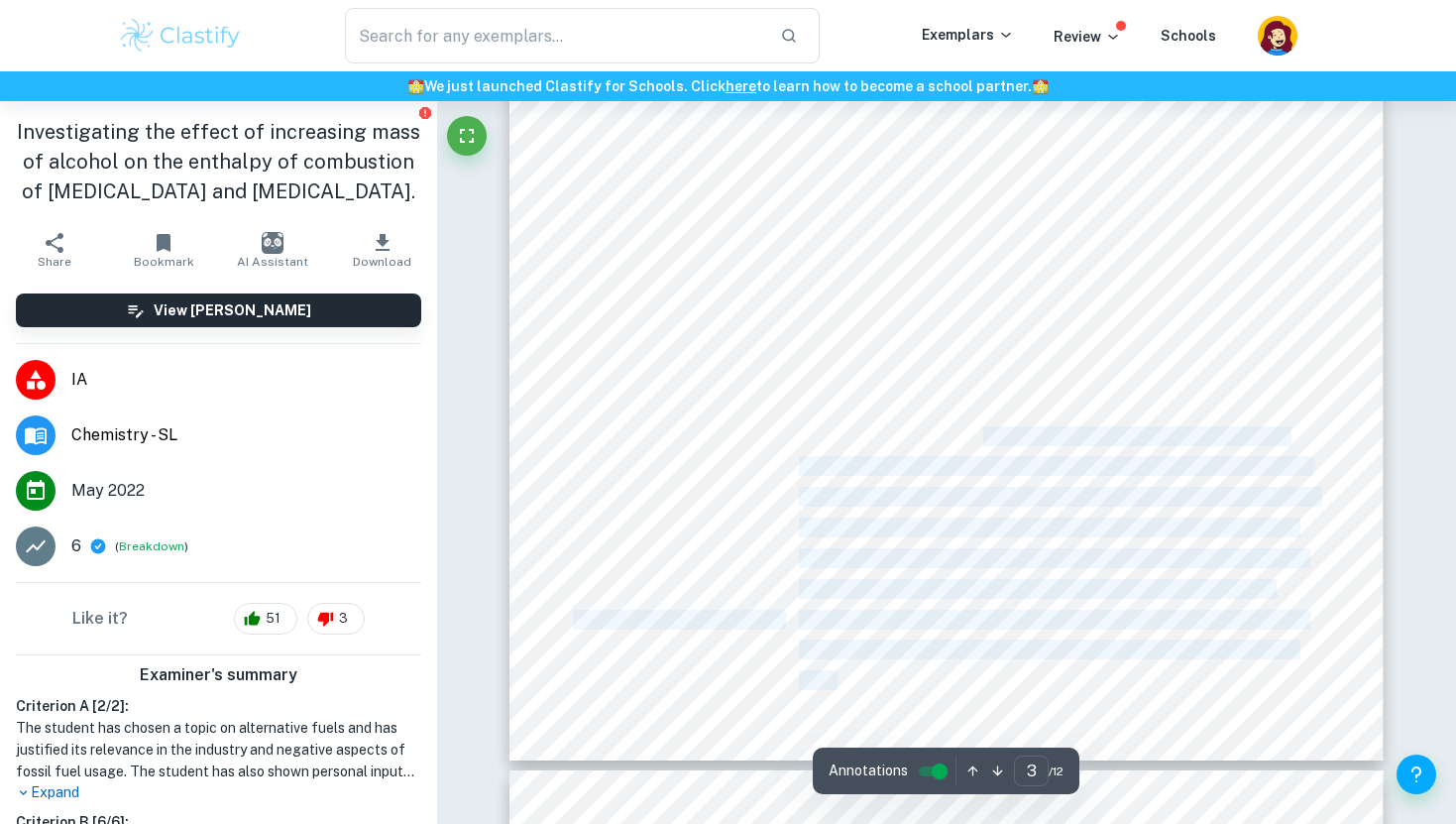 drag, startPoint x: 1215, startPoint y: 538, endPoint x: 984, endPoint y: 432, distance: 254.1594 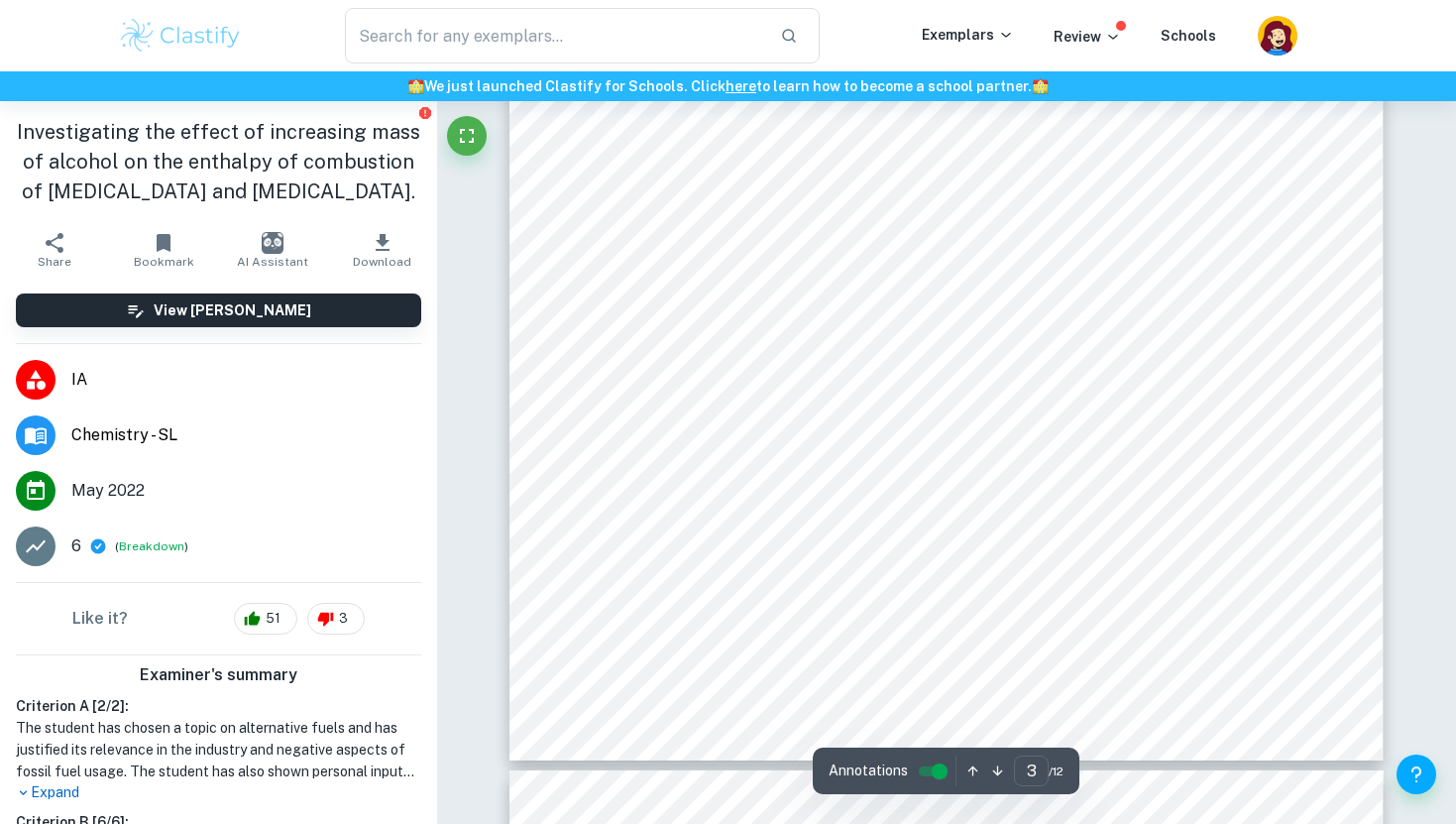 click on "P a g e   |   2 Hypothesis: I hypothesize that increasing the mass of ethanol and isopropanol will lead to an increase in the calculated enthalpy change for each mass of the alcohol. This proportionality is due to the fact that increasing the mass of the alcohols means that more heat energy will be released to the surroundings on combustion. Therefore, water would experience a large temperature change. Hence,   the calculated value of the alcohol’s enthalpy of combustion   (∆H ° c ) would be higher. This will work because of an extremely exothermic reaction with oxygen known as combustion; the heat energy generated from the substance is released by the molecules of the substance. Increasing the mass of the alcohol sample is correlated with an increase in the amount of thermal energy released by combustion, as there are more molecules in the substance. Variables: For this experiment, I will be using an online constant-pressure calorimeter simulation provided by Pearson ( ) Independent Dependent:" at bounding box center (946, 143) 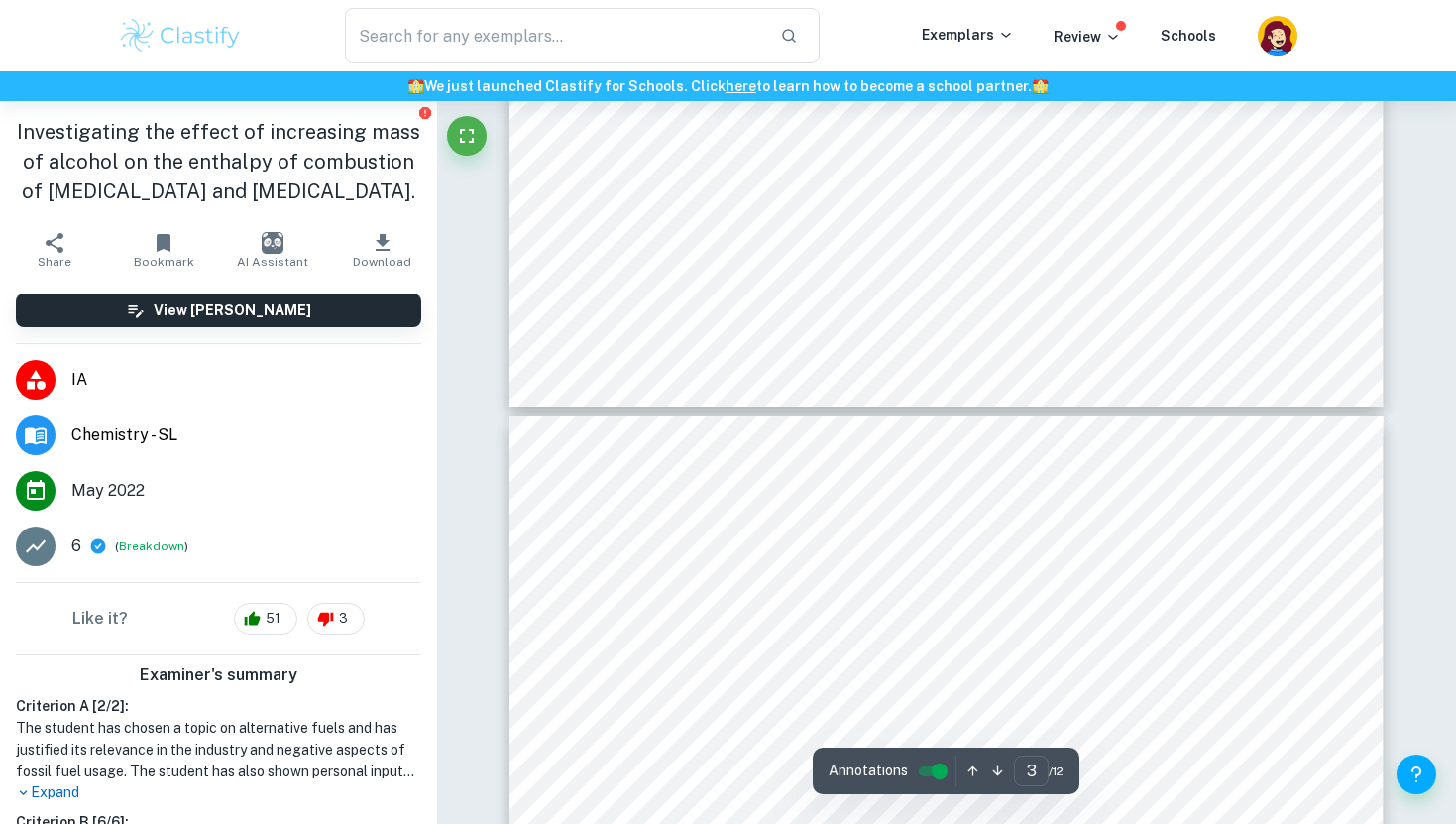 type on "4" 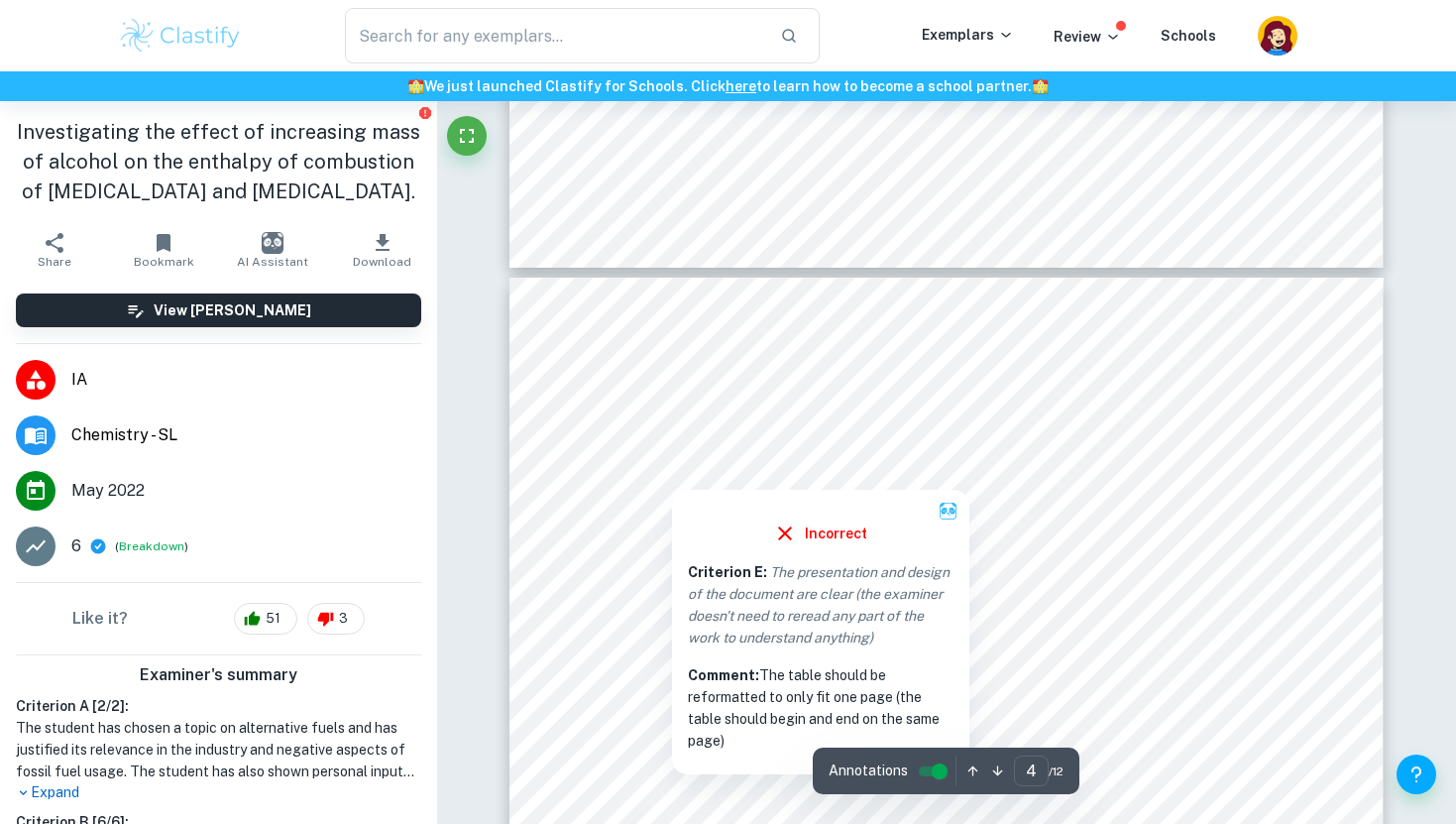 scroll, scrollTop: 3737, scrollLeft: 0, axis: vertical 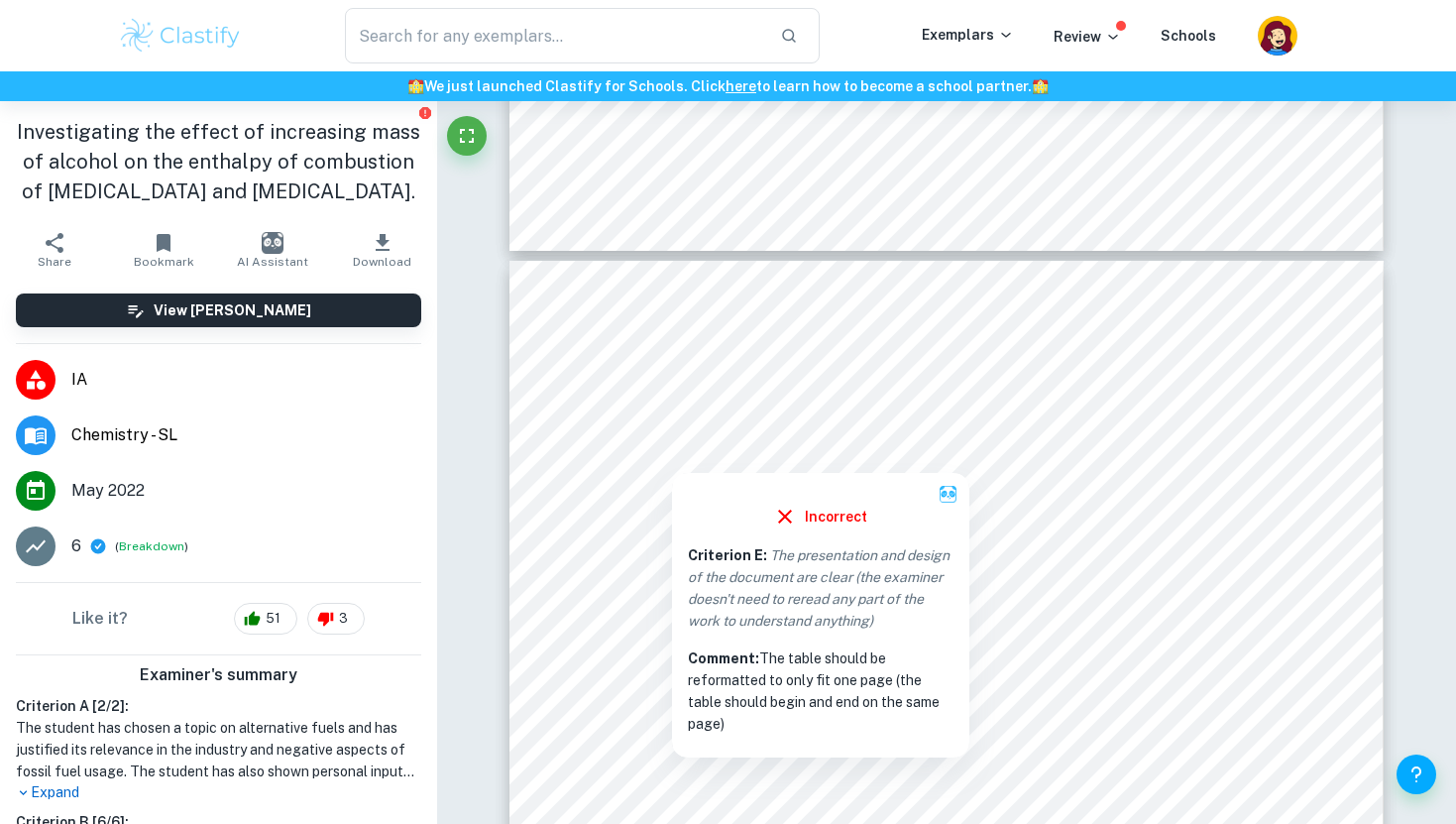 drag, startPoint x: 723, startPoint y: 723, endPoint x: 704, endPoint y: 673, distance: 53.488316 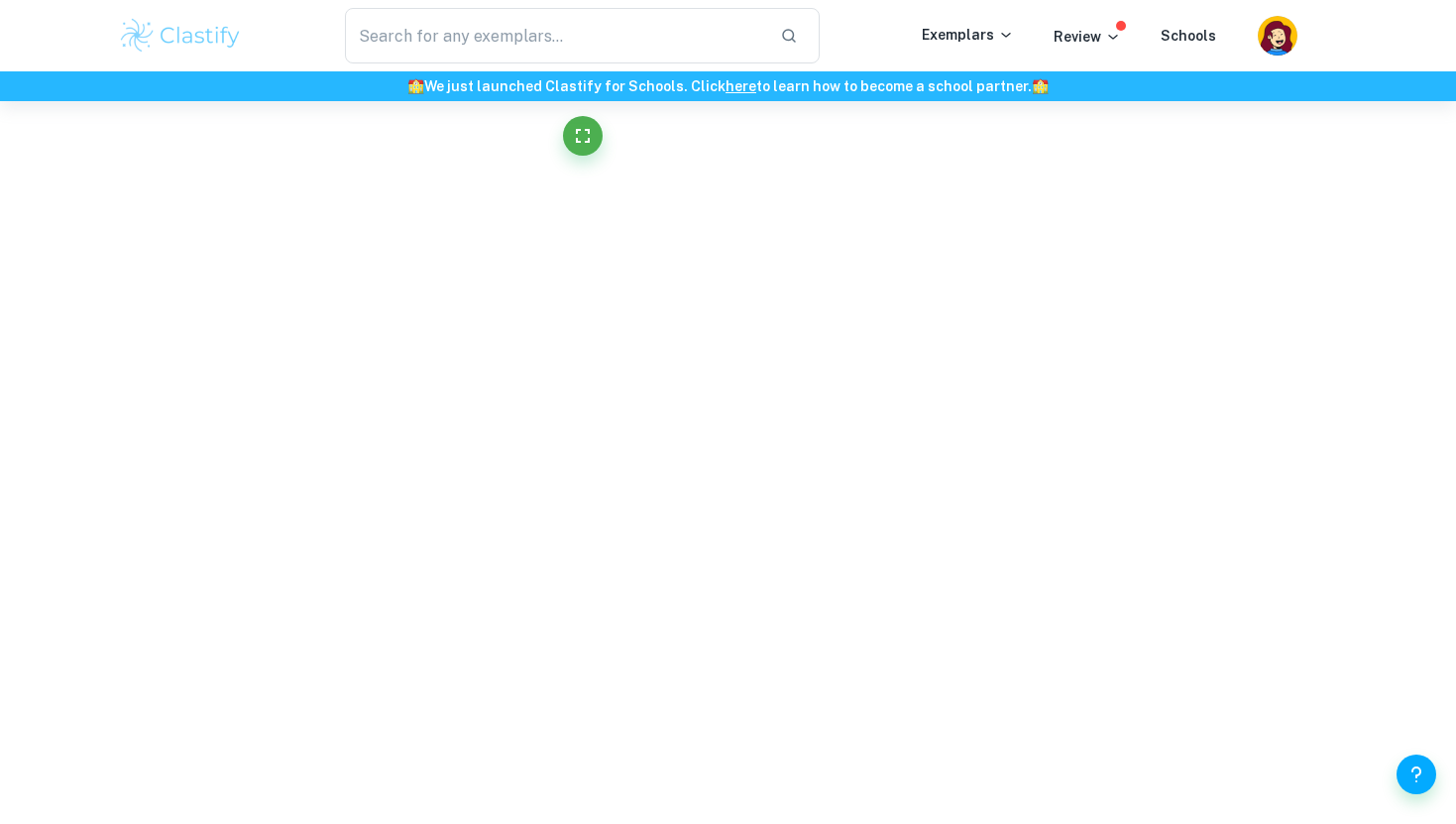 scroll, scrollTop: 3670, scrollLeft: 0, axis: vertical 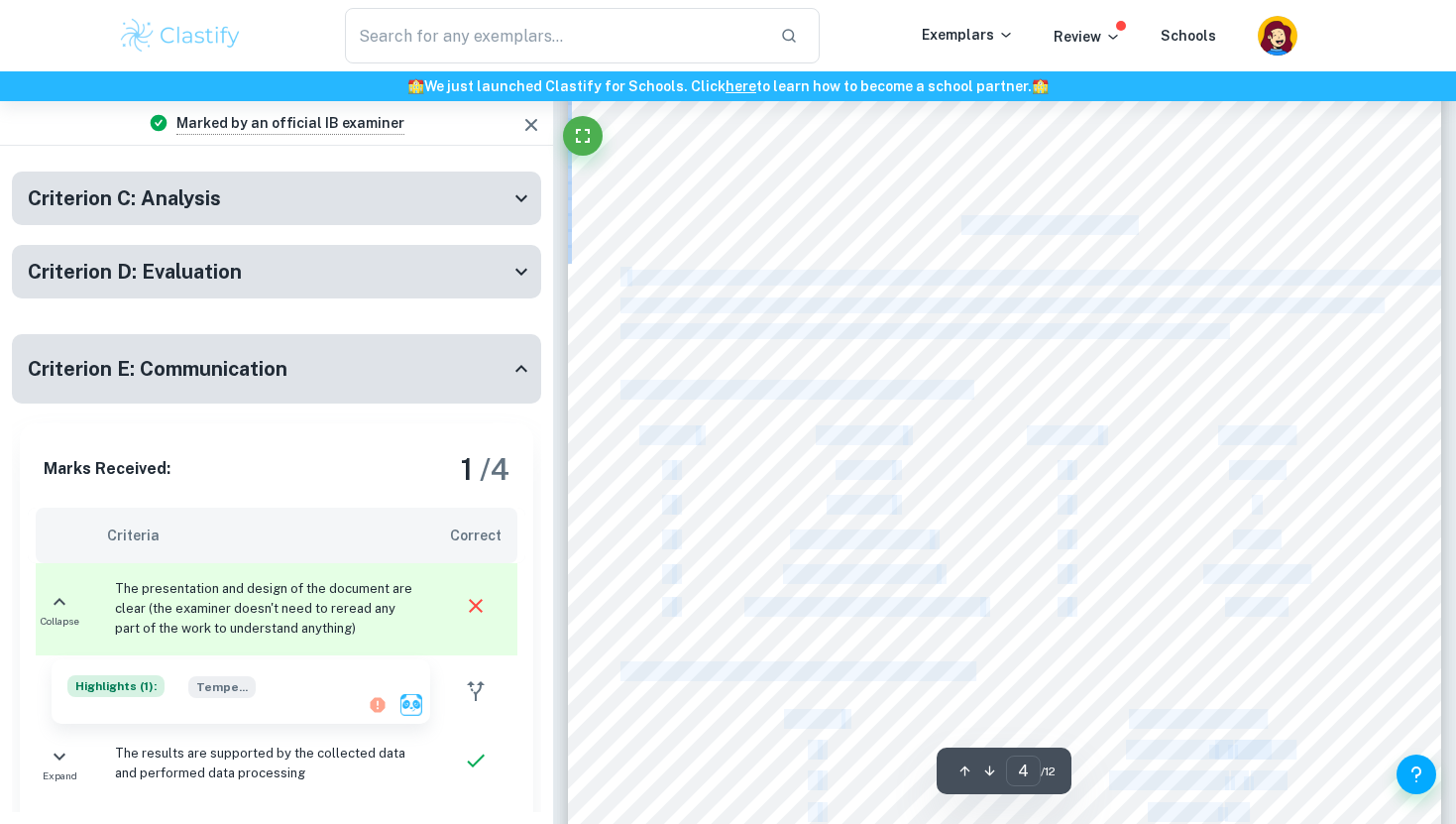 drag, startPoint x: 1165, startPoint y: 221, endPoint x: 963, endPoint y: 216, distance: 202.06187 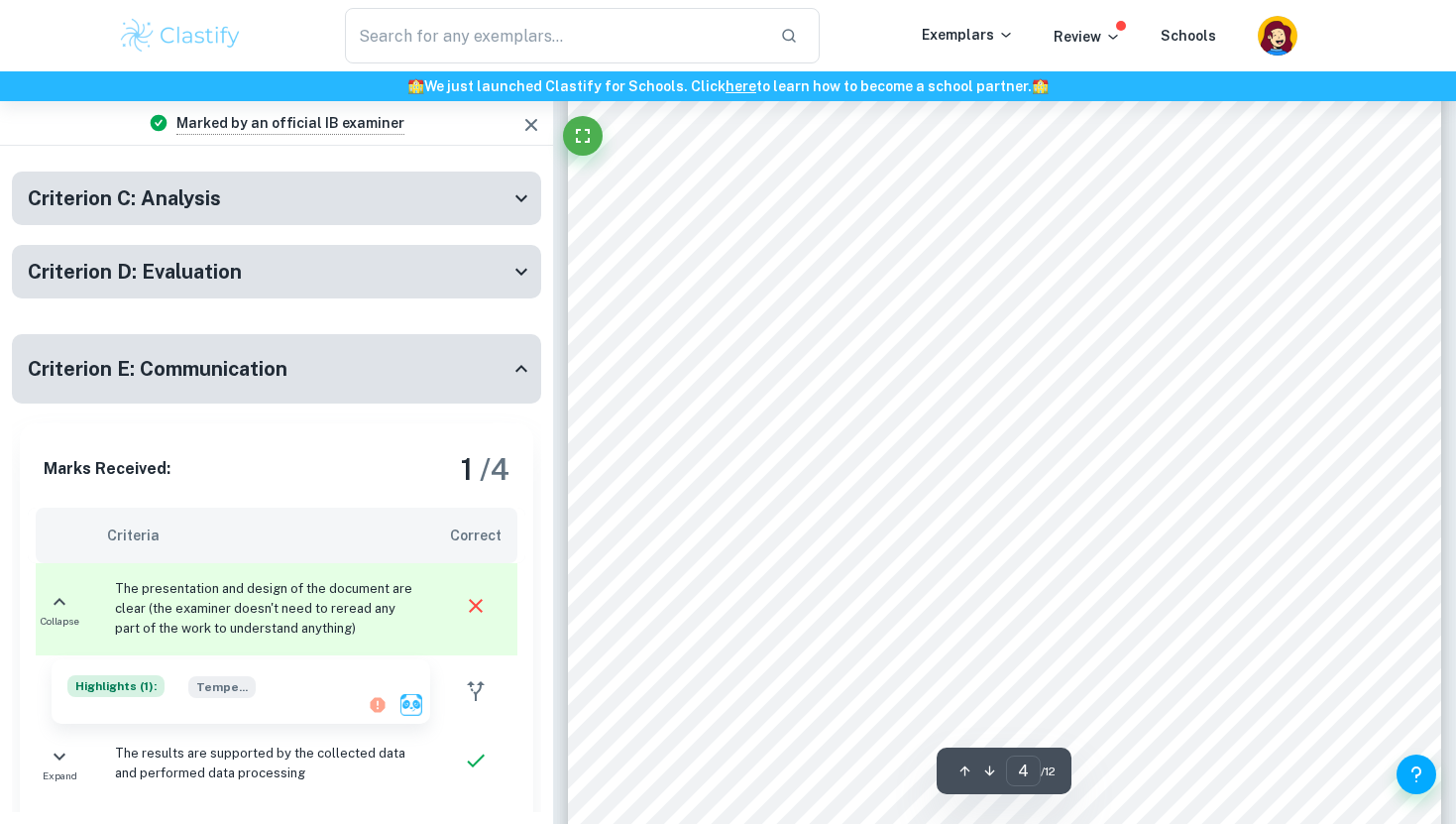 click on "P a g e   |   2 Temperature of ethanol and isopropanol * The temperature of ethanol and isopropanol (propan-2-ol) was kept constant at 70°C and 80°C respectively. This variable was controlled by setting the temperature adjustment slider to 70°C for ethanol and 80°C for isopropanol for each trial. This was done so that the effect of mass on the change in enthalpy could be accurately observed. Pressure inside the calorimeter Since this a constant-pressure calorimeter, the pressure inside is constant and, therefore, it has to be an isobaric process (t hermodynamic process in which the pressure stays constant). This is controlled as the calorimeter in the simulation automatically keeps it constant. Apparatus used The same type of calorimeter (700 mL capacity), beaker (300 mL), weighing balance (200 g), hotplate and digital thermometer was used in the simulation for each trial. * The temperature of ethanol and isopropanol used in this simulation refers to the boiling point of each alcohol. The Sr. No.       1" at bounding box center (1004, 341) 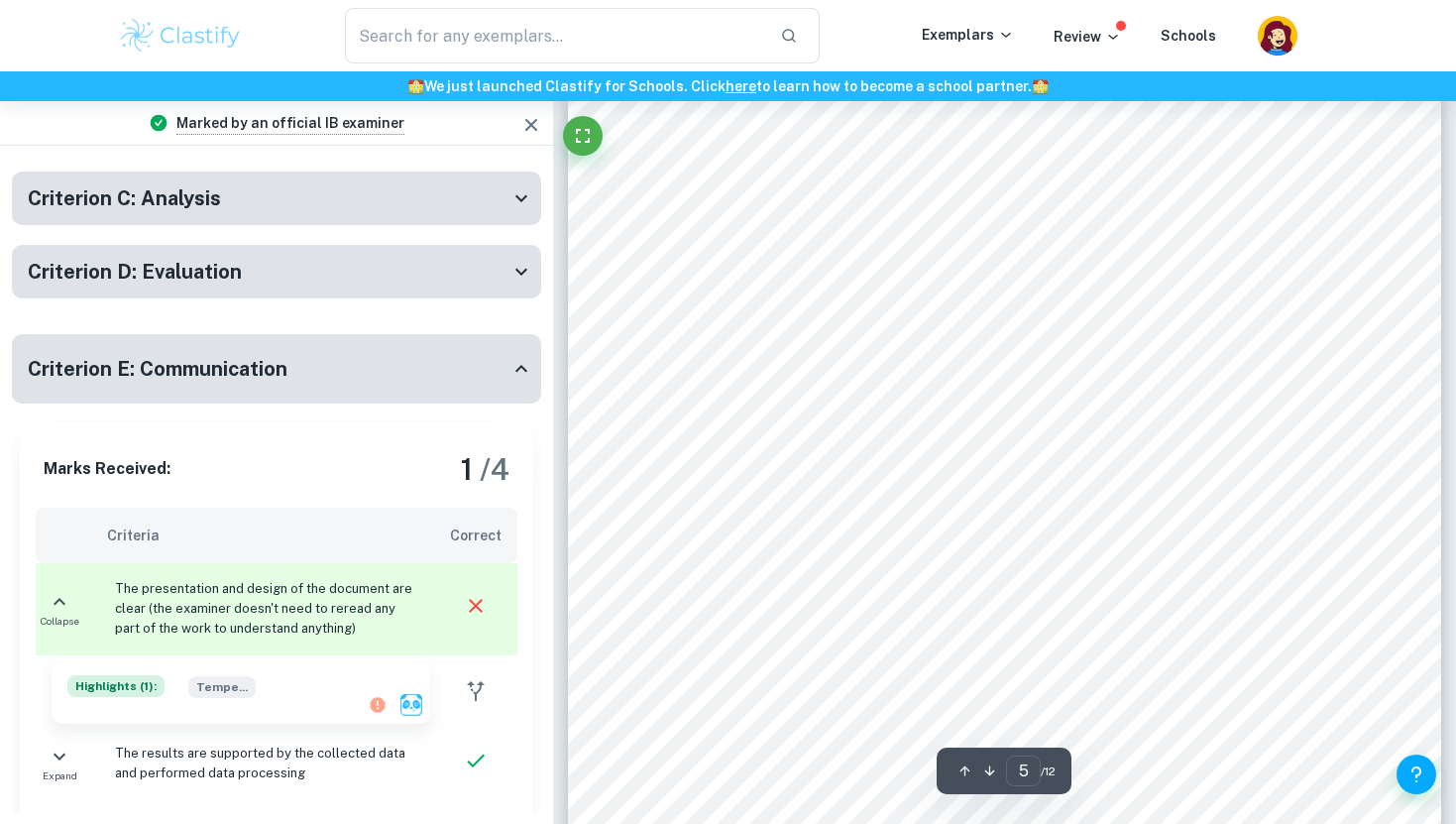scroll, scrollTop: 5169, scrollLeft: 0, axis: vertical 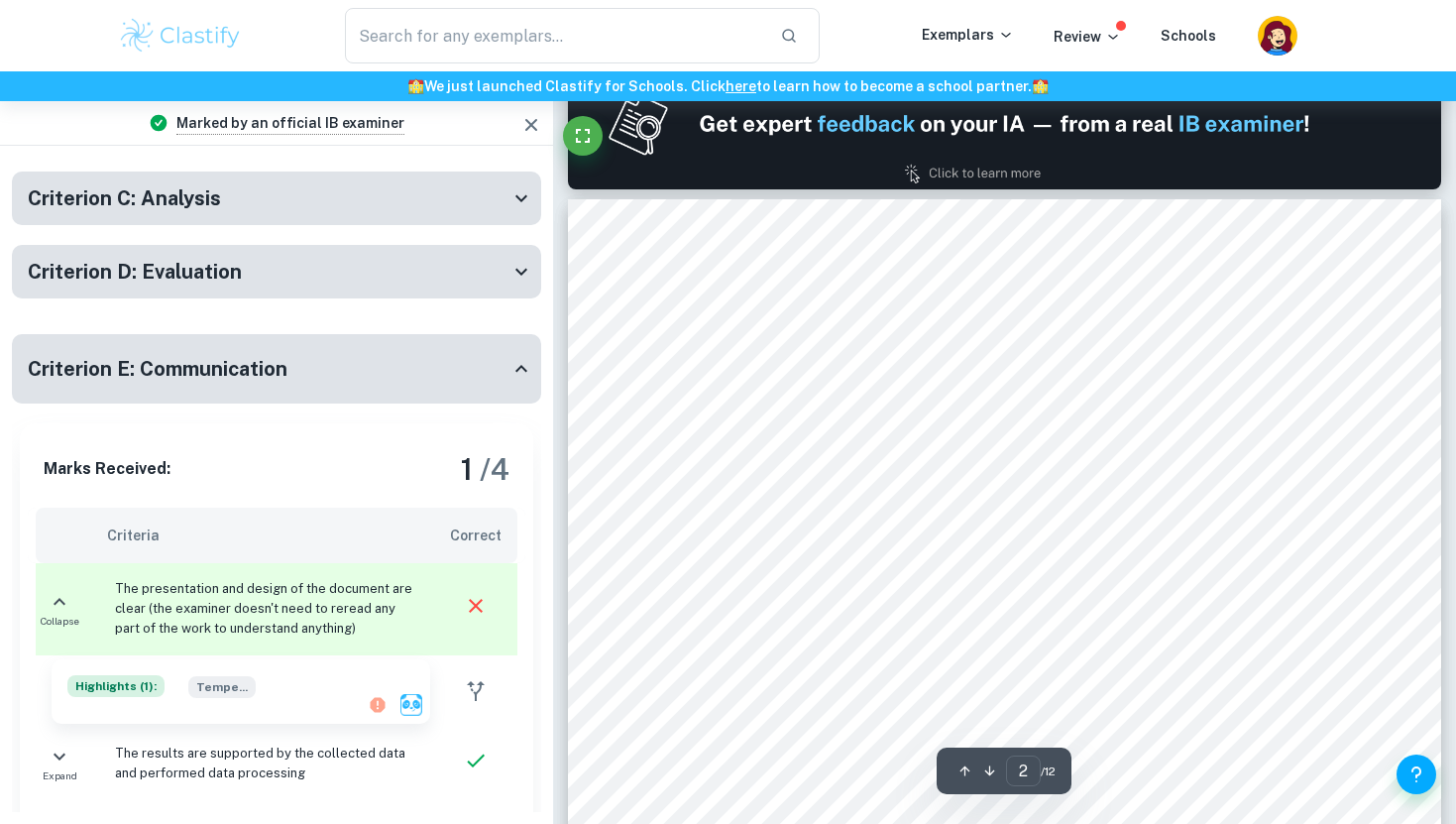 type on "1" 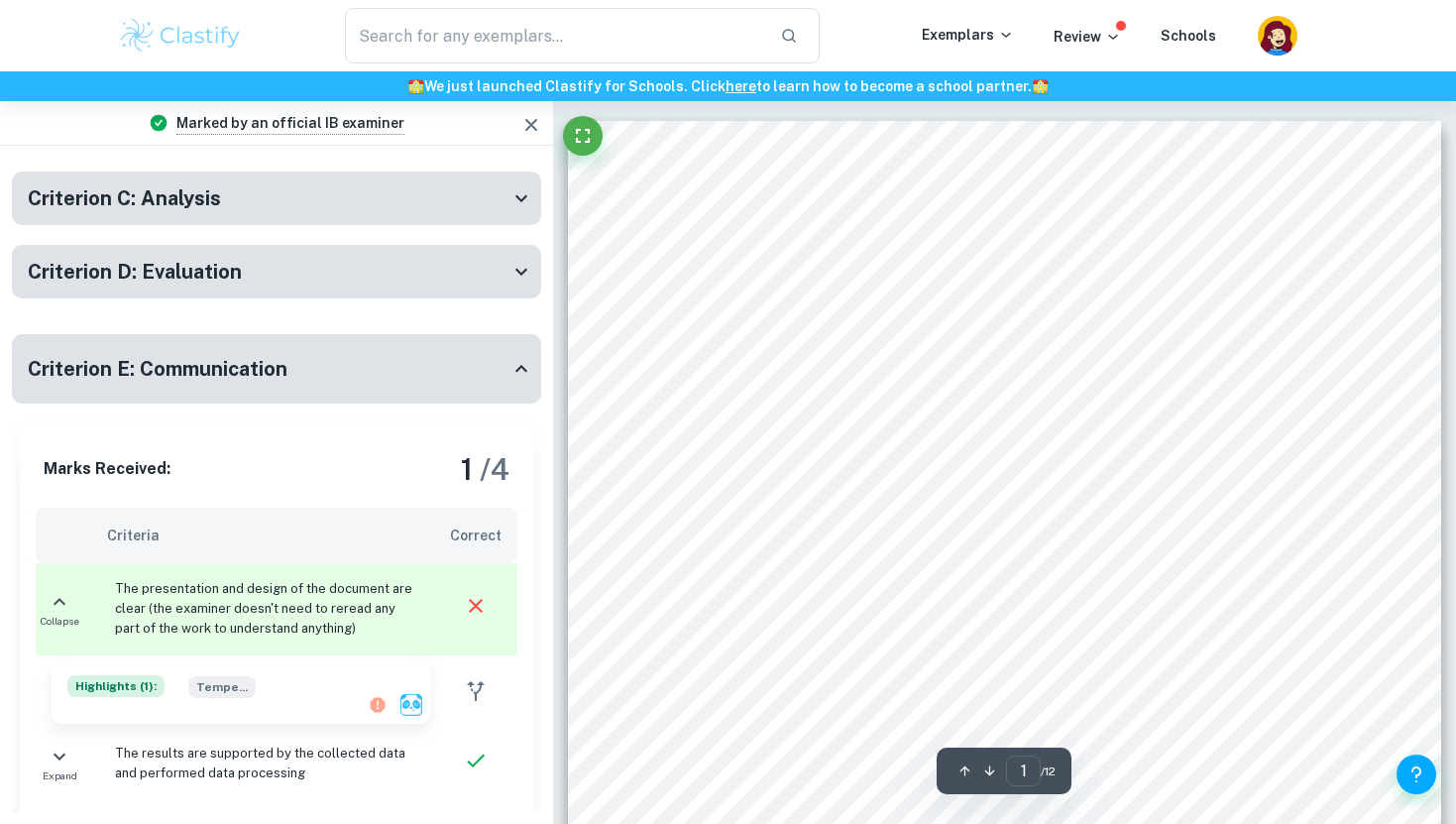 scroll, scrollTop: 0, scrollLeft: 0, axis: both 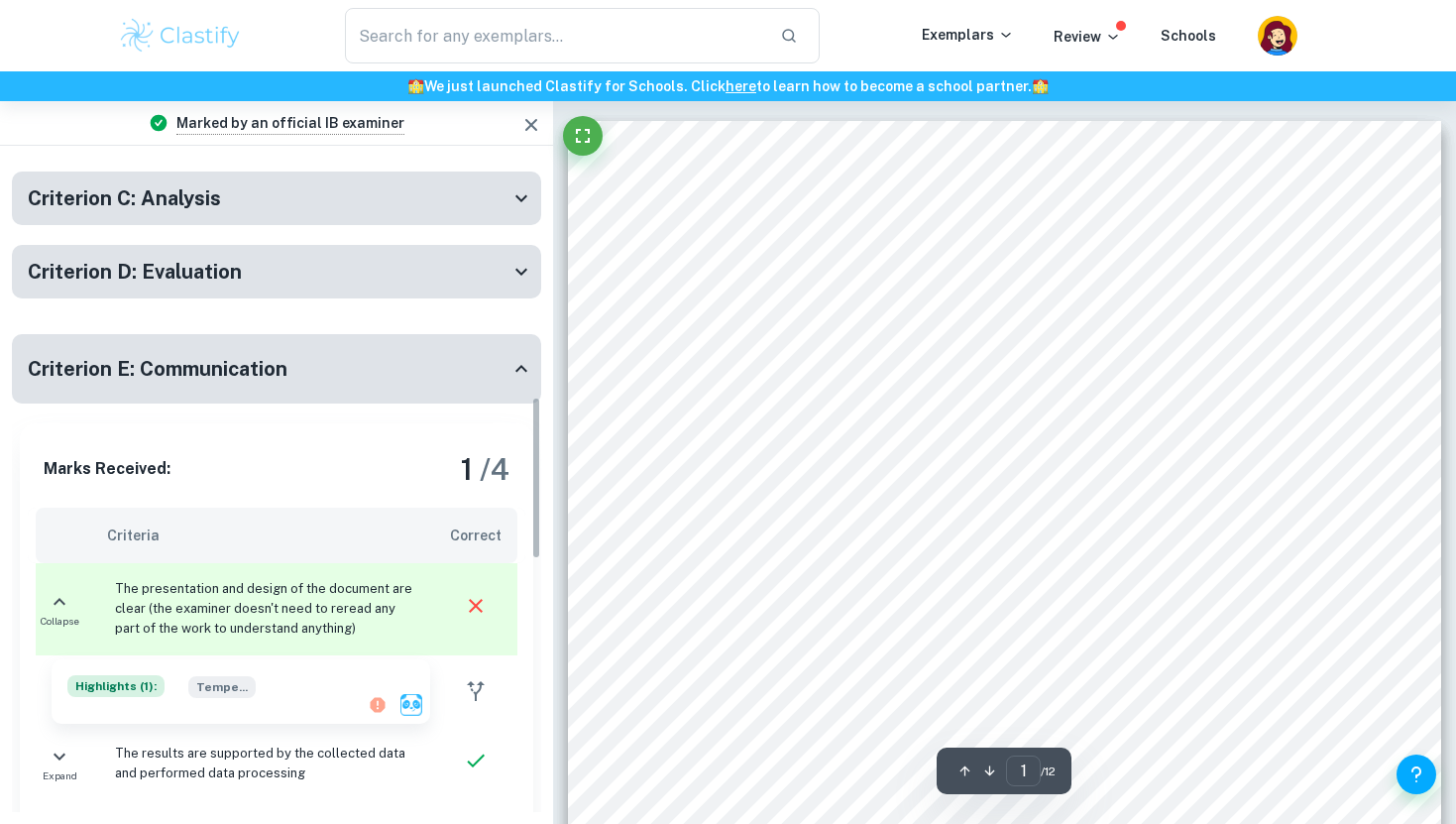 click 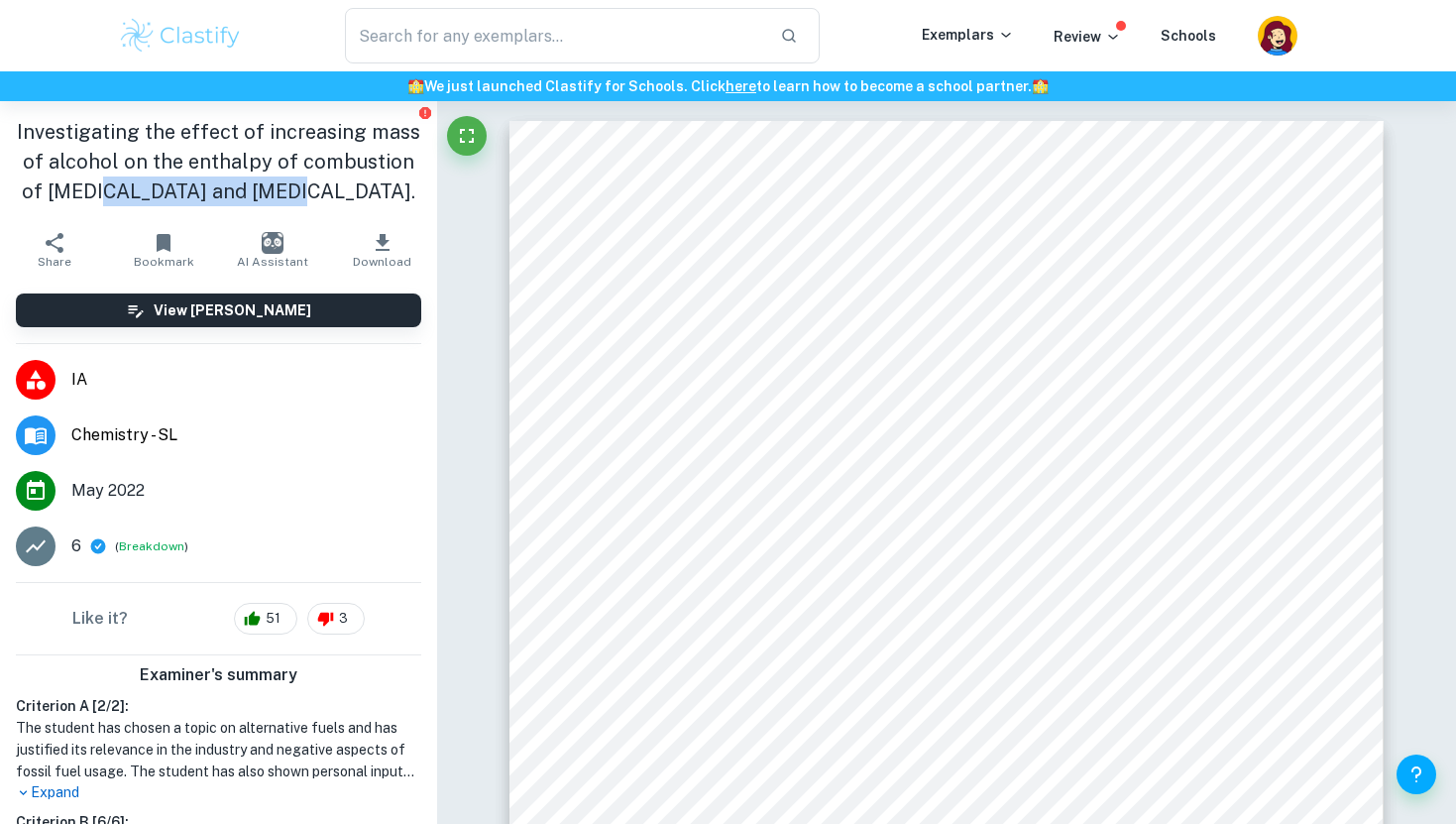 drag, startPoint x: 331, startPoint y: 199, endPoint x: 146, endPoint y: 194, distance: 185.06756 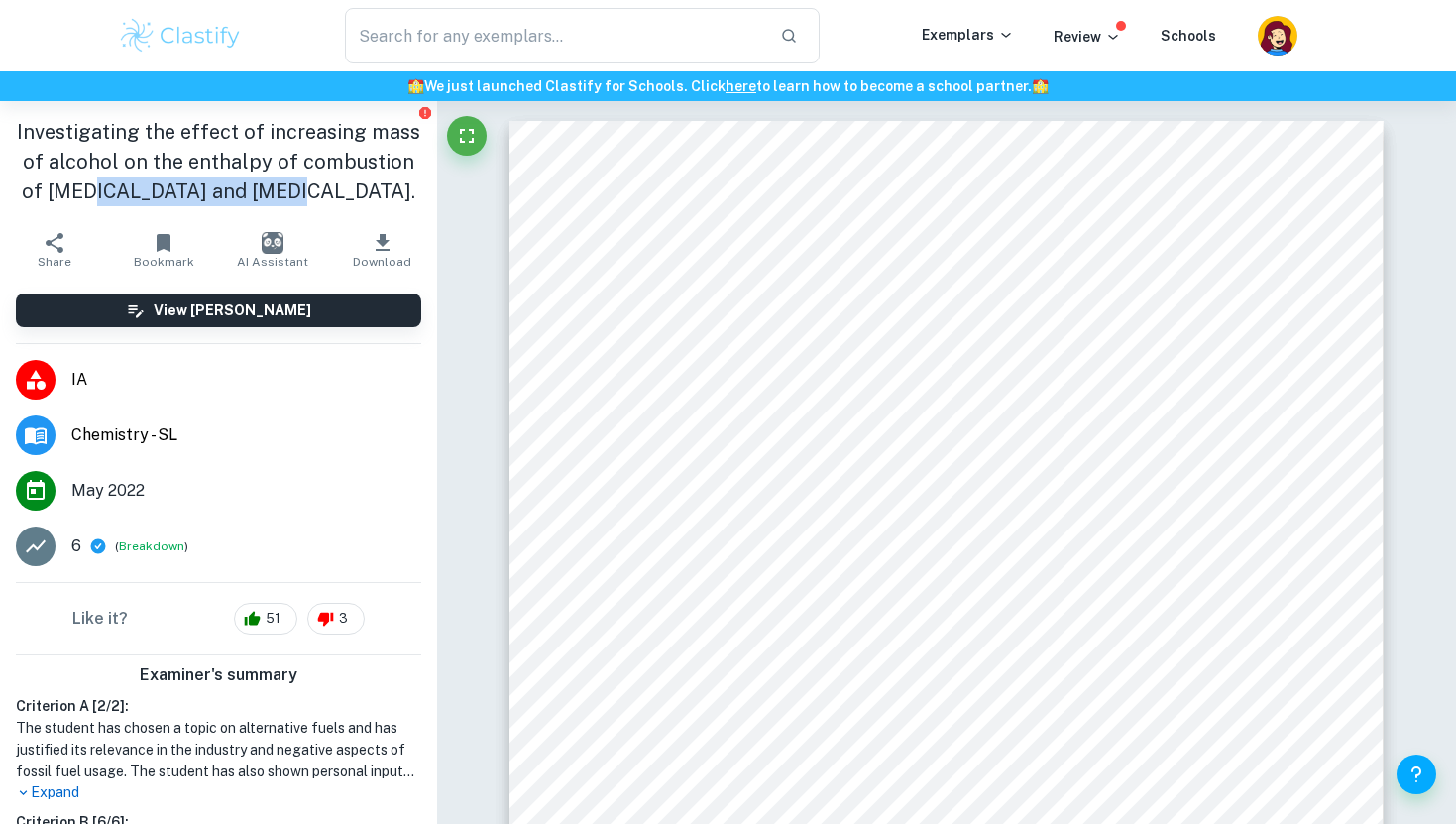 click on "Download" at bounding box center (383, 250) 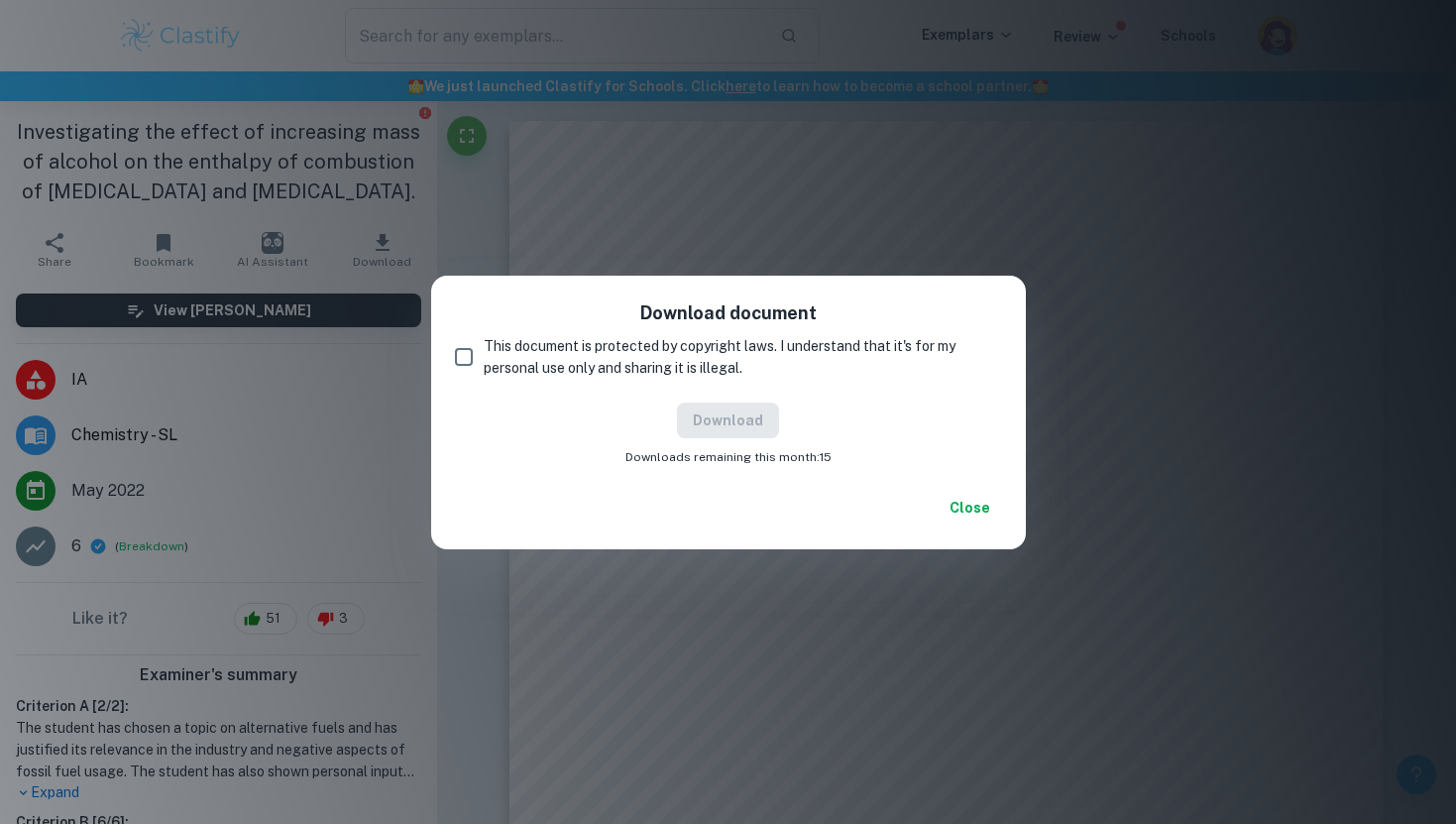 click on "Download document" at bounding box center (728, 313) 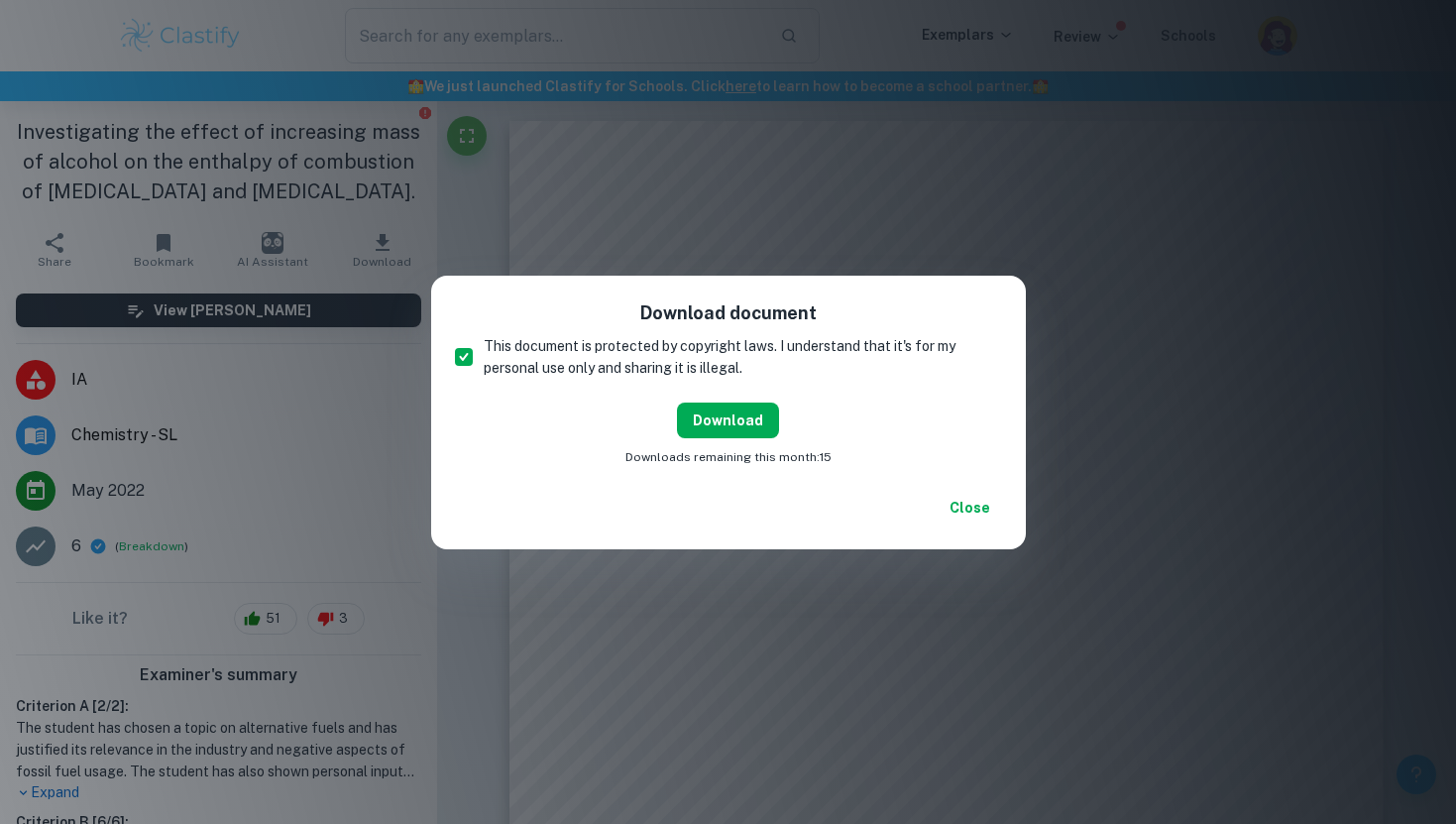 click on "Download" at bounding box center [728, 420] 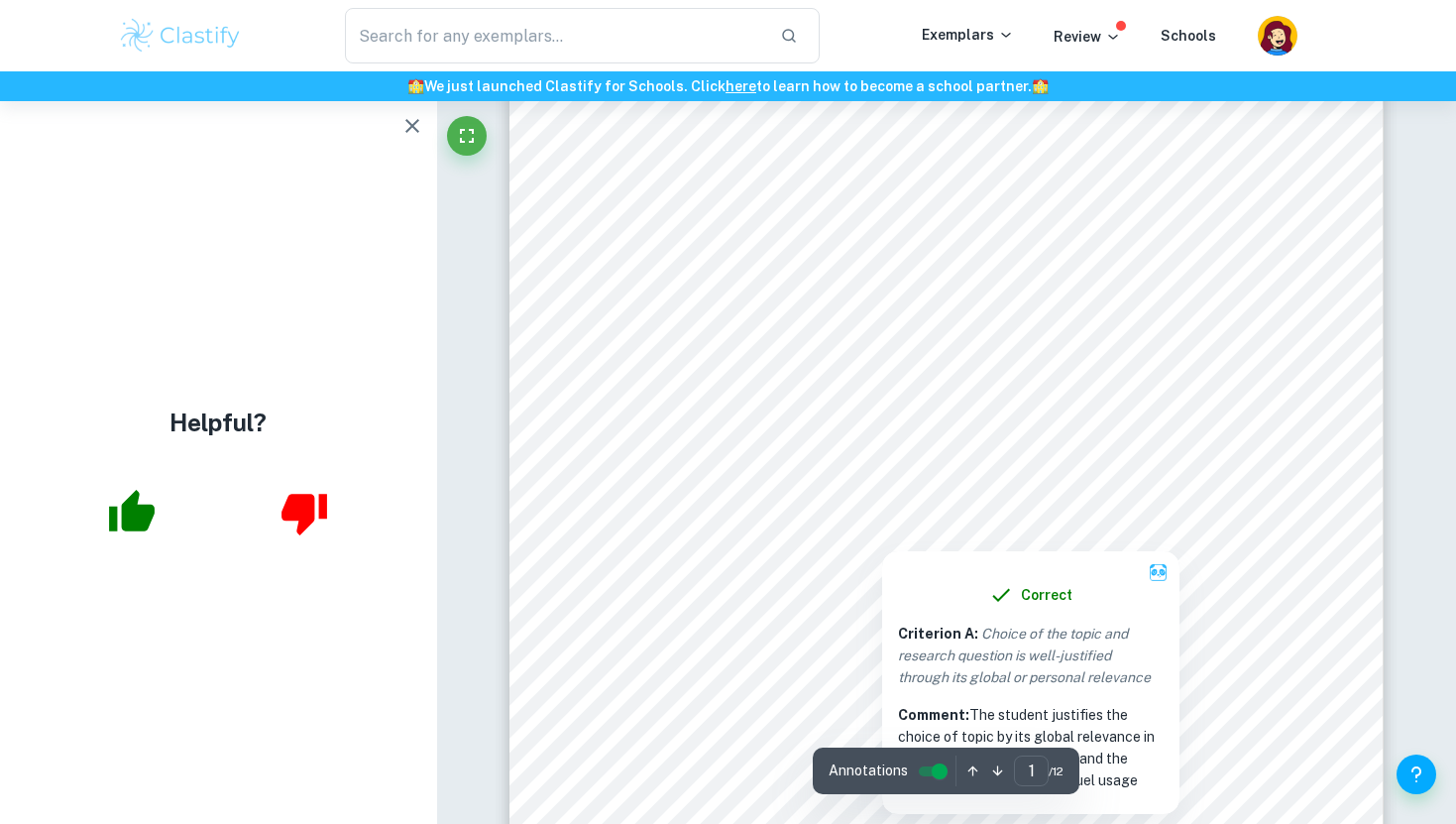 scroll, scrollTop: 59, scrollLeft: 0, axis: vertical 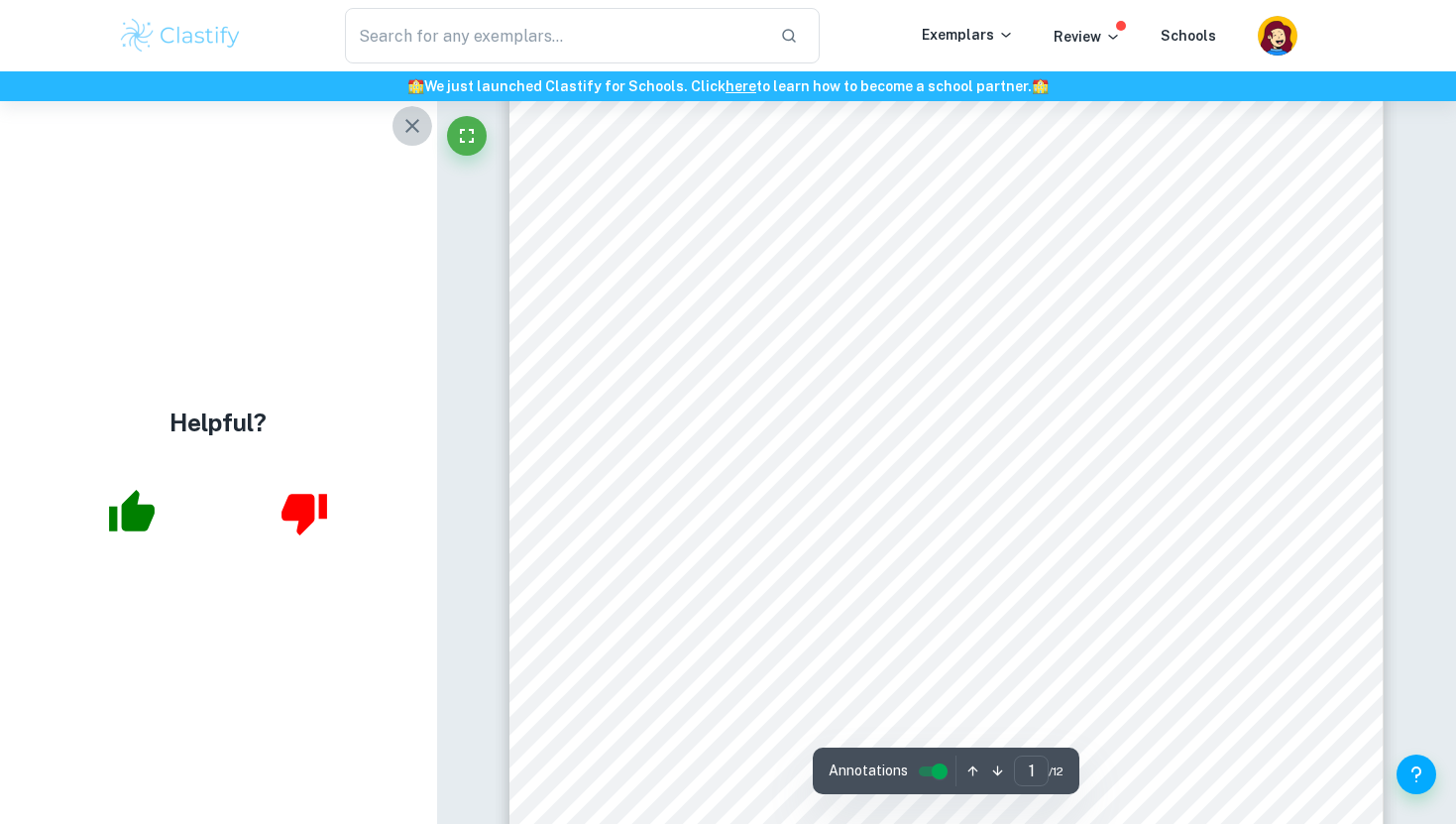 click 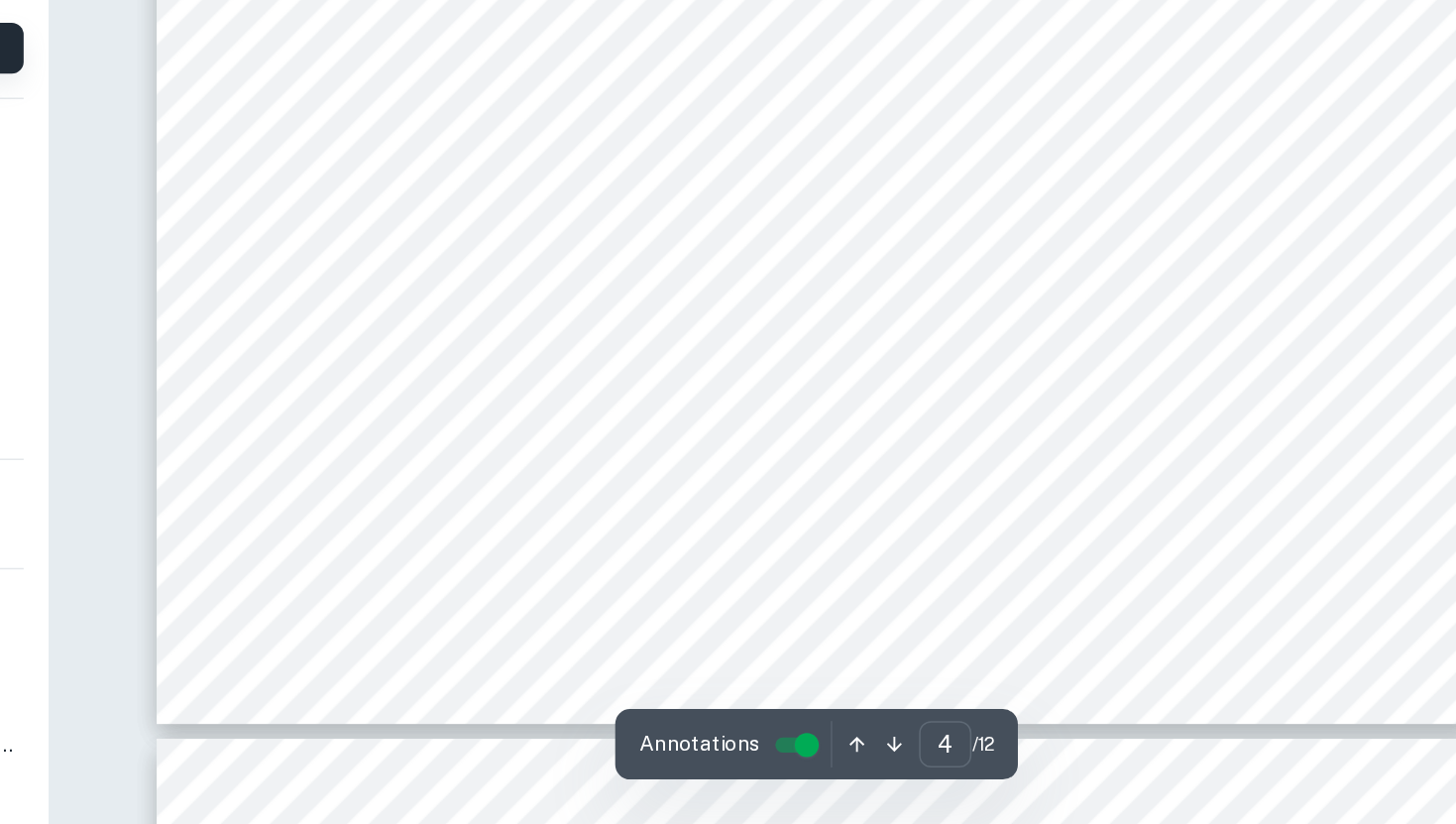 scroll, scrollTop: 4480, scrollLeft: 0, axis: vertical 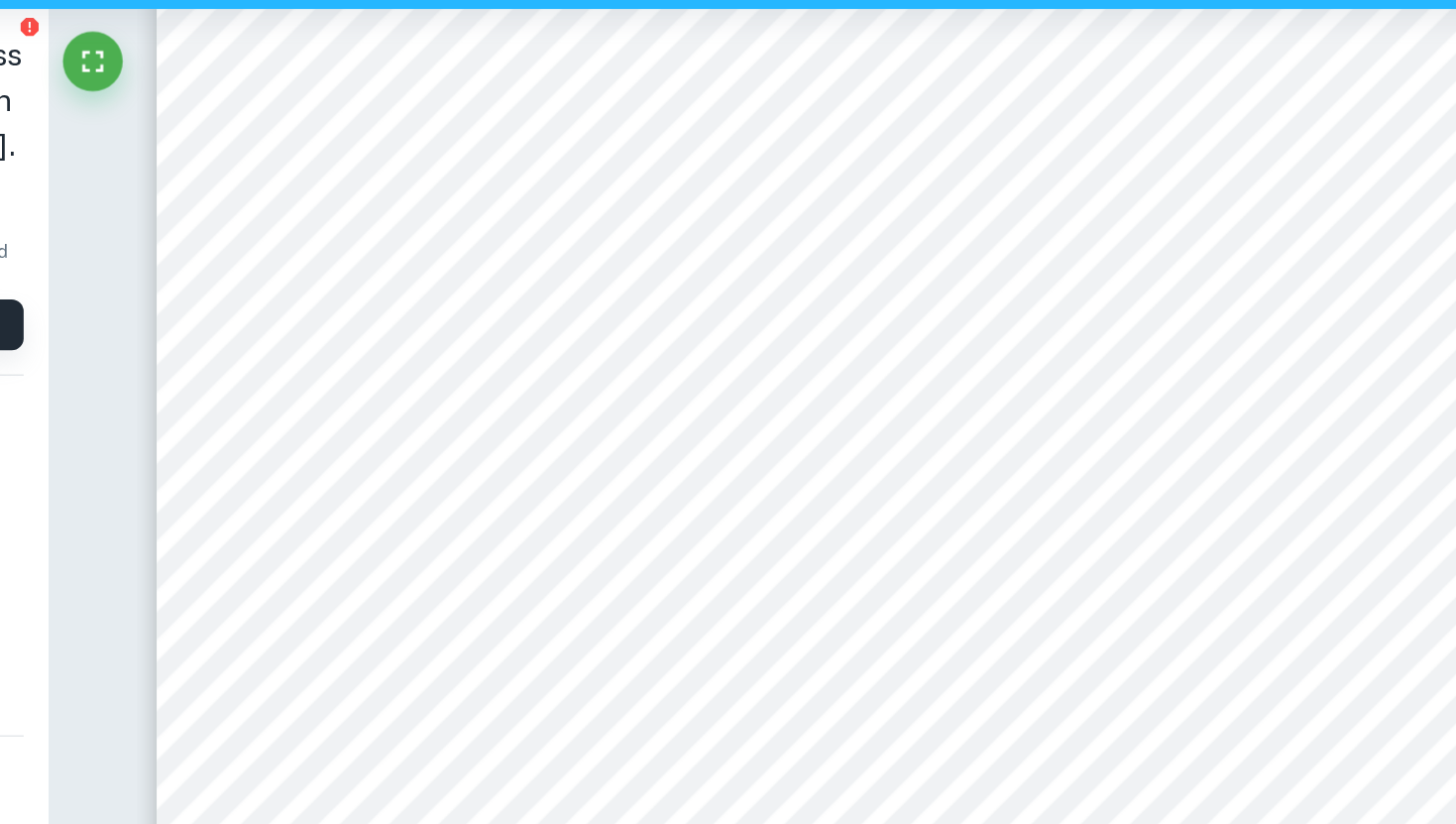 drag, startPoint x: 1035, startPoint y: 273, endPoint x: 1038, endPoint y: 462, distance: 189.02381 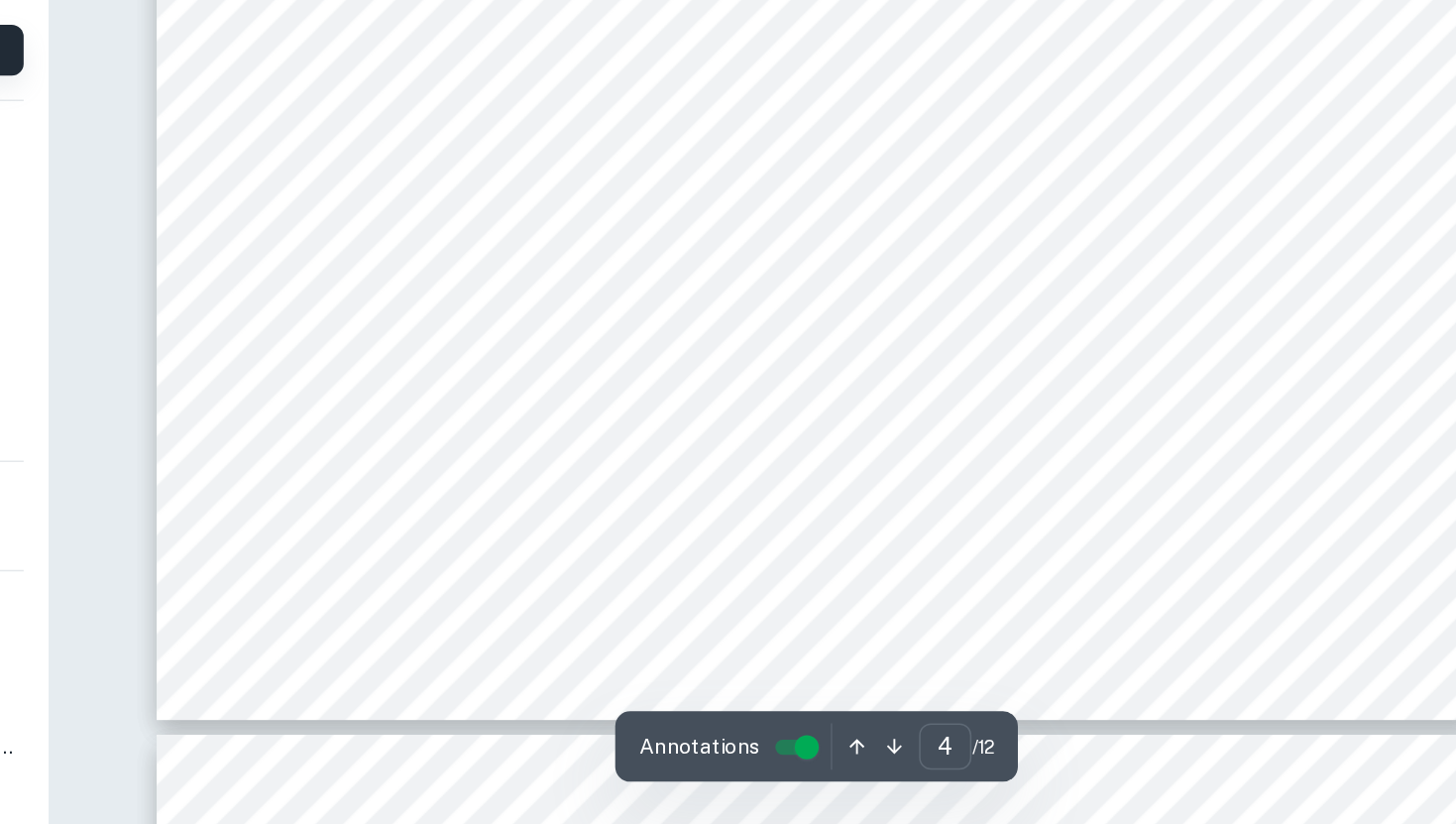 click on "P a g e   |   2 Temperature of ethanol and isopropanol * The temperature of ethanol and isopropanol (propan-2-ol) was kept constant at 70°C and 80°C respectively. This variable was controlled by setting the temperature adjustment slider to 70°C for ethanol and 80°C for isopropanol for each trial. This was done so that the effect of mass on the change in enthalpy could be accurately observed. Pressure inside the calorimeter Since this a constant-pressure calorimeter, the pressure inside is constant and, therefore, it has to be an isobaric process (t hermodynamic process in which the pressure stays constant). This is controlled as the calorimeter in the simulation automatically keeps it constant. Apparatus used The same type of calorimeter (700 mL capacity), beaker (300 mL), weighing balance (200 g), hotplate and digital thermometer was used in the simulation for each trial. * The temperature of ethanol and isopropanol used in this simulation refers to the boiling point of each alcohol. The Sr. No.       1" at bounding box center (946, 136) 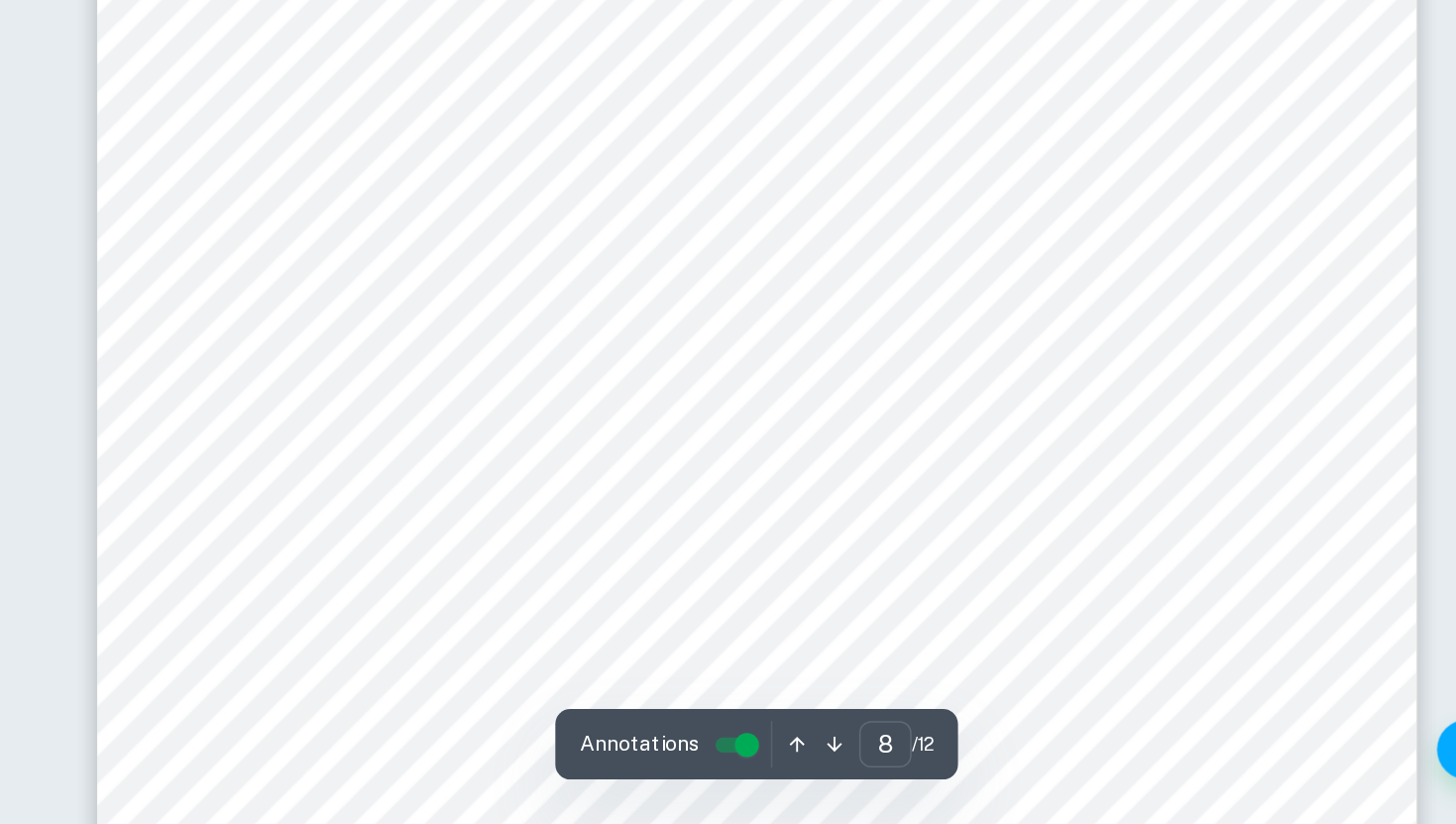 scroll, scrollTop: 9220, scrollLeft: 0, axis: vertical 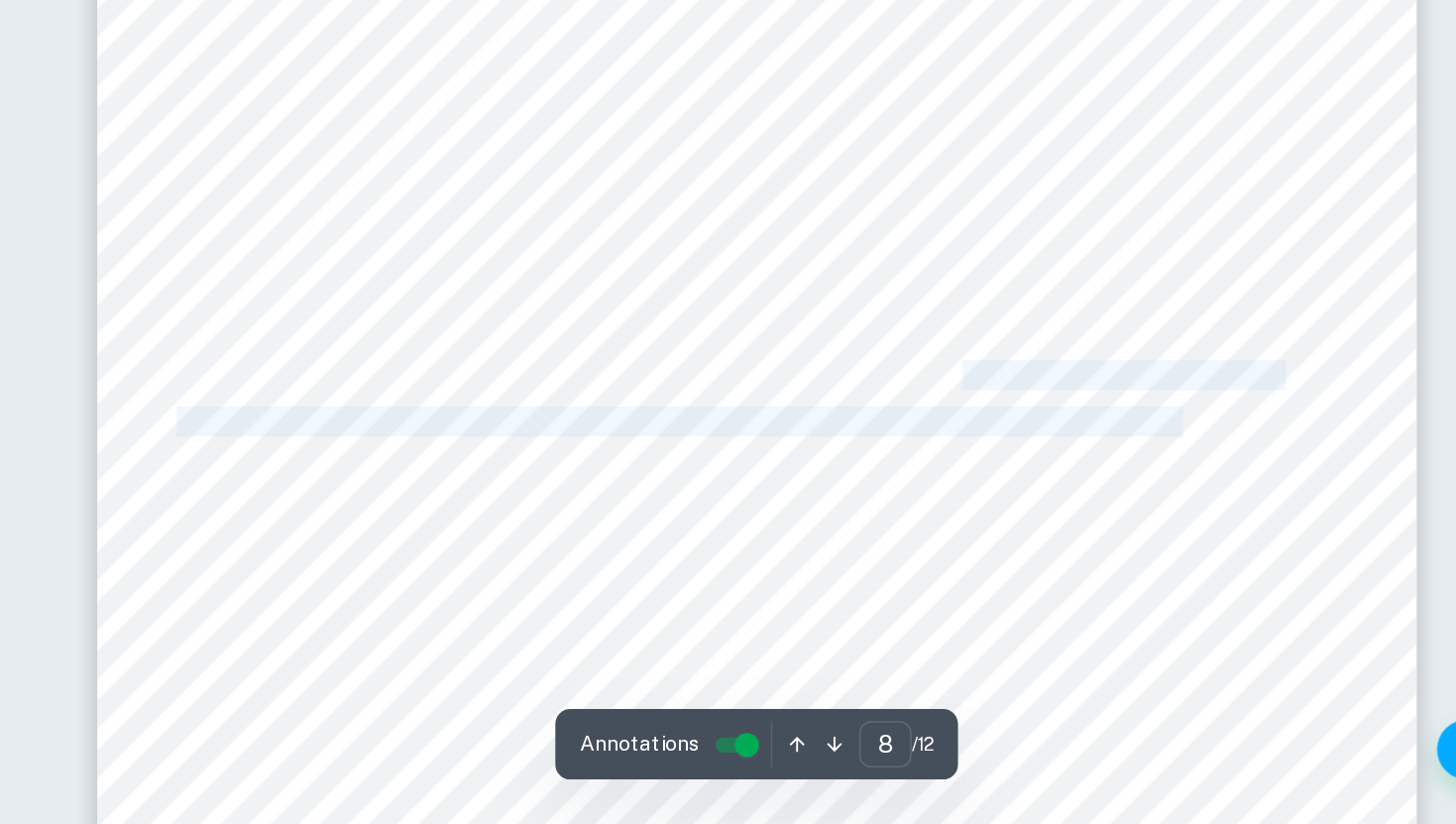 drag, startPoint x: 1229, startPoint y: 556, endPoint x: 1084, endPoint y: 519, distance: 149.64625 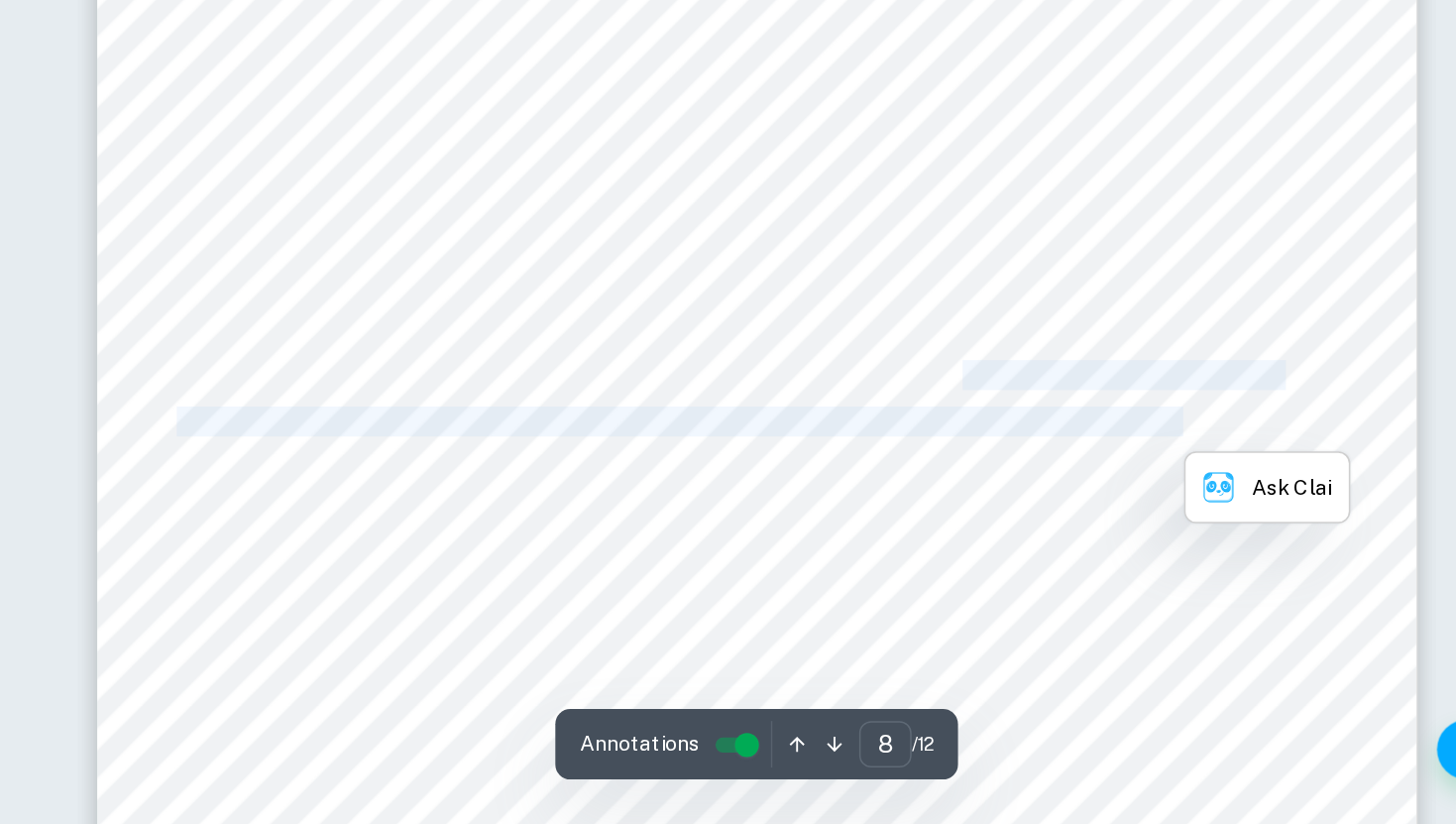 click on "been taken, the same temperature change would have been observed for all the trials. Hence, this" at bounding box center (944, 558) 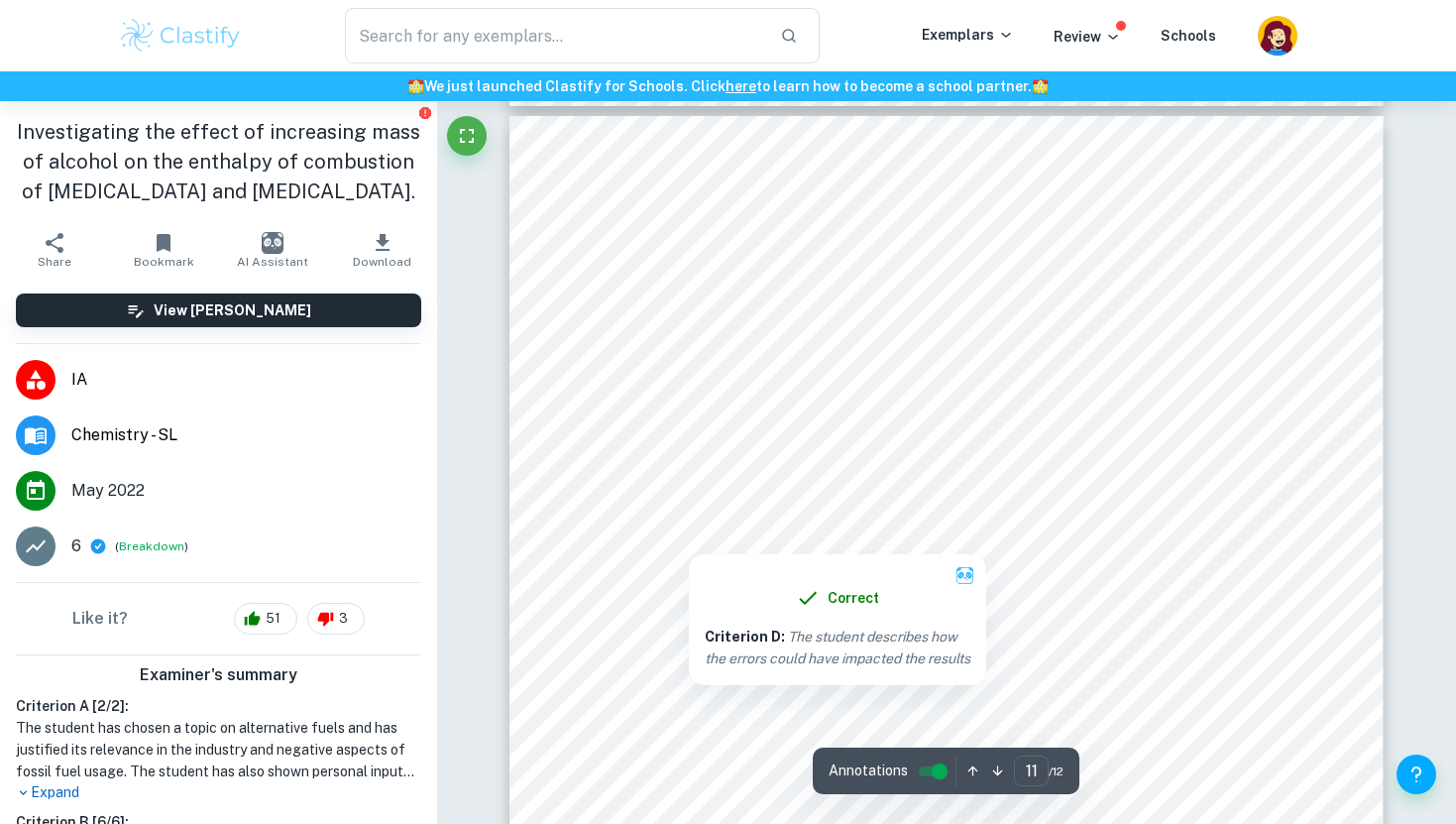 scroll, scrollTop: 12603, scrollLeft: 0, axis: vertical 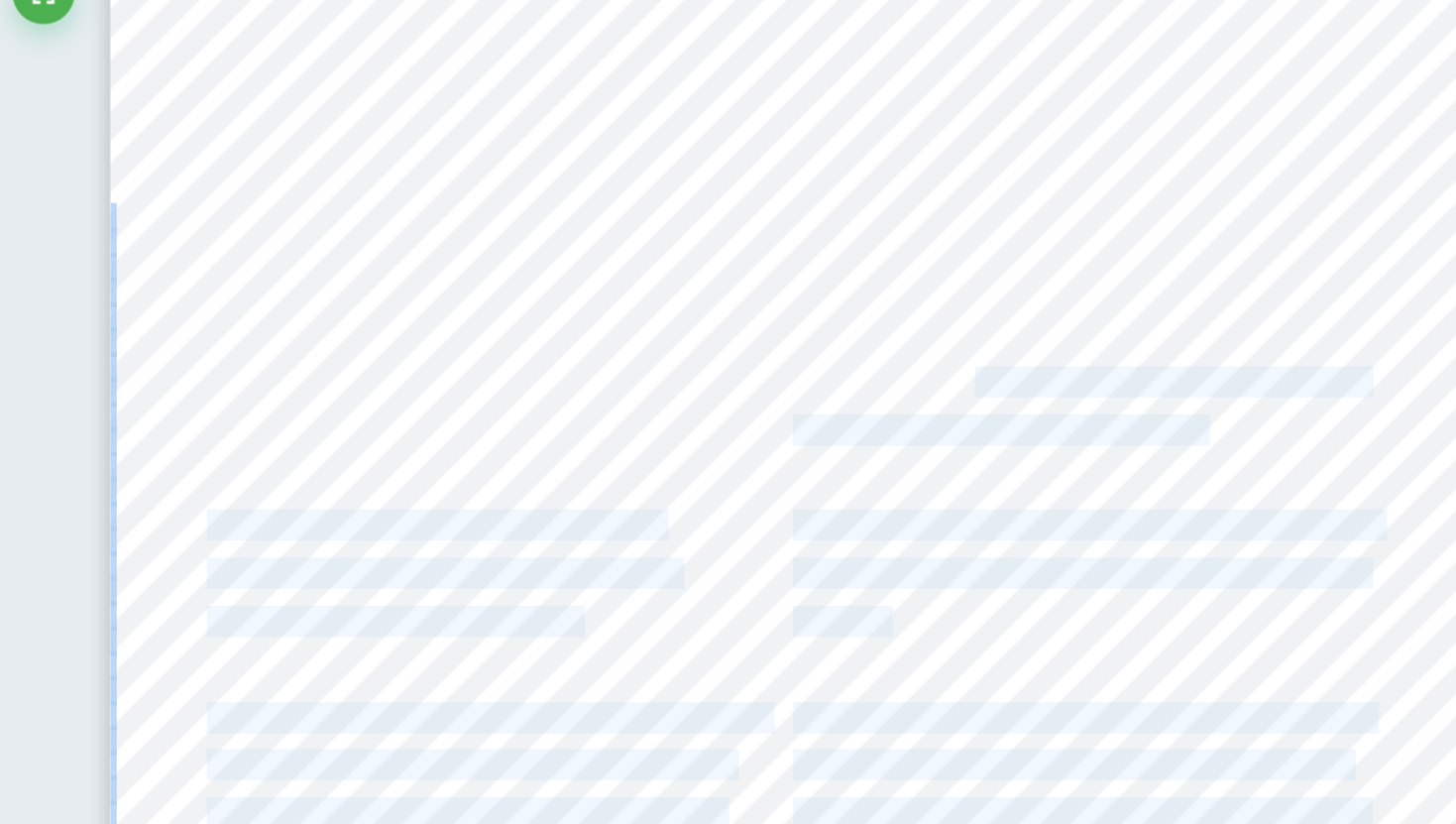 drag, startPoint x: 1062, startPoint y: 385, endPoint x: 996, endPoint y: 362, distance: 69.89278 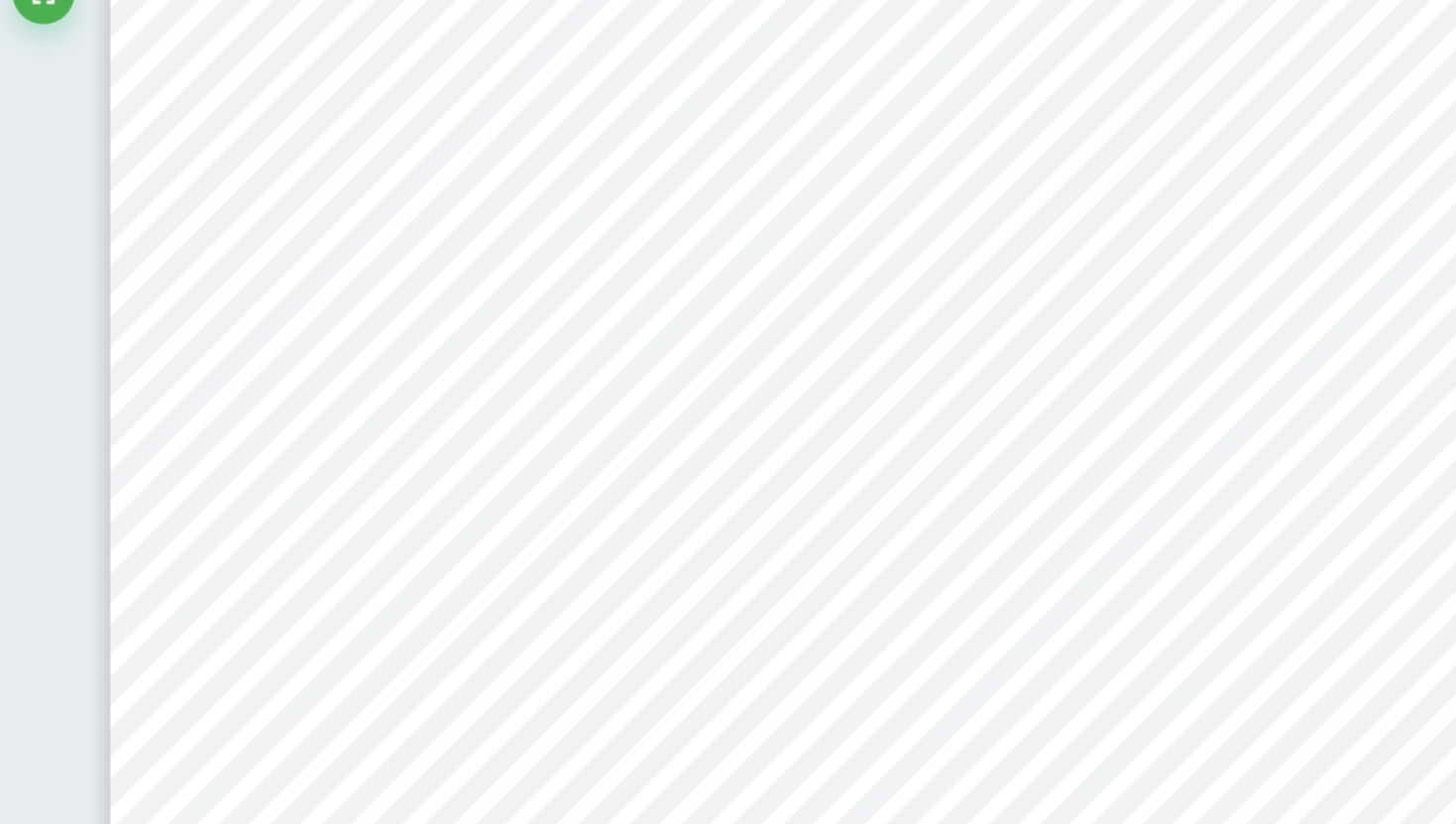 click on "proper uncertainties and errors as there would" at bounding box center [1124, 355] 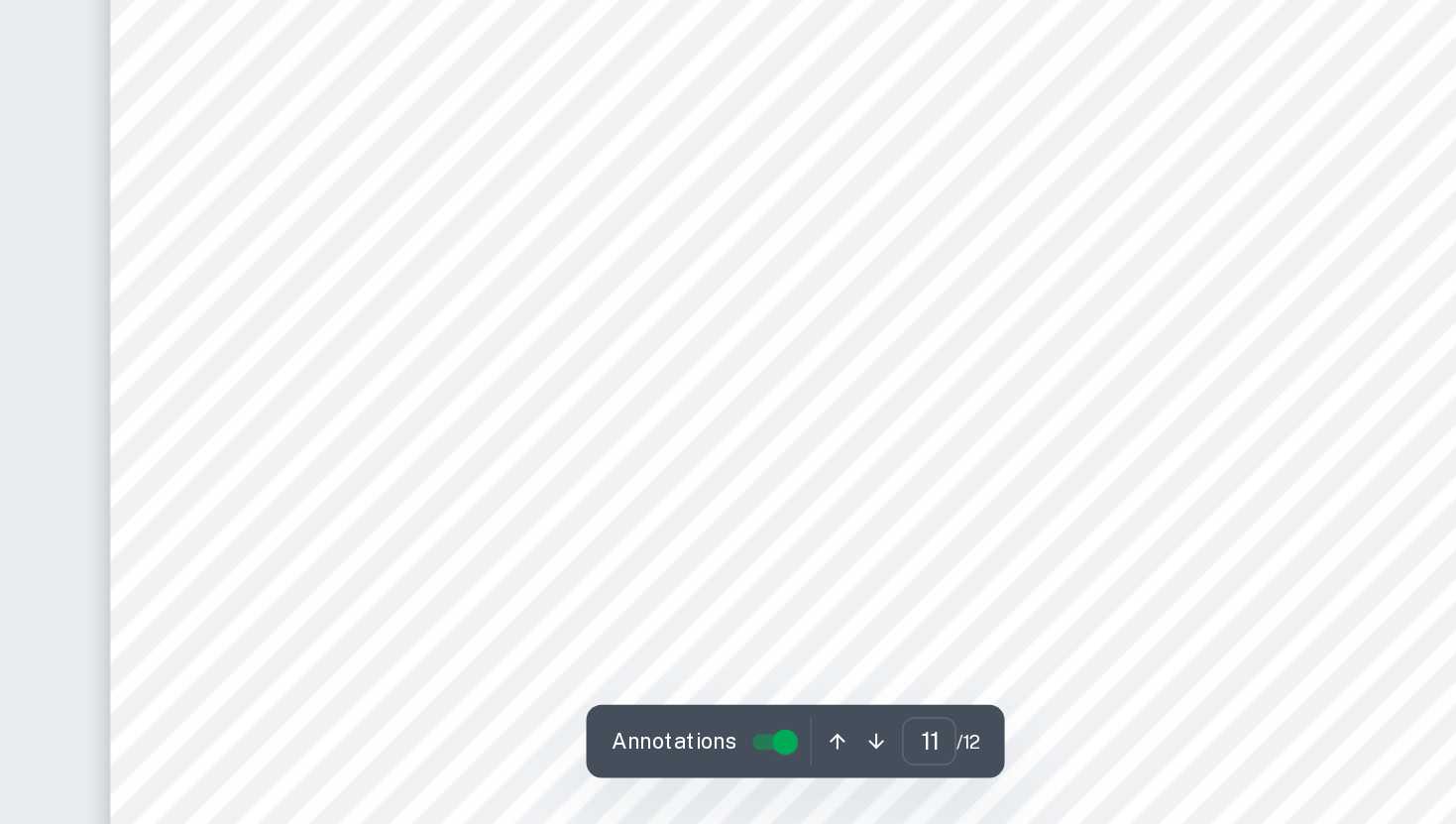 scroll, scrollTop: 12620, scrollLeft: 0, axis: vertical 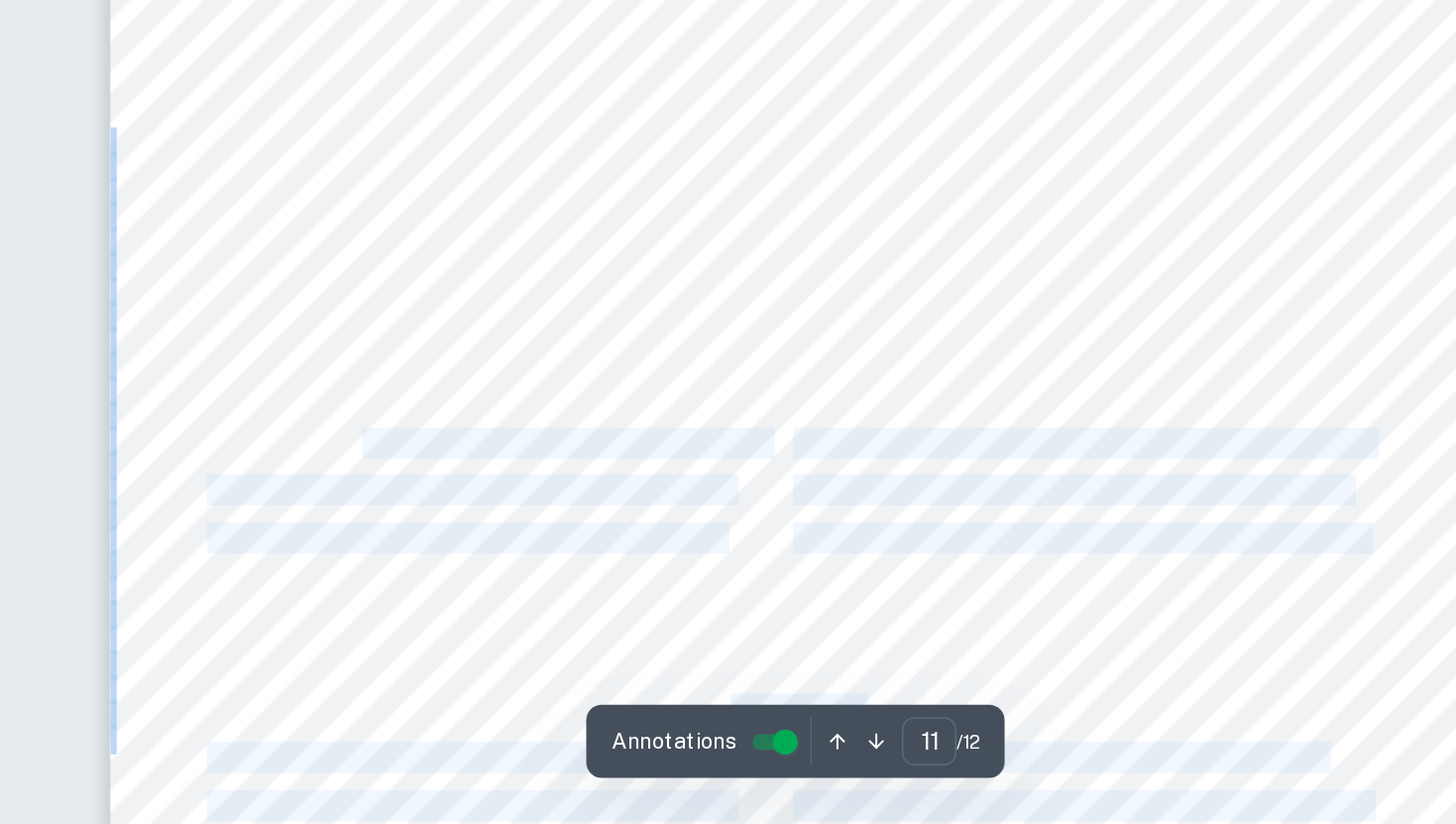 drag, startPoint x: 665, startPoint y: 582, endPoint x: 804, endPoint y: 655, distance: 157.00318 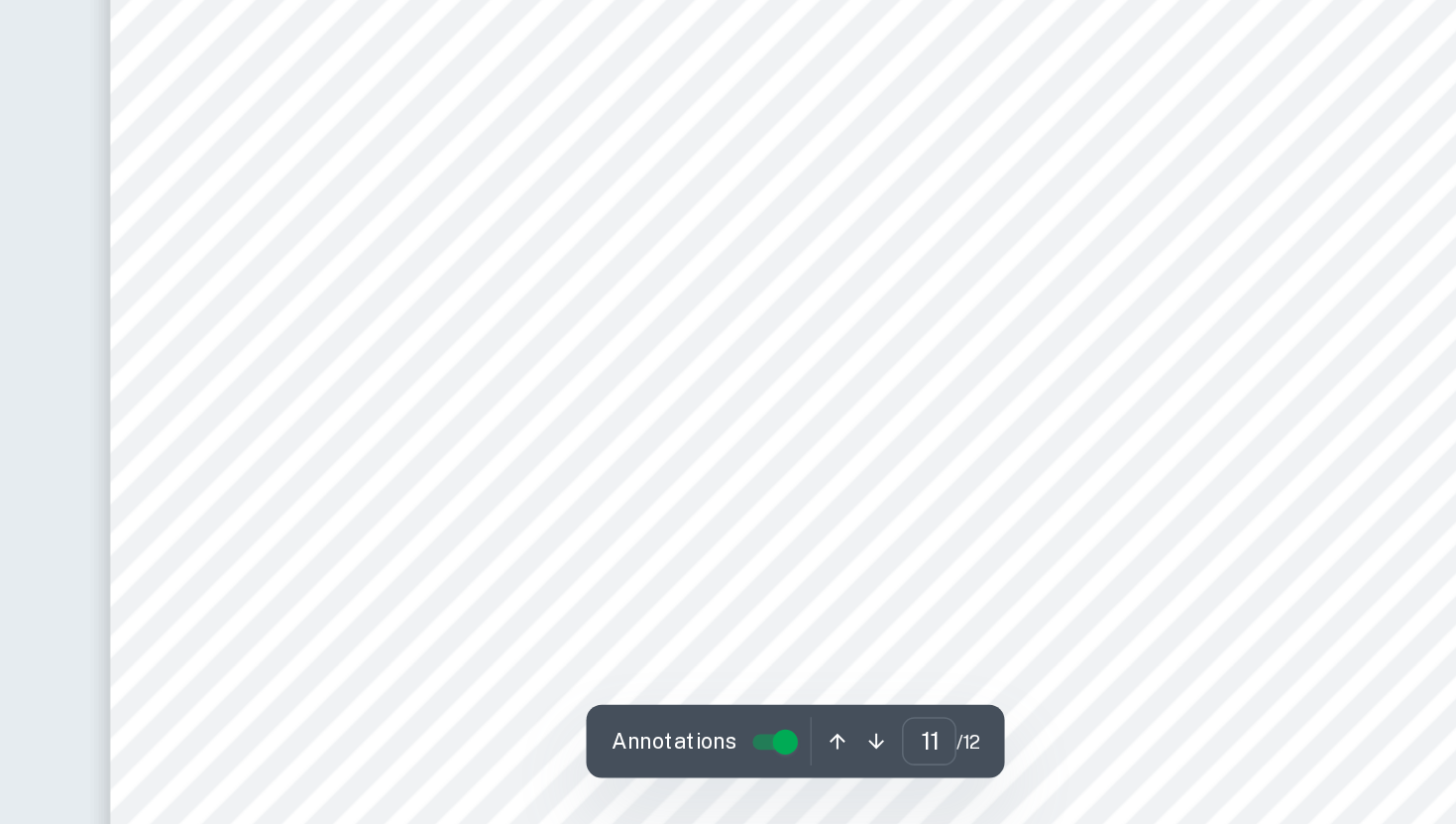 click on "alcohol). (50 g, 60 g, 70 g, 80 g, and 90 g)" at bounding box center [734, 643] 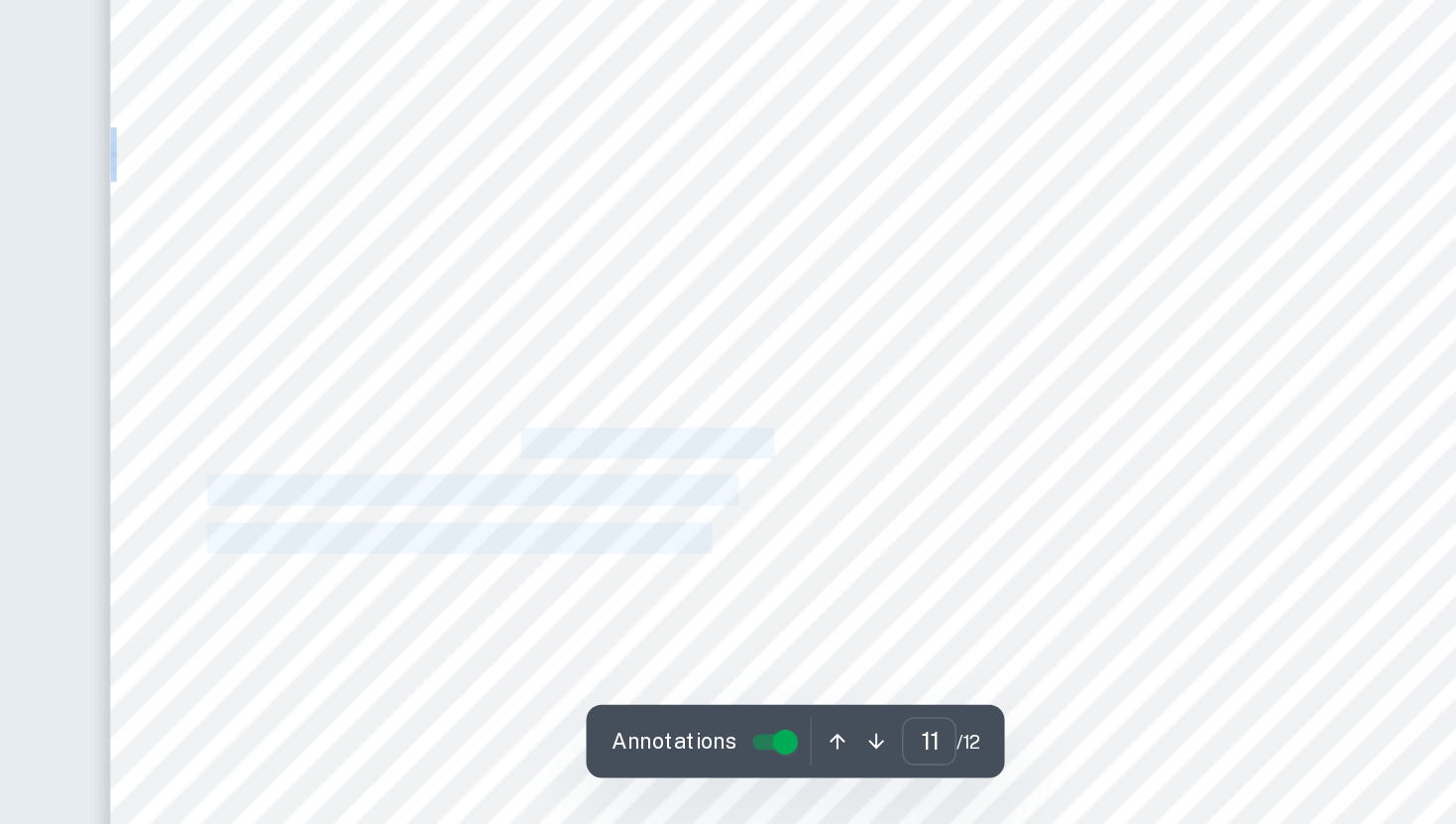 drag, startPoint x: 893, startPoint y: 649, endPoint x: 774, endPoint y: 578, distance: 138.57128 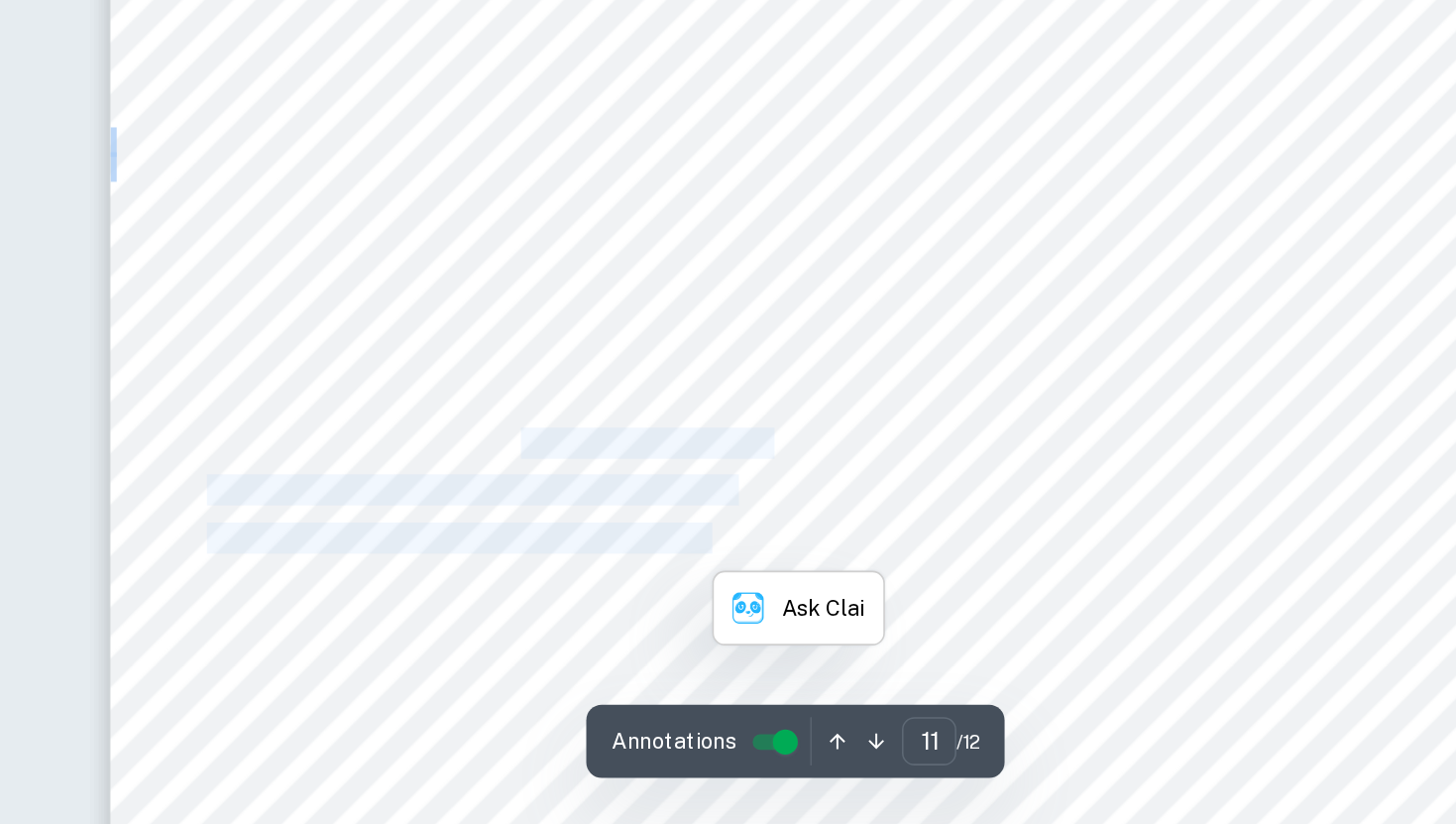 click on "P a g e   |   2 Evaluation: Strengths and weaknesses: Weaknesses   Improvements The biggest weakness was the fact that this was a simulation experiment. So, the data may or may not be accurate and reliable since only 1 trial was taken. This could be well performed in real life, with proper uncertainties and errors as there would be more trials for each mass of alcohol, hence, the data would be more accurate. The simulation only had 2 alcohols to experiment with, therefore, it led to the production of incomplete data. A larger variety of alcohol samples can be taken and experimented with, so that trends could be clearer. Another weakness was that there was a small range of the independent variable (mass of alcohol). (50 g, 60 g, 70 g, 80 g, and 90 g) A wide range of values could be taken so that a more holistic and complete set of data can be obtained. (Possibly starting from 10 g to 100 g) Strengths Random errors were reduced or not there at all since it was a simulation and systematic conditions). •   •" at bounding box center [946, 714] 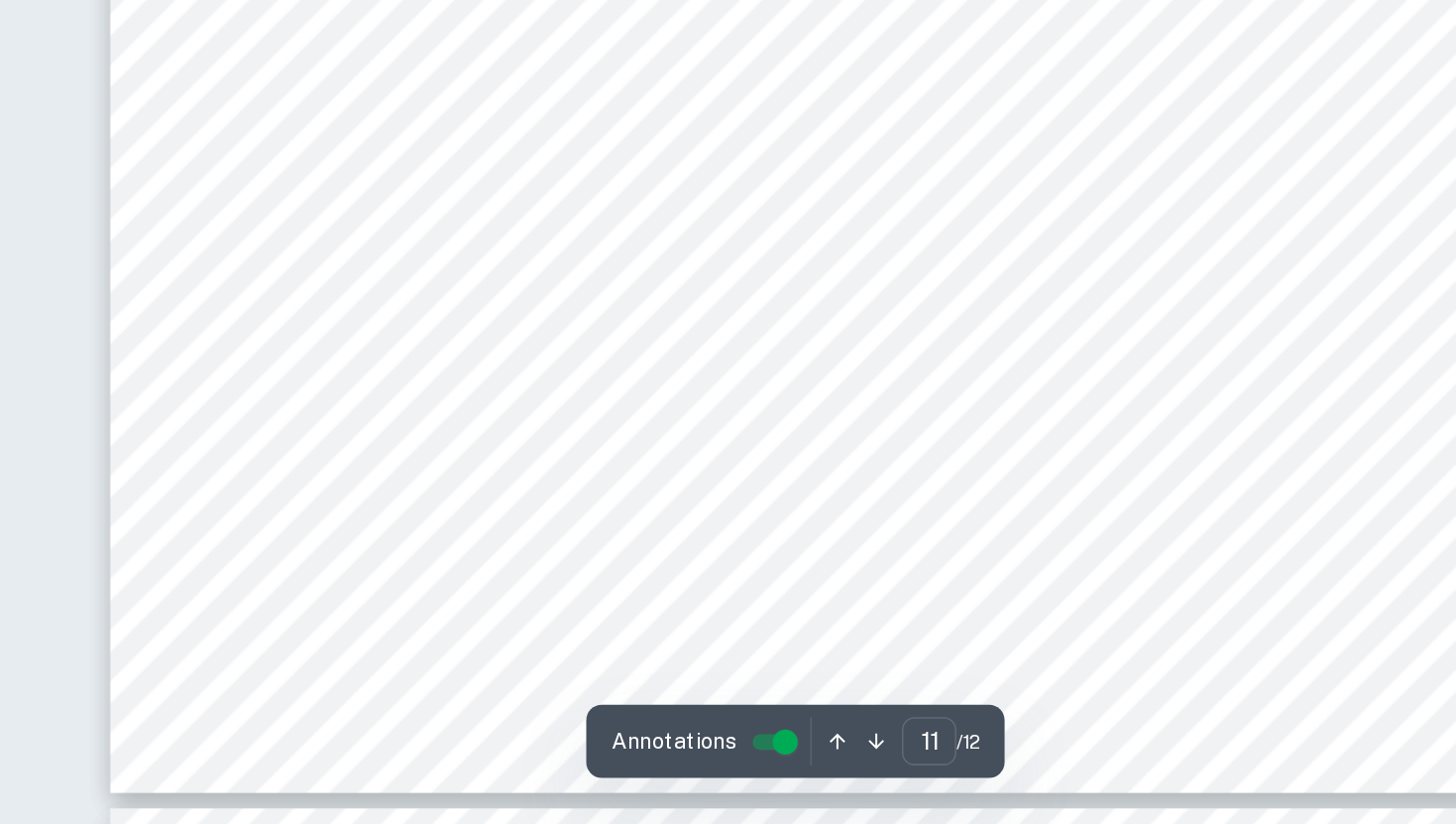 scroll, scrollTop: 13148, scrollLeft: 0, axis: vertical 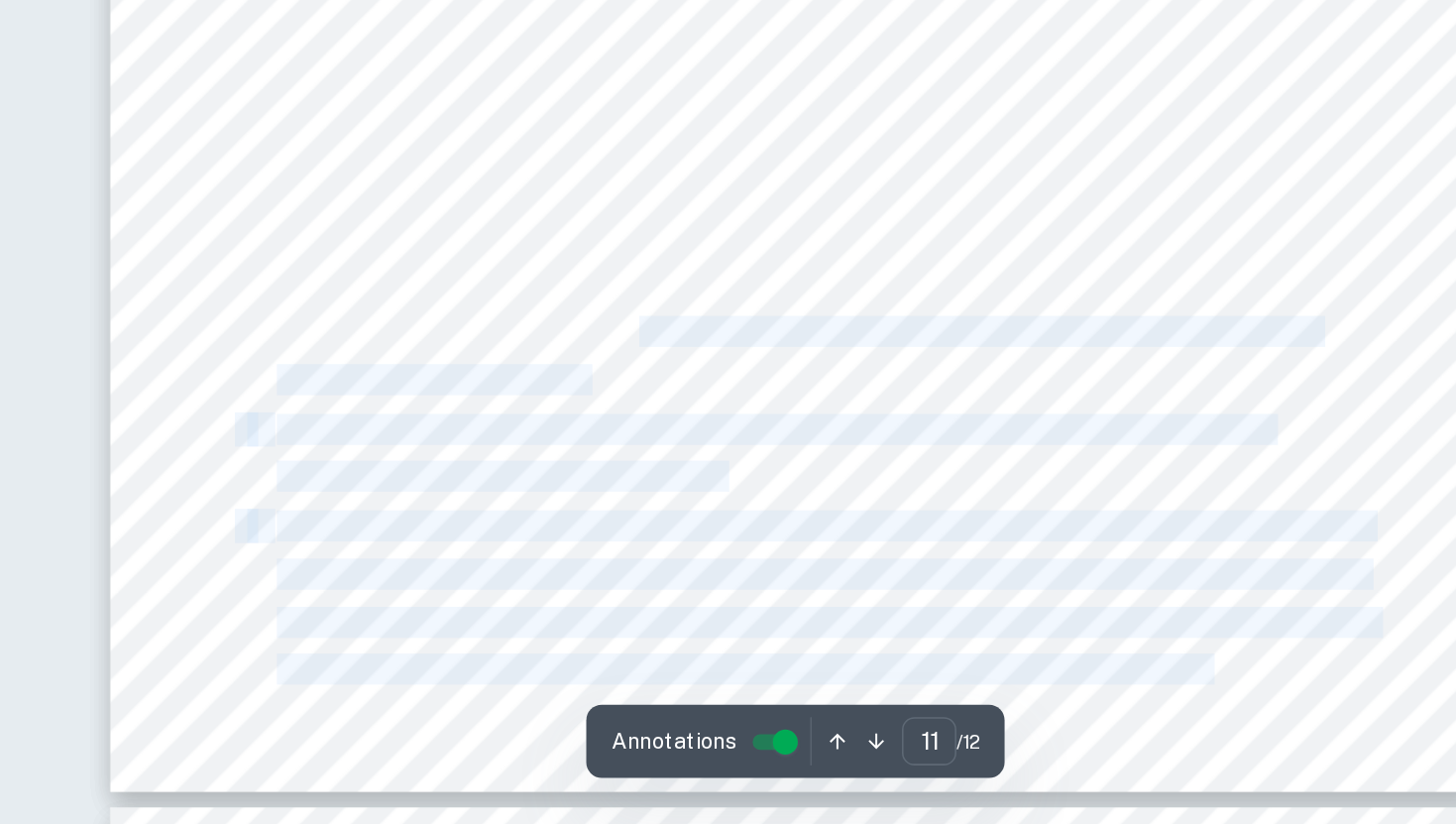 drag, startPoint x: 827, startPoint y: 537, endPoint x: 847, endPoint y: 501, distance: 41.182521 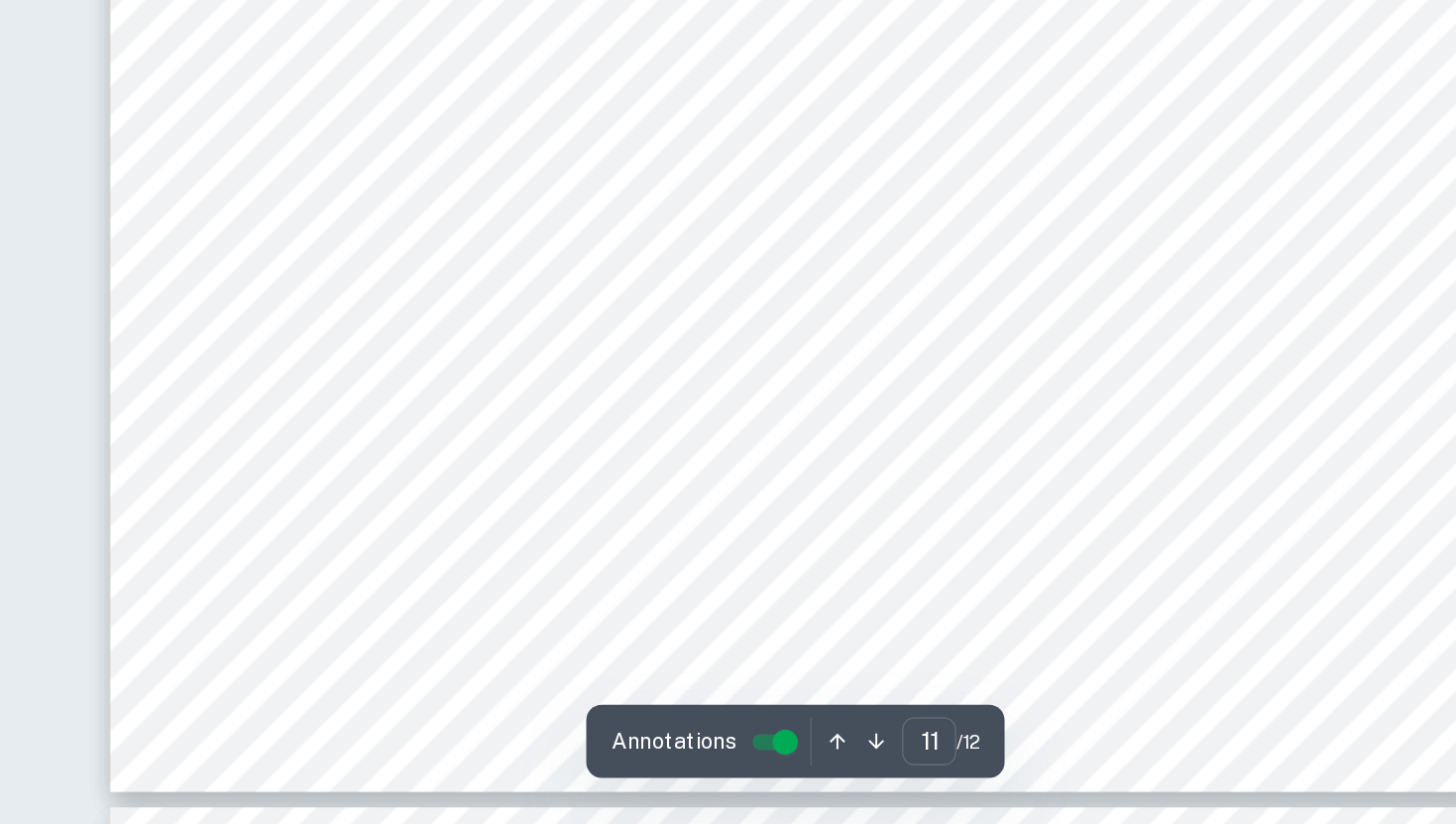 click on "change of the substance." at bounding box center (714, 541) 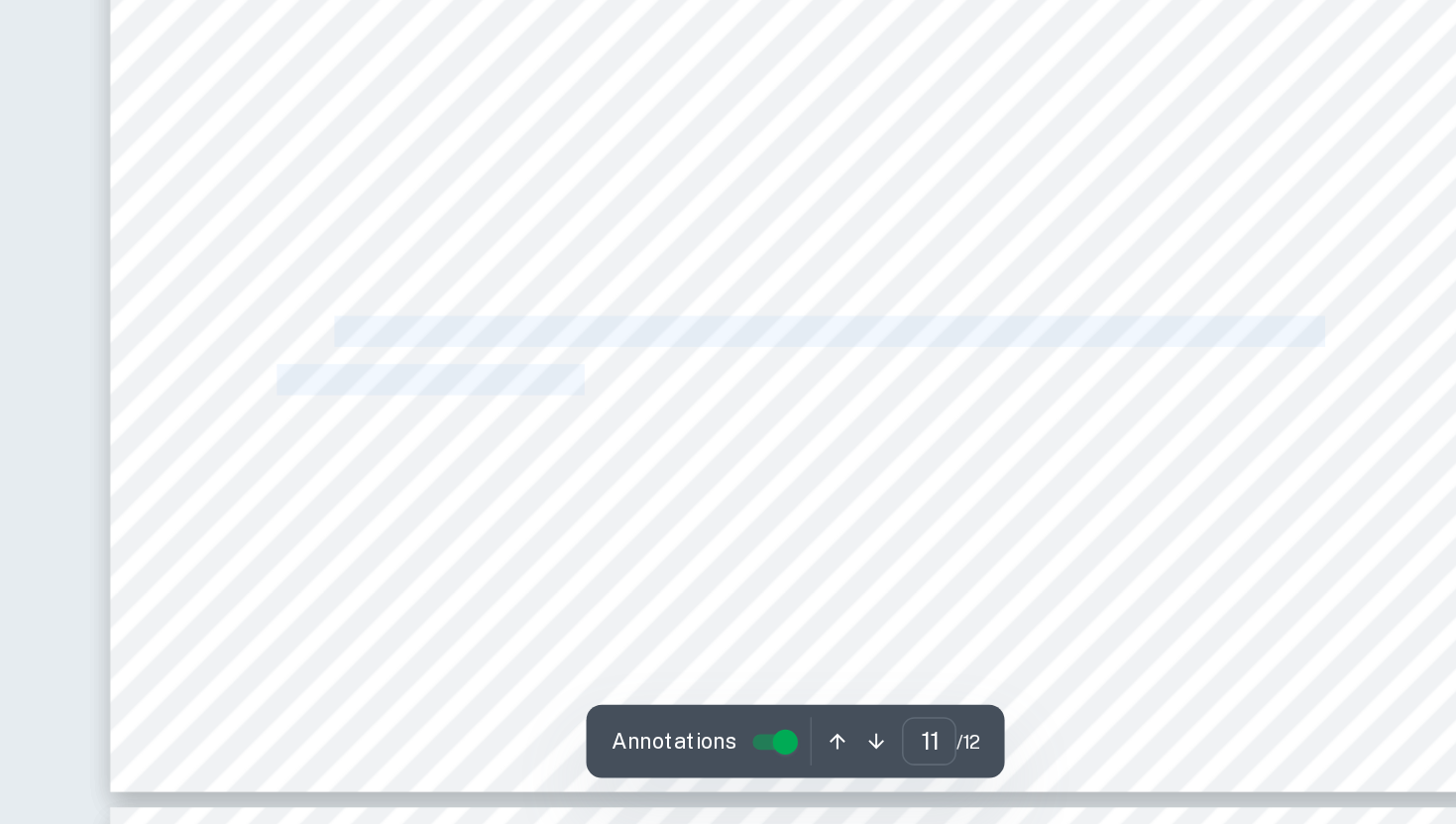 drag, startPoint x: 808, startPoint y: 536, endPoint x: 651, endPoint y: 506, distance: 159.84055 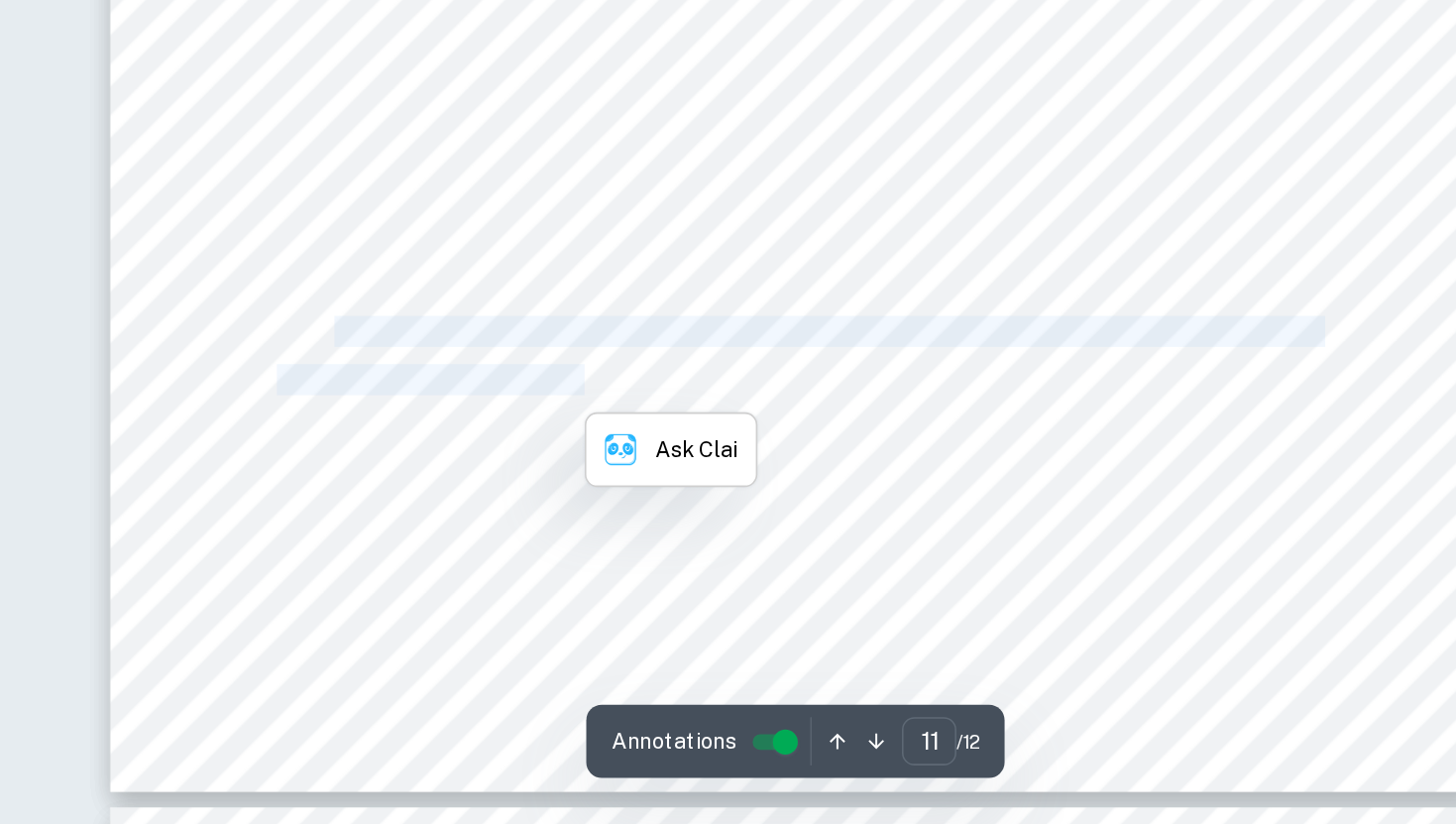 copy on "concentration, carbon-chain length, or functional group, could affect the enthalpy change of the substance." 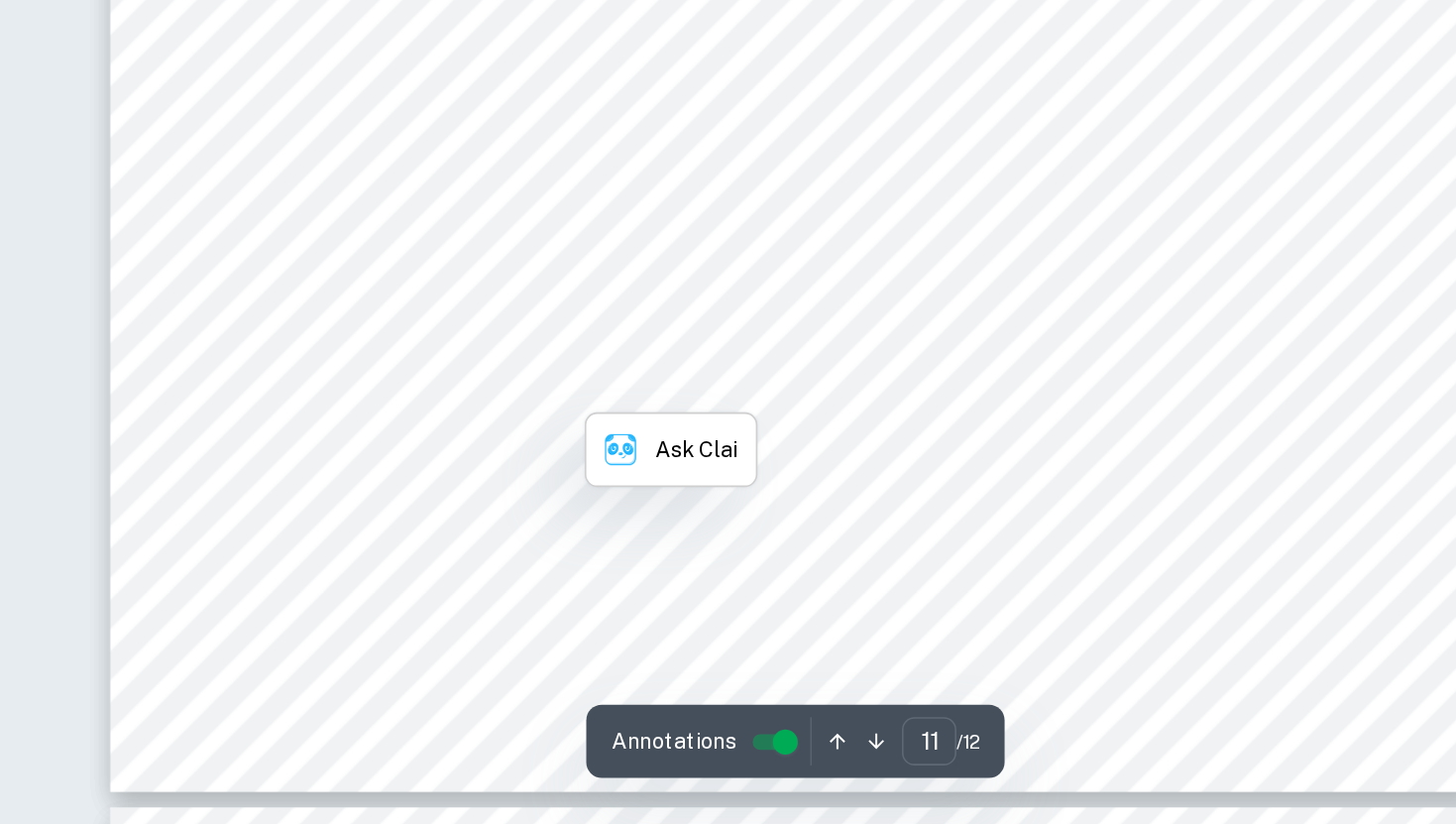 click on "P a g e   |   2 Evaluation: Strengths and weaknesses: Weaknesses   Improvements The biggest weakness was the fact that this was a simulation experiment. So, the data may or may not be accurate and reliable since only 1 trial was taken. This could be well performed in real life, with proper uncertainties and errors as there would be more trials for each mass of alcohol, hence, the data would be more accurate. The simulation only had 2 alcohols to experiment with, therefore, it led to the production of incomplete data. A larger variety of alcohol samples can be taken and experimented with, so that trends could be clearer. Another weakness was that there was a small range of the independent variable (mass of alcohol). (50 g, 60 g, 70 g, 80 g, and 90 g) A wide range of values could be taken so that a more holistic and complete set of data can be obtained. (Possibly starting from 10 g to 100 g) Strengths Random errors were reduced or not there at all since it was a simulation and systematic conditions). •   •" at bounding box center (946, 185) 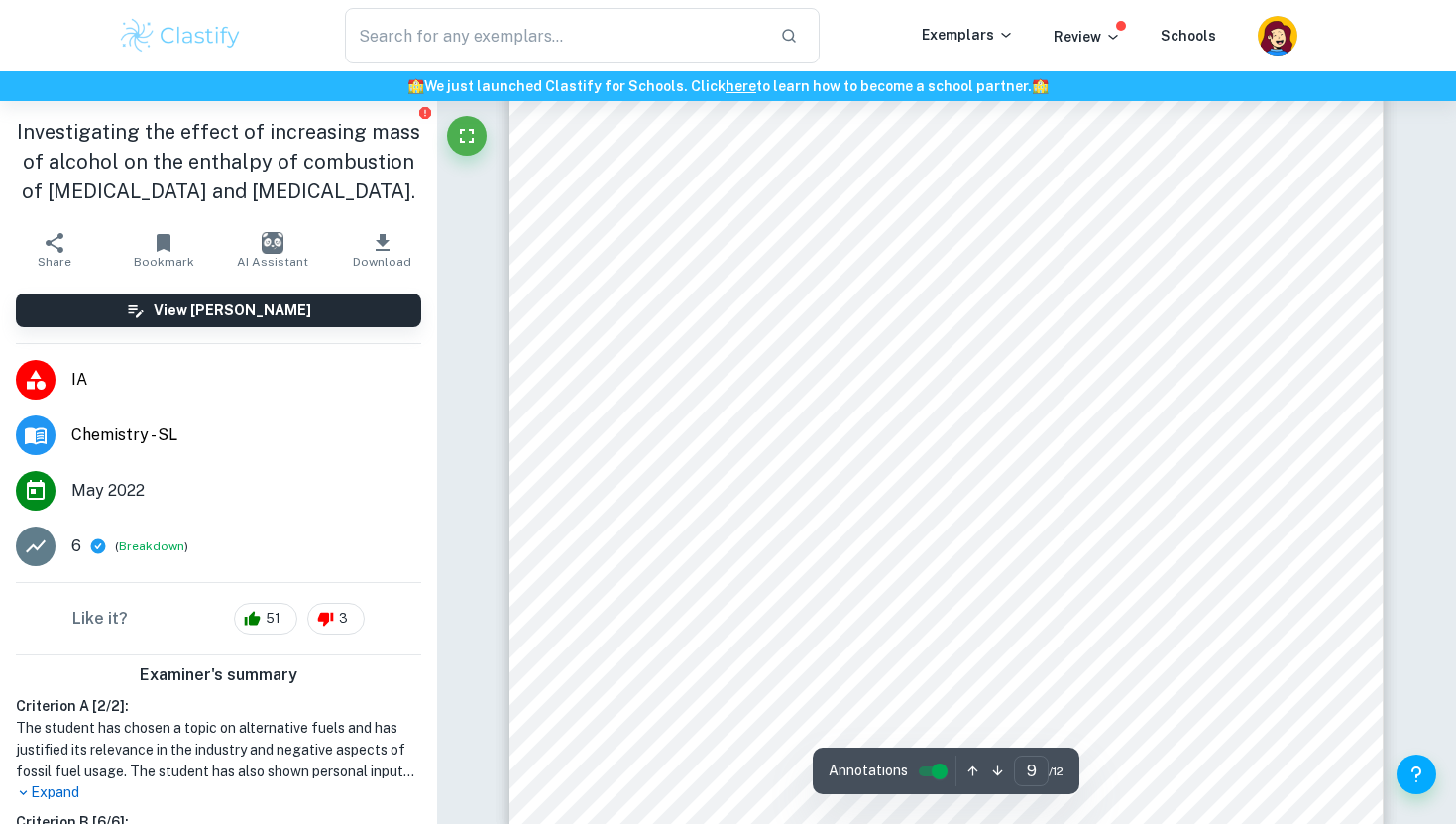 scroll, scrollTop: 10039, scrollLeft: 0, axis: vertical 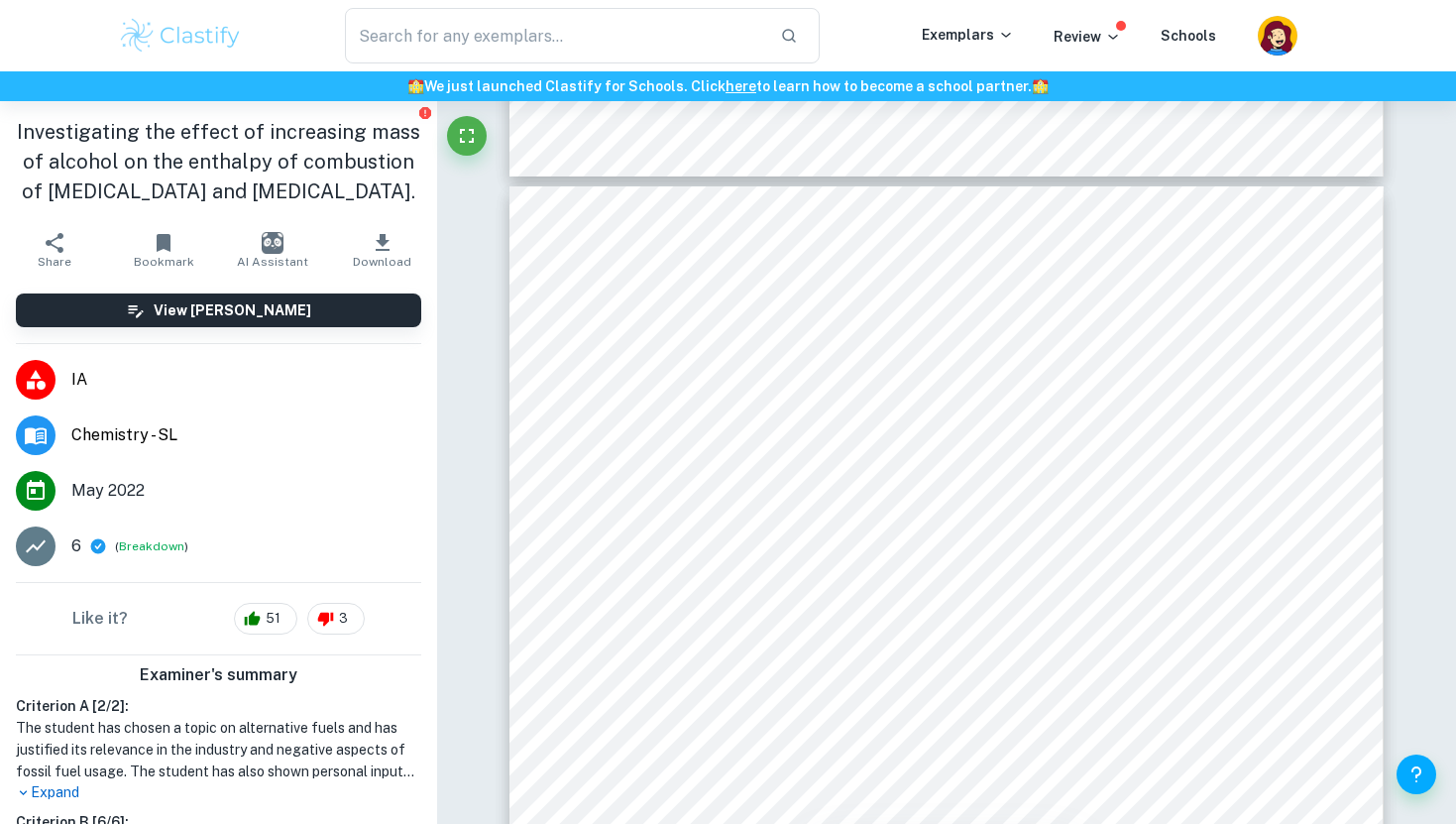 click 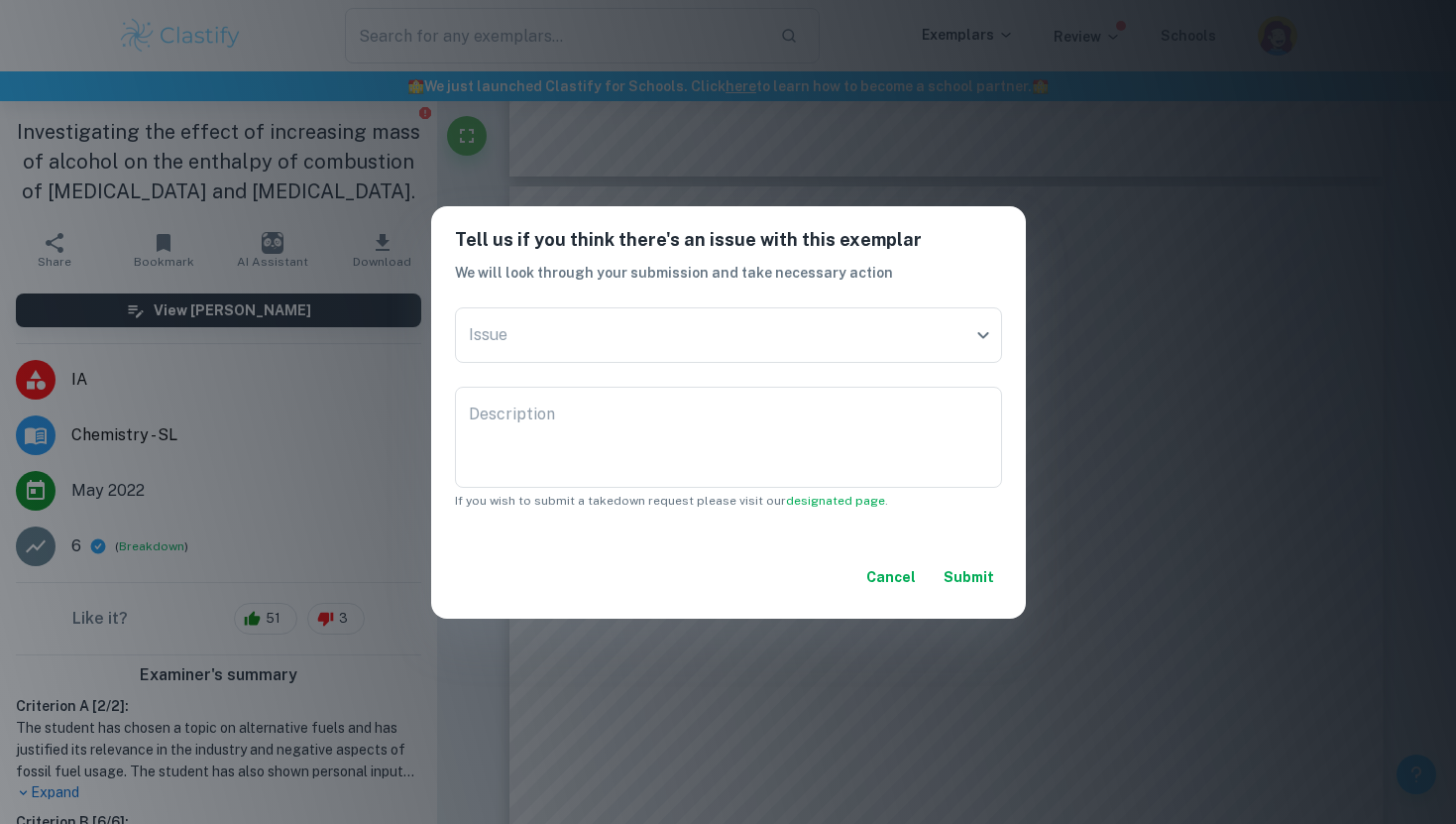 click on "Cancel" at bounding box center (891, 577) 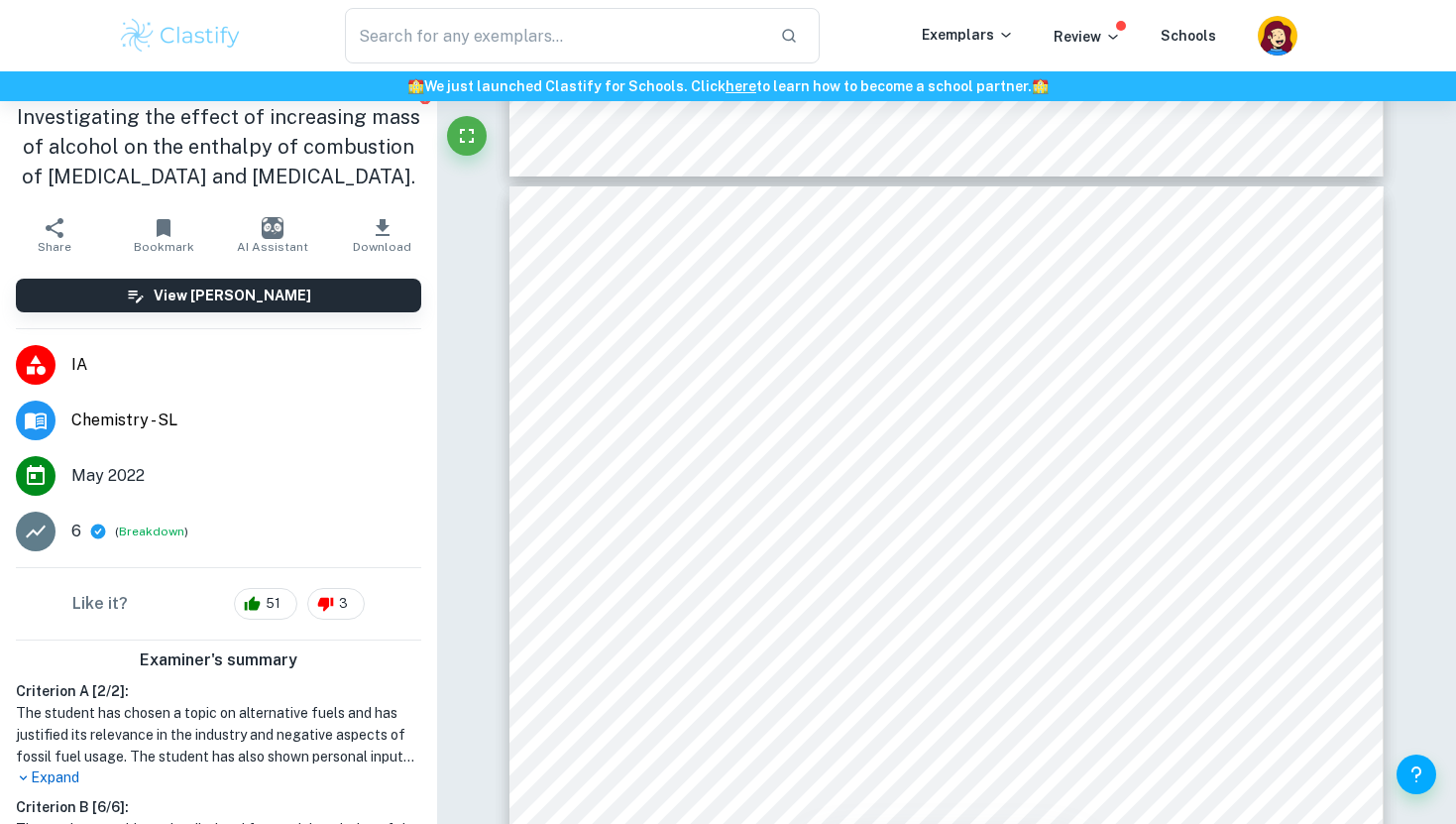 scroll, scrollTop: 497, scrollLeft: 0, axis: vertical 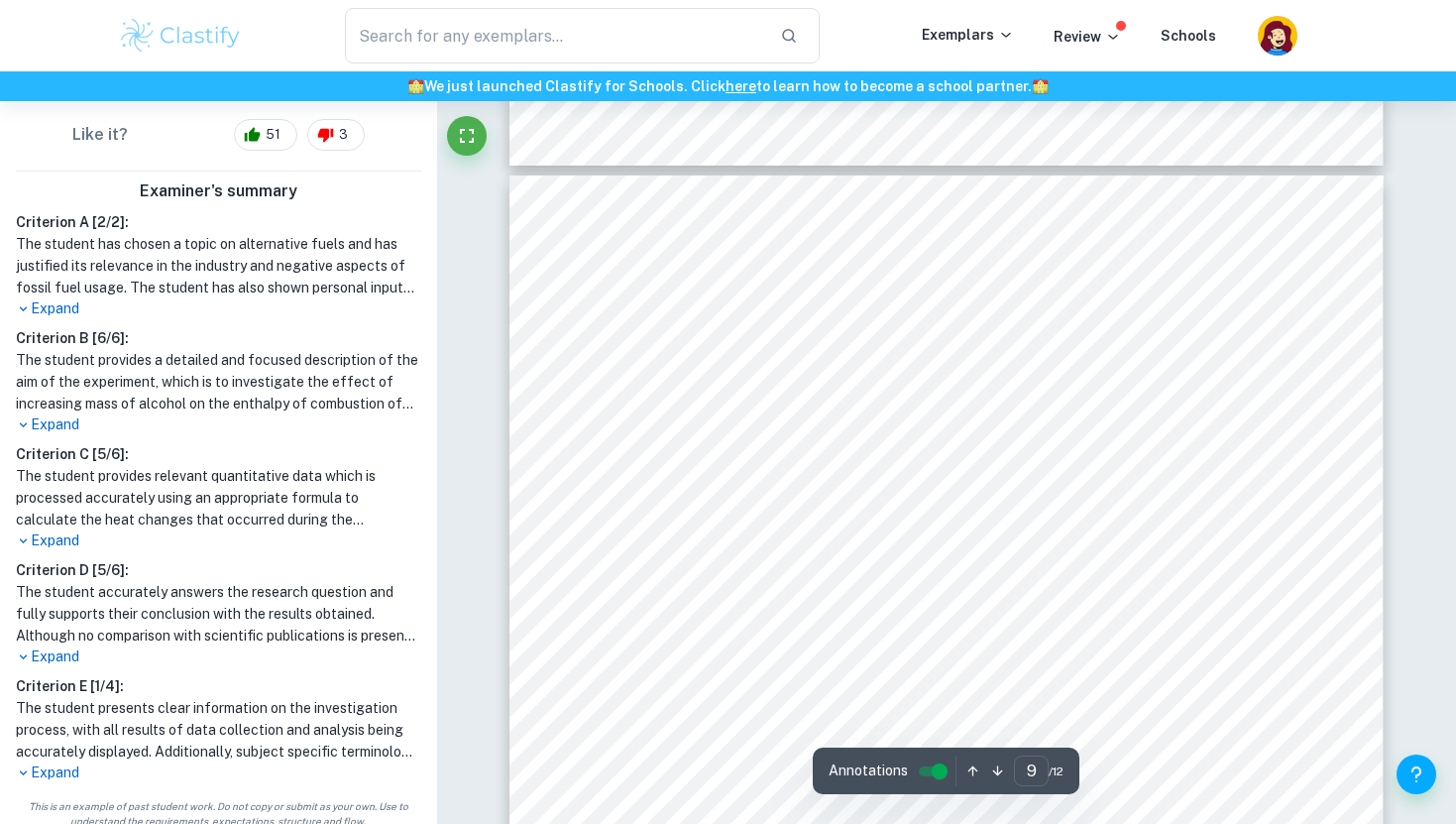 click on "Expand" at bounding box center [218, 772] 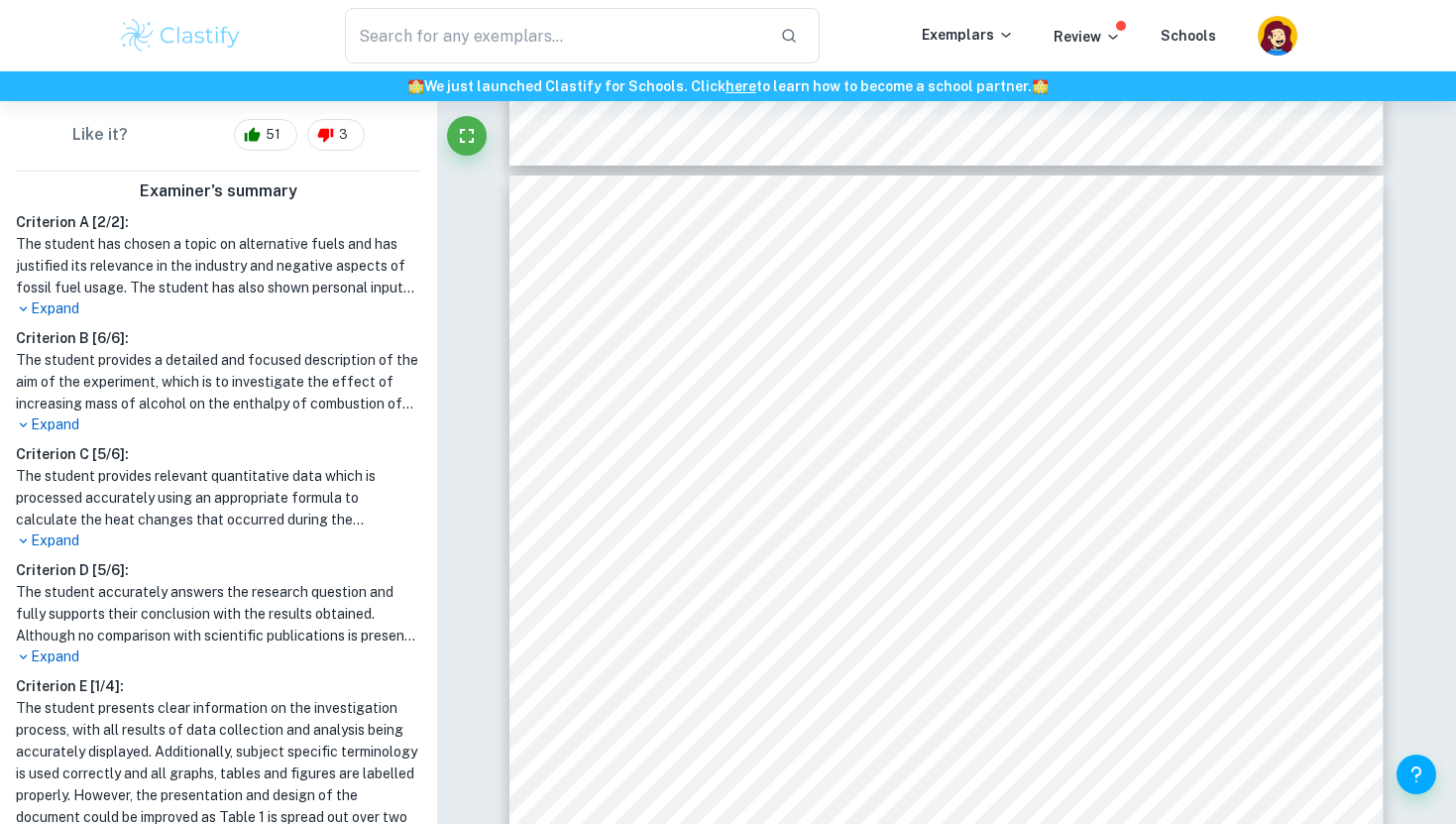 scroll, scrollTop: 628, scrollLeft: 0, axis: vertical 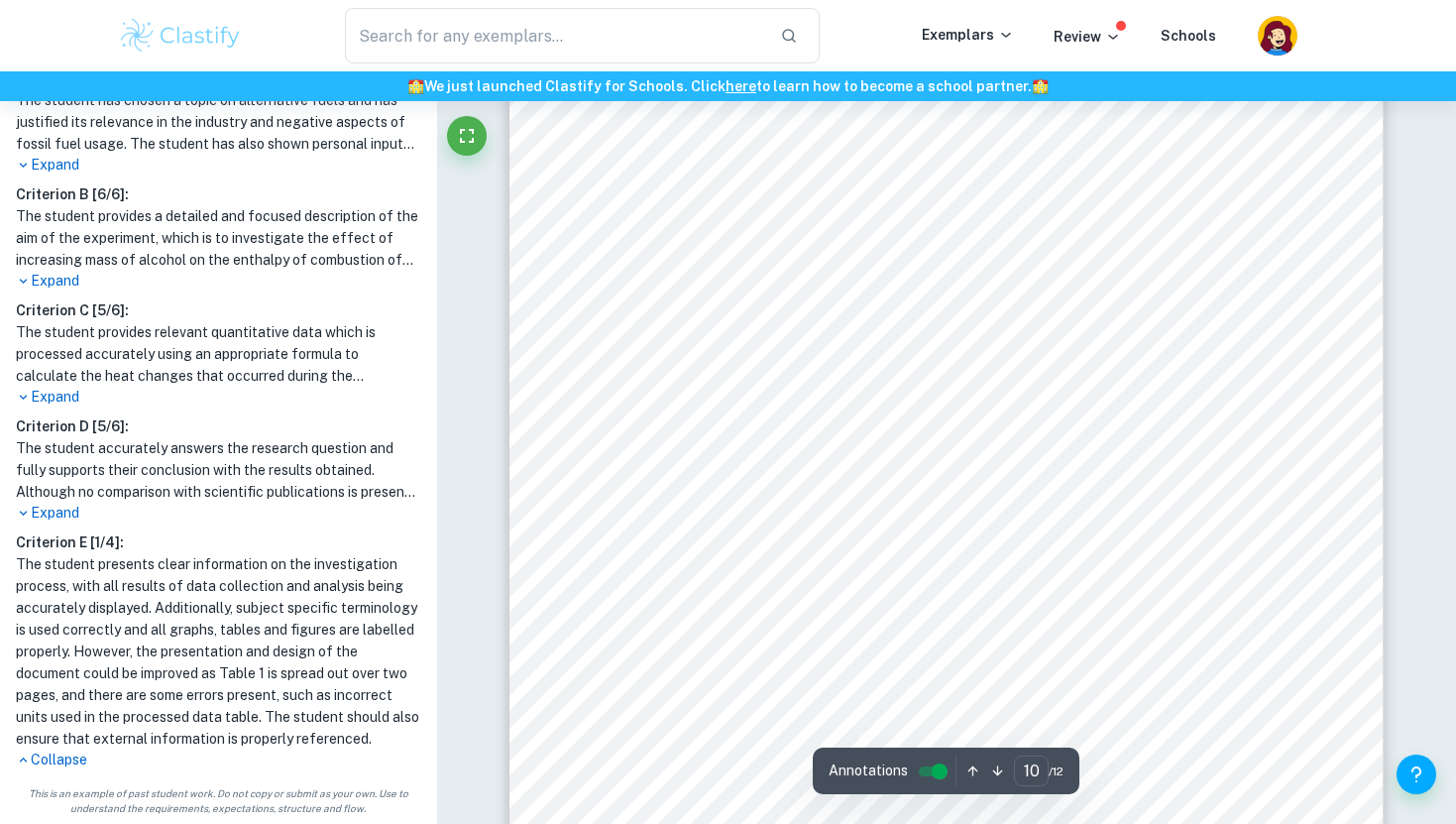 click on "P a g e   |   2 higher enthalpy change as compared to that of an ethanol molecule. This could be due to a higher number of carbon and hydrogen atoms in isopropanol than ethanol and/or the fact that isopropanol is branched while ethanol is unbranched. Impact of uncertainties: As mentioned above, there are little to no uncertainties in the experiment since this was a simulation. Therefore, uncertainties were of no significance in this experiment. There are 2 types of errors: random and systematic. In theory, a calorimeter reduces heat loss, but not all of it, i.e., there will always be some heat loss. However, this simulation uses an ideal constant-pressure calorimeter, i.e., there is no heat loss to the surroundings. Therefore, there is no scope for random errors as there are no statistical fluctuations in the measured data because a simulation can easily maintain ideal conditions, hence, there were no unknown or unpredictable changes observed in perfect insulation and perfect vacuum environments. Conclusion:" at bounding box center [946, 215] 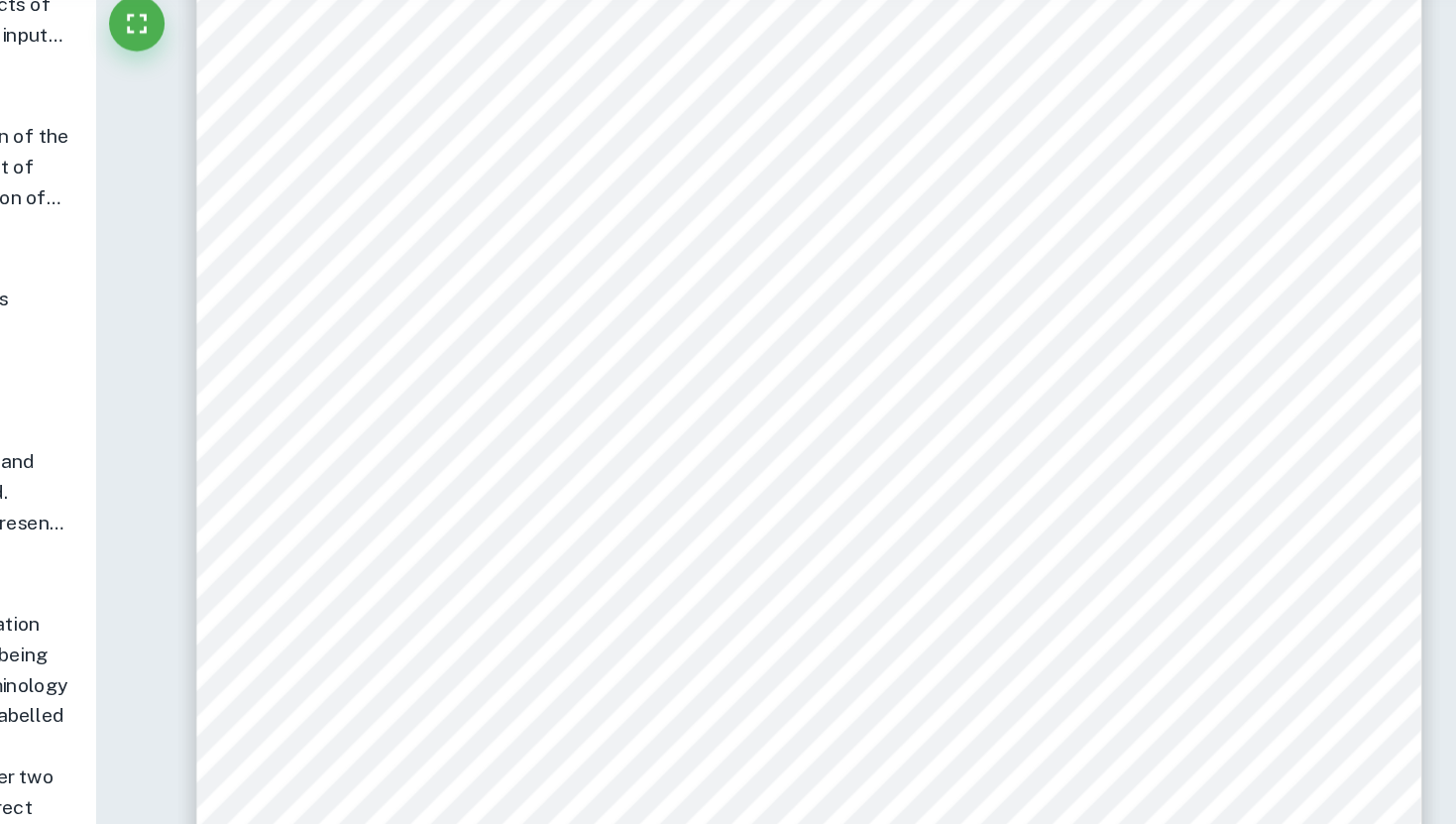 click on "P a g e   |   2 higher enthalpy change as compared to that of an ethanol molecule. This could be due to a higher number of carbon and hydrogen atoms in isopropanol than ethanol and/or the fact that isopropanol is branched while ethanol is unbranched. Impact of uncertainties: As mentioned above, there are little to no uncertainties in the experiment since this was a simulation. Therefore, uncertainties were of no significance in this experiment. There are 2 types of errors: random and systematic. In theory, a calorimeter reduces heat loss, but not all of it, i.e., there will always be some heat loss. However, this simulation uses an ideal constant-pressure calorimeter, i.e., there is no heat loss to the surroundings. Therefore, there is no scope for random errors as there are no statistical fluctuations in the measured data because a simulation can easily maintain ideal conditions, hence, there were no unknown or unpredictable changes observed in perfect insulation and perfect vacuum environments. Conclusion:" at bounding box center [946, 215] 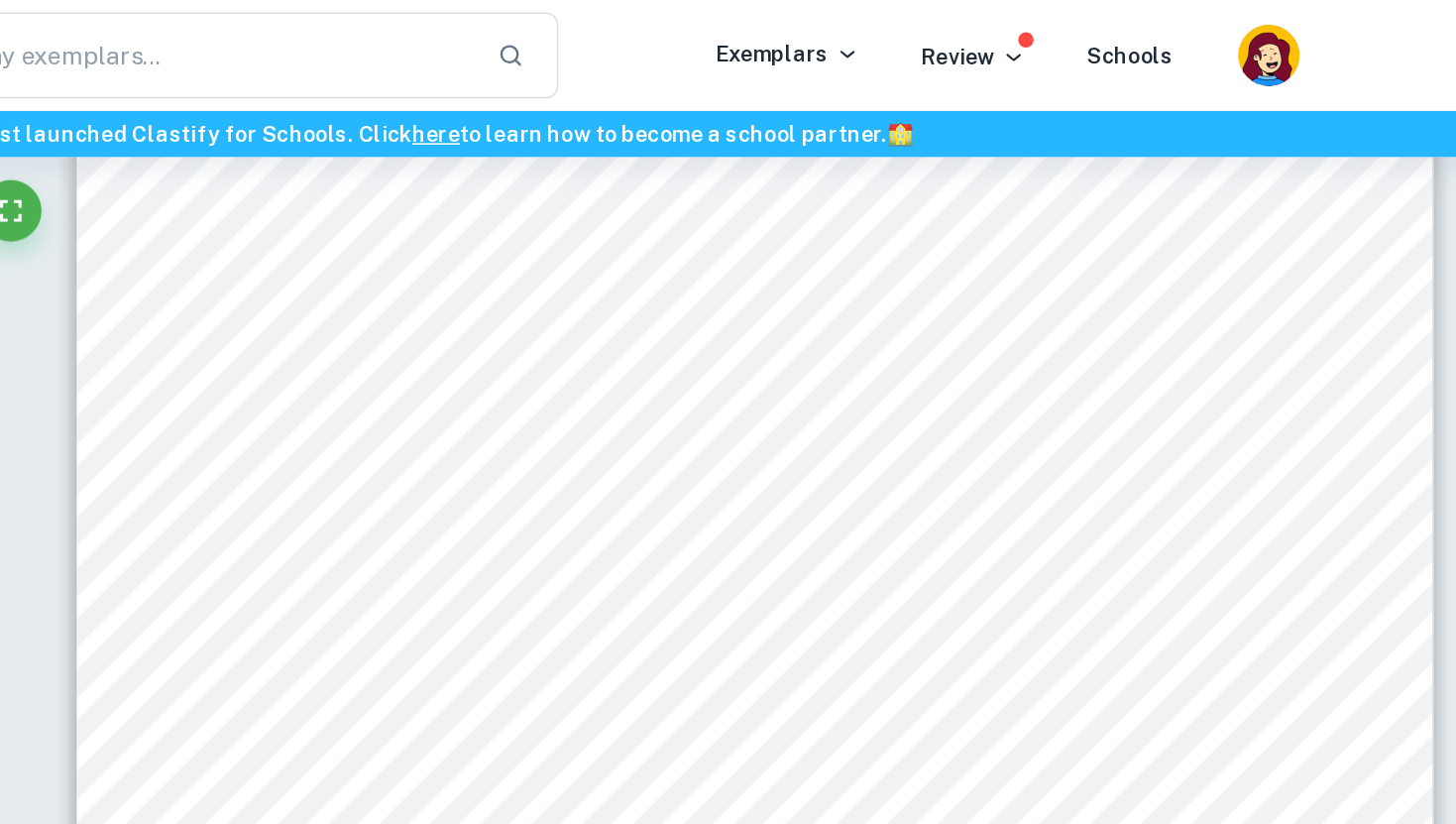 scroll, scrollTop: 0, scrollLeft: 0, axis: both 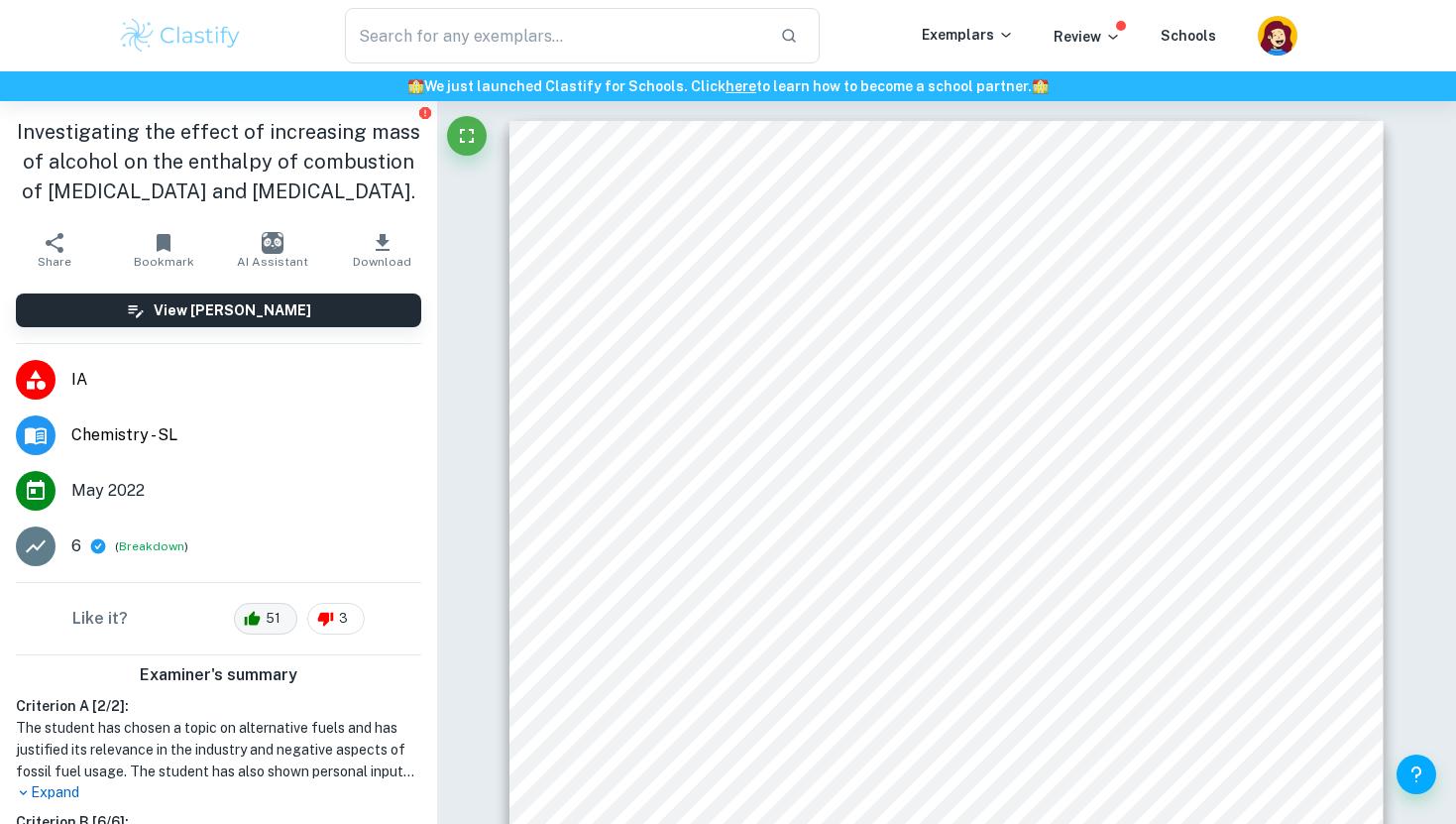 click on "51" at bounding box center (273, 619) 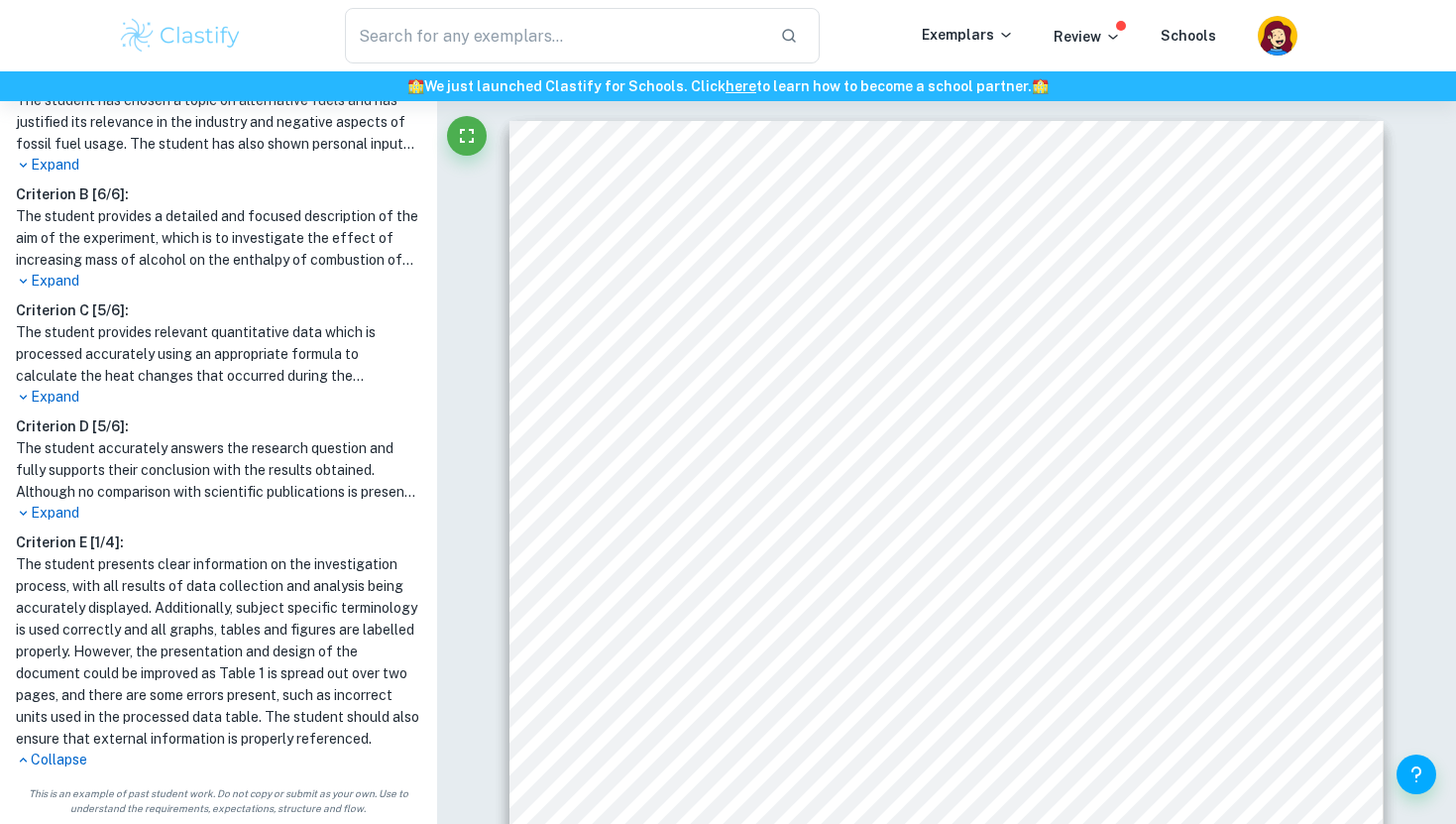 scroll, scrollTop: 627, scrollLeft: 0, axis: vertical 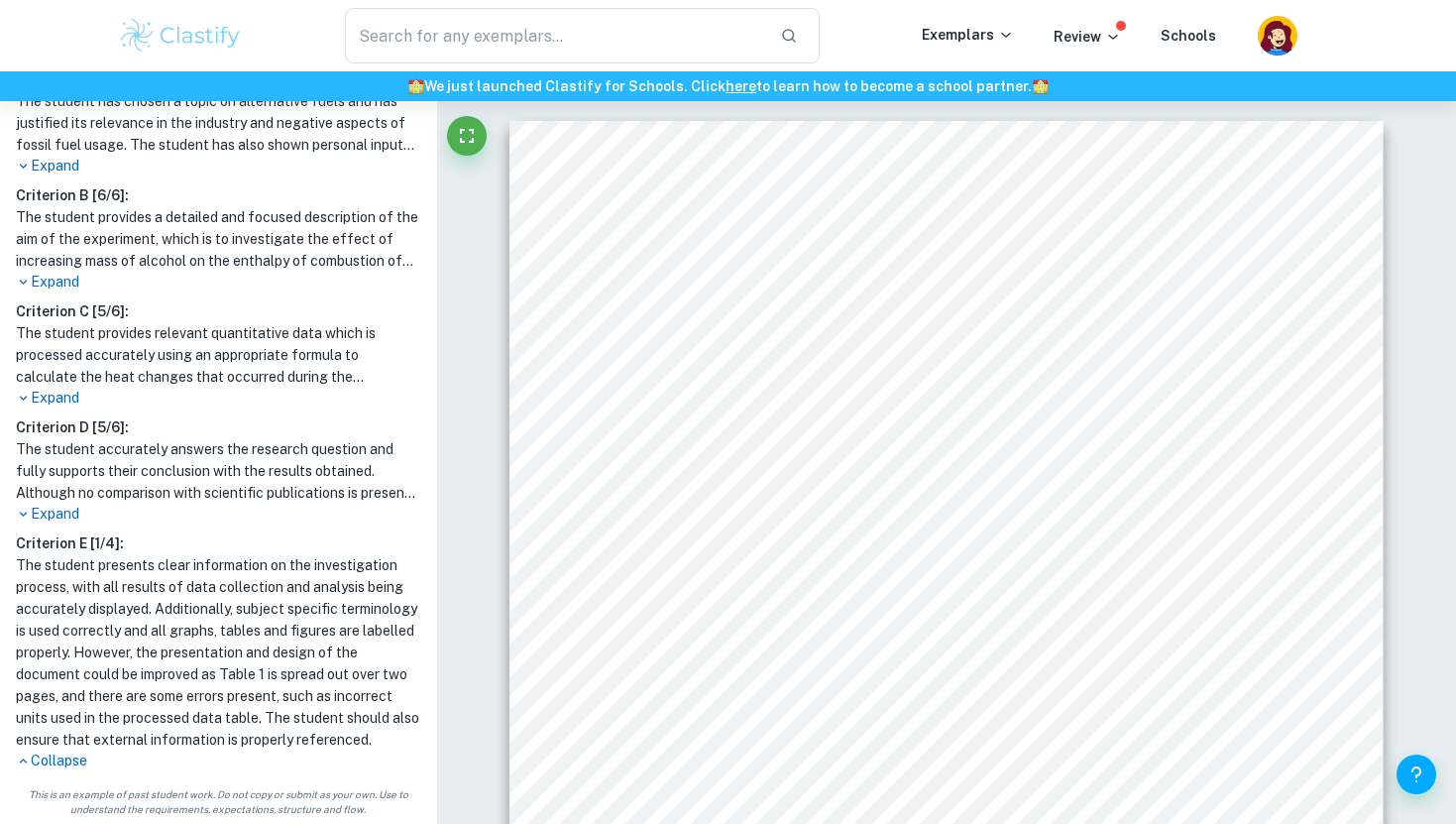 click on "The student presents clear information on the investigation process, with all results of data collection and analysis being accurately displayed. Additionally, subject specific terminology is used correctly and all graphs, tables and figures are labelled properly. However, the presentation and design of the document could be improved as Table 1 is spread out over two pages, and there are some errors present, such as incorrect units used in the processed data table. The student should also ensure that external information is properly referenced." at bounding box center (218, 652) 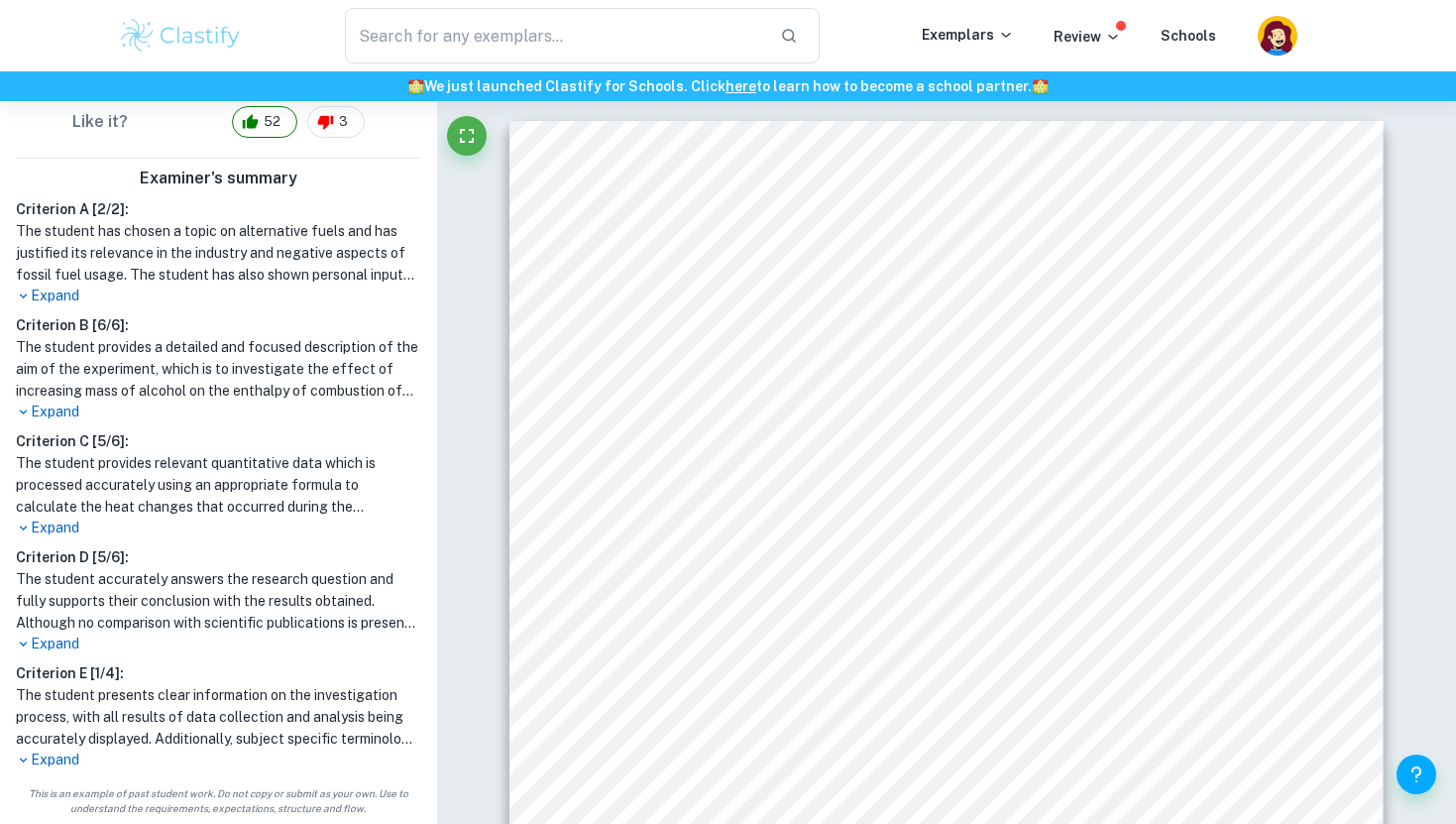 scroll, scrollTop: 11, scrollLeft: 0, axis: vertical 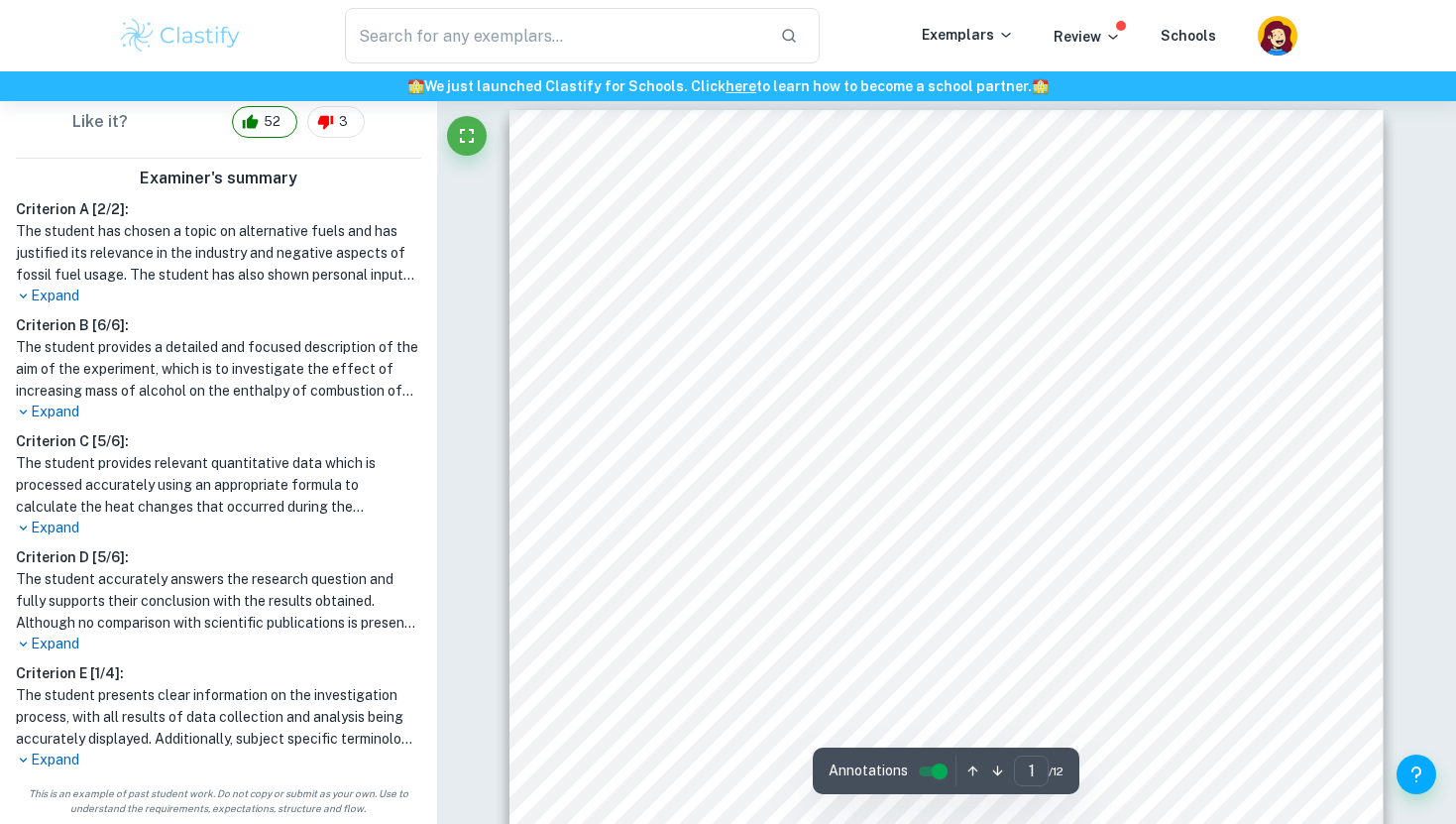 click on "Expand" at bounding box center [218, 760] 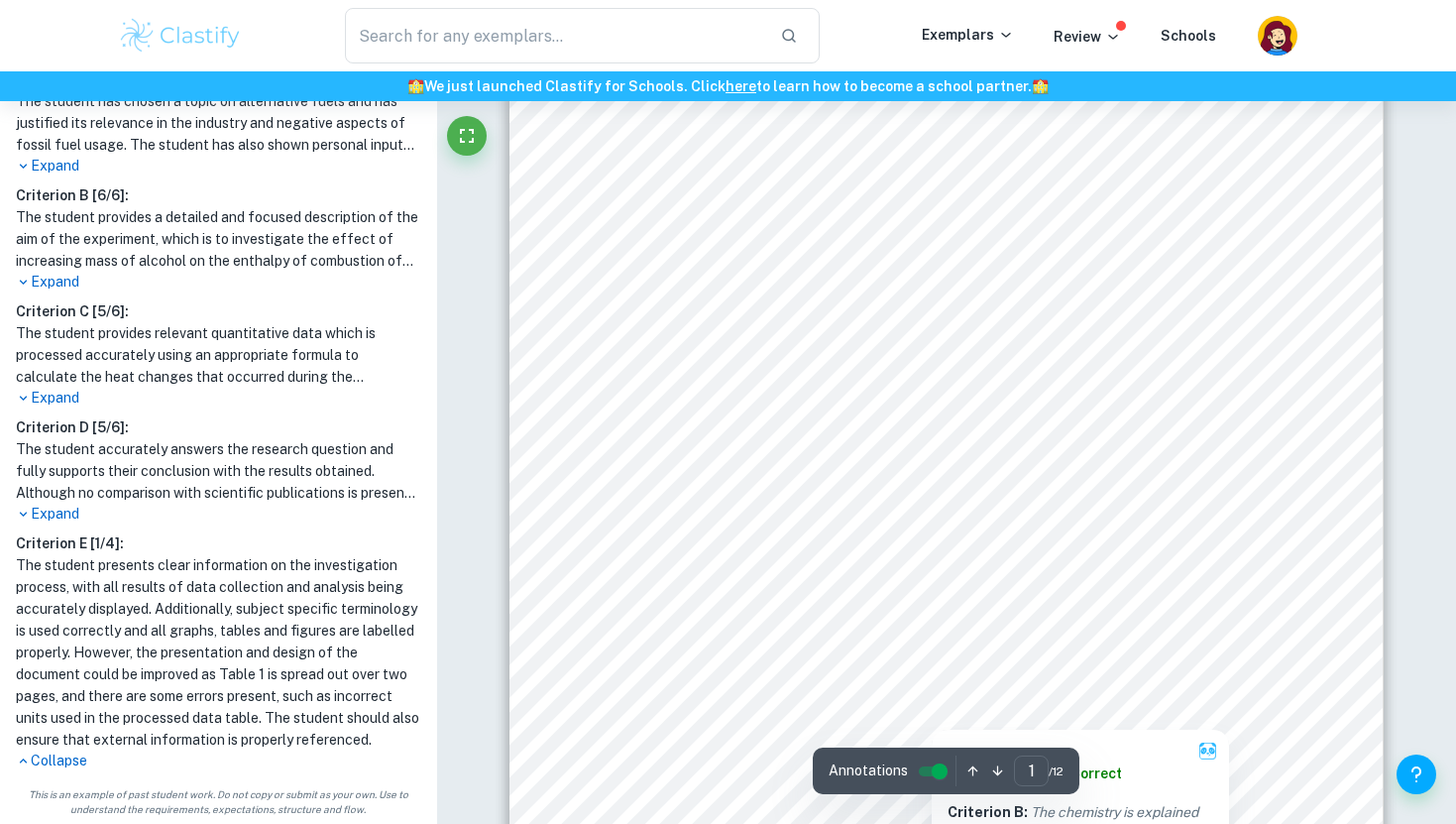 scroll, scrollTop: 0, scrollLeft: 0, axis: both 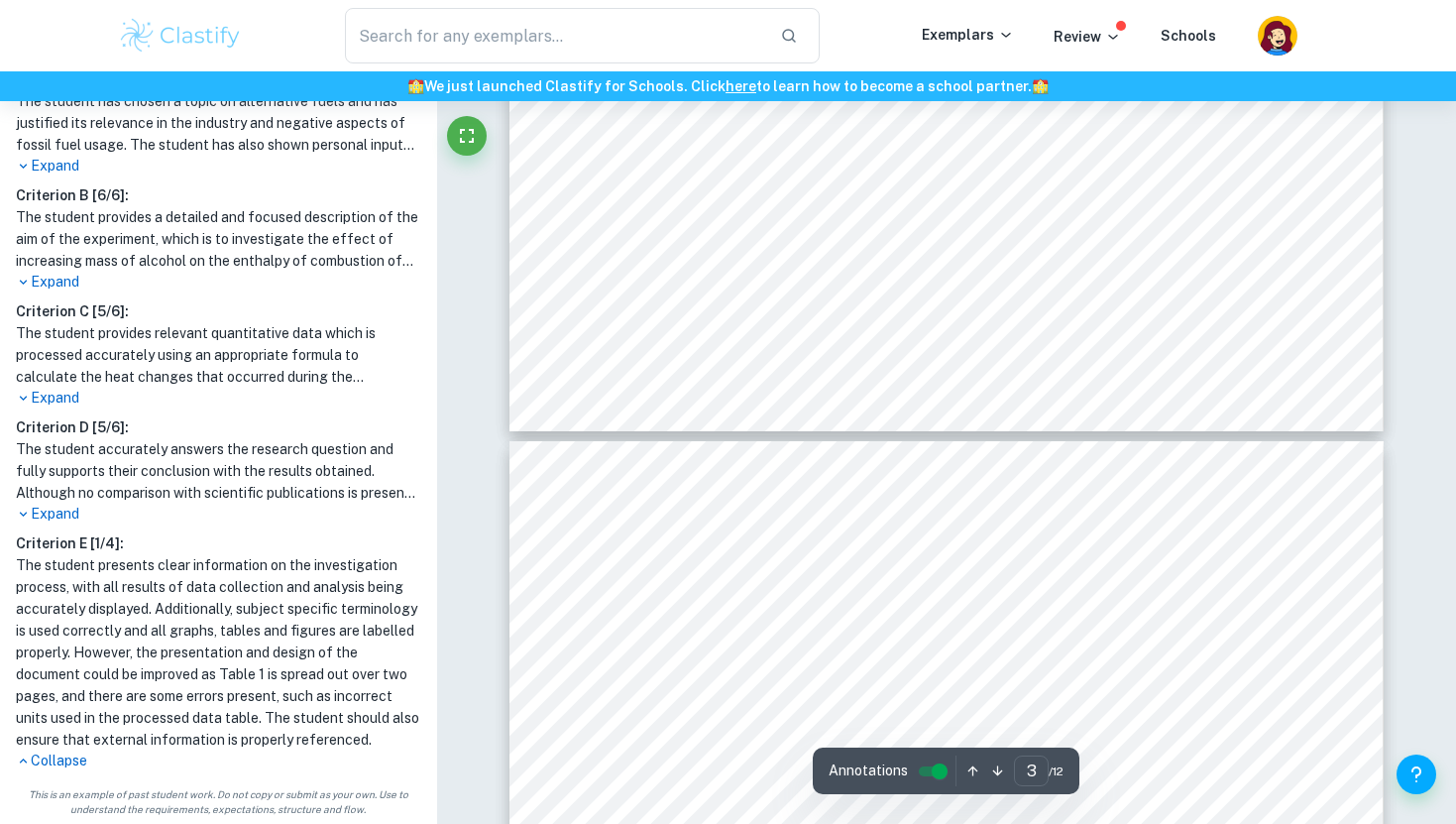 type on "4" 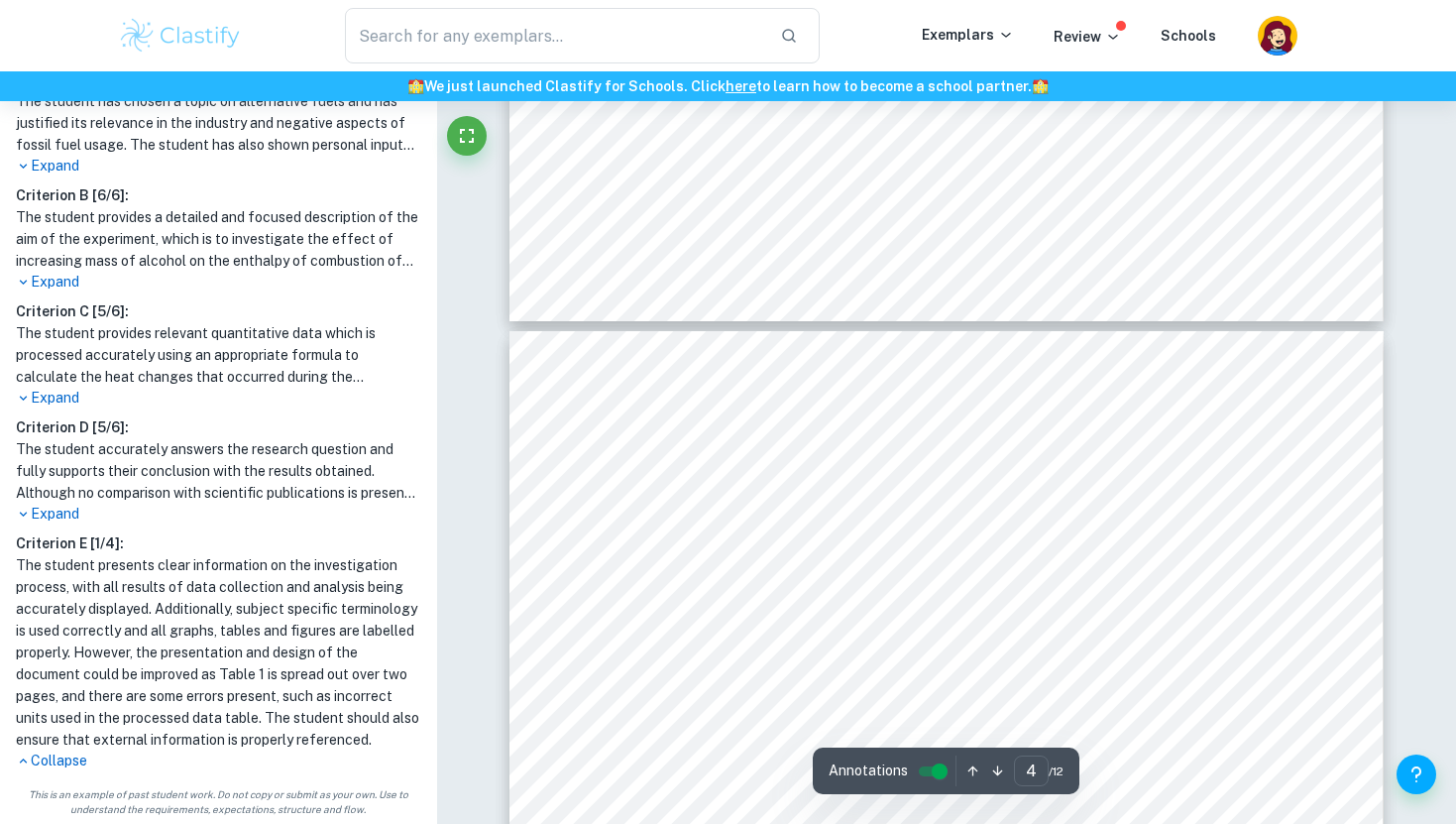 scroll, scrollTop: 3679, scrollLeft: 0, axis: vertical 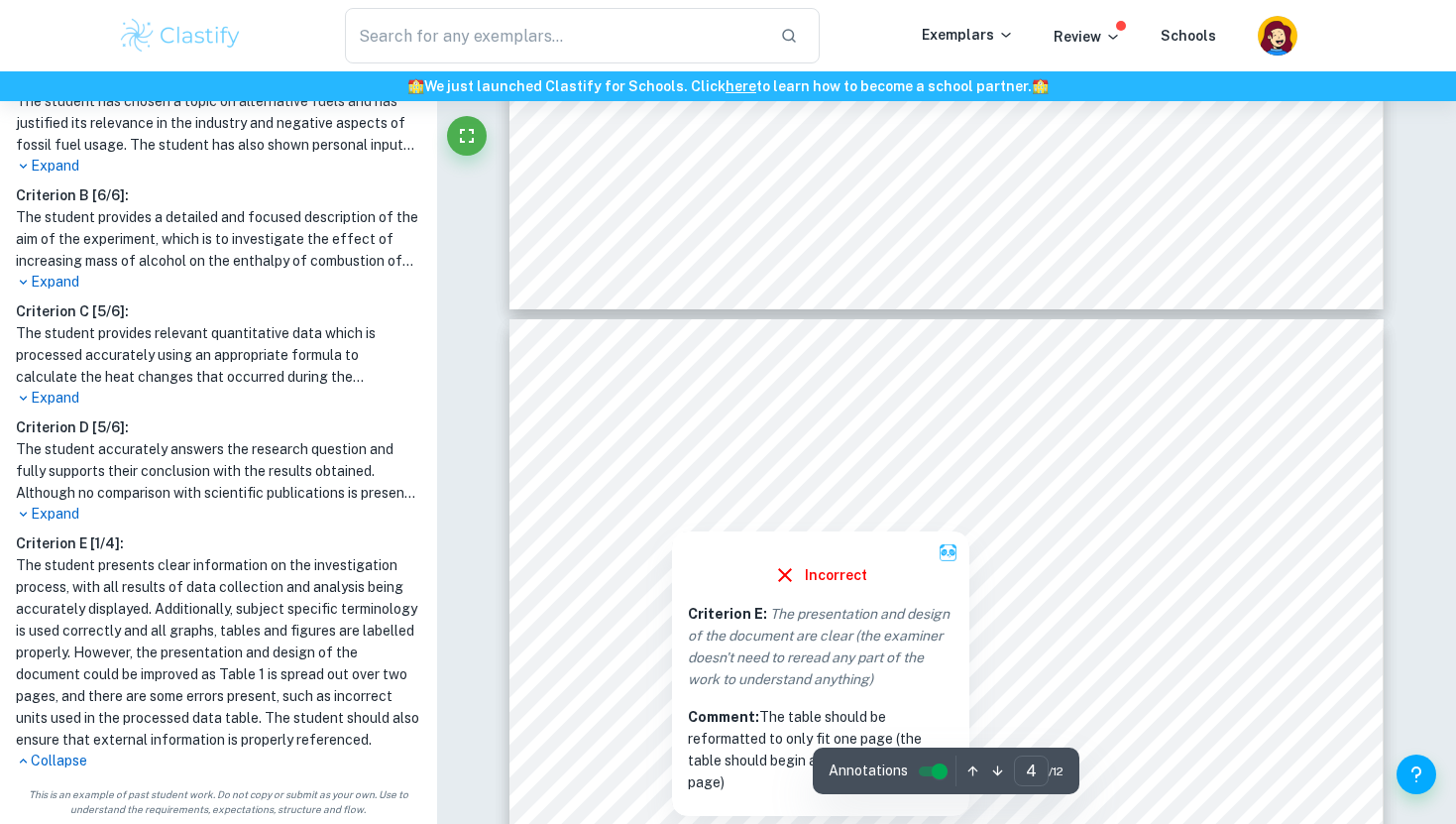 click at bounding box center (677, 491) 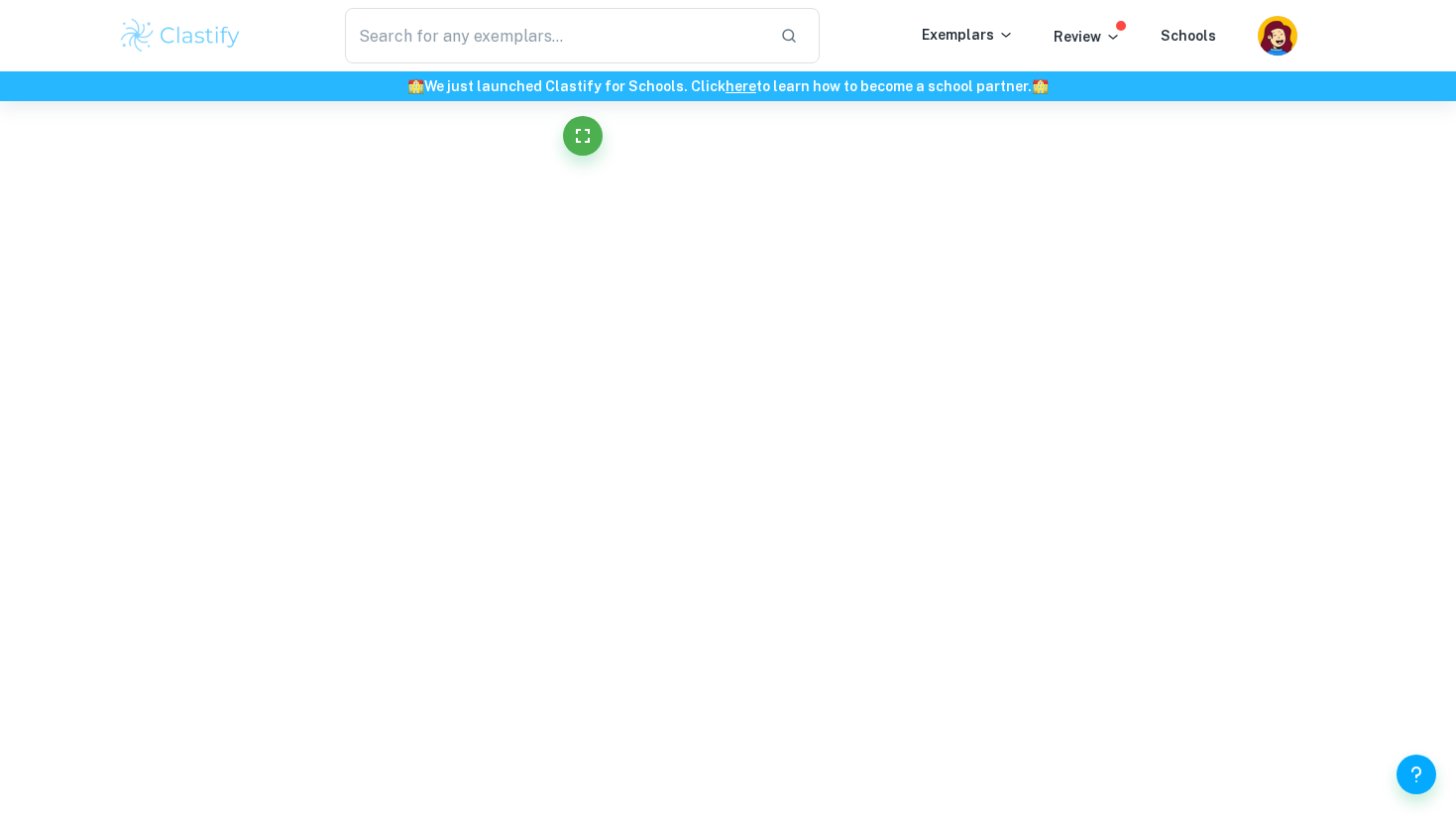 scroll, scrollTop: 0, scrollLeft: 0, axis: both 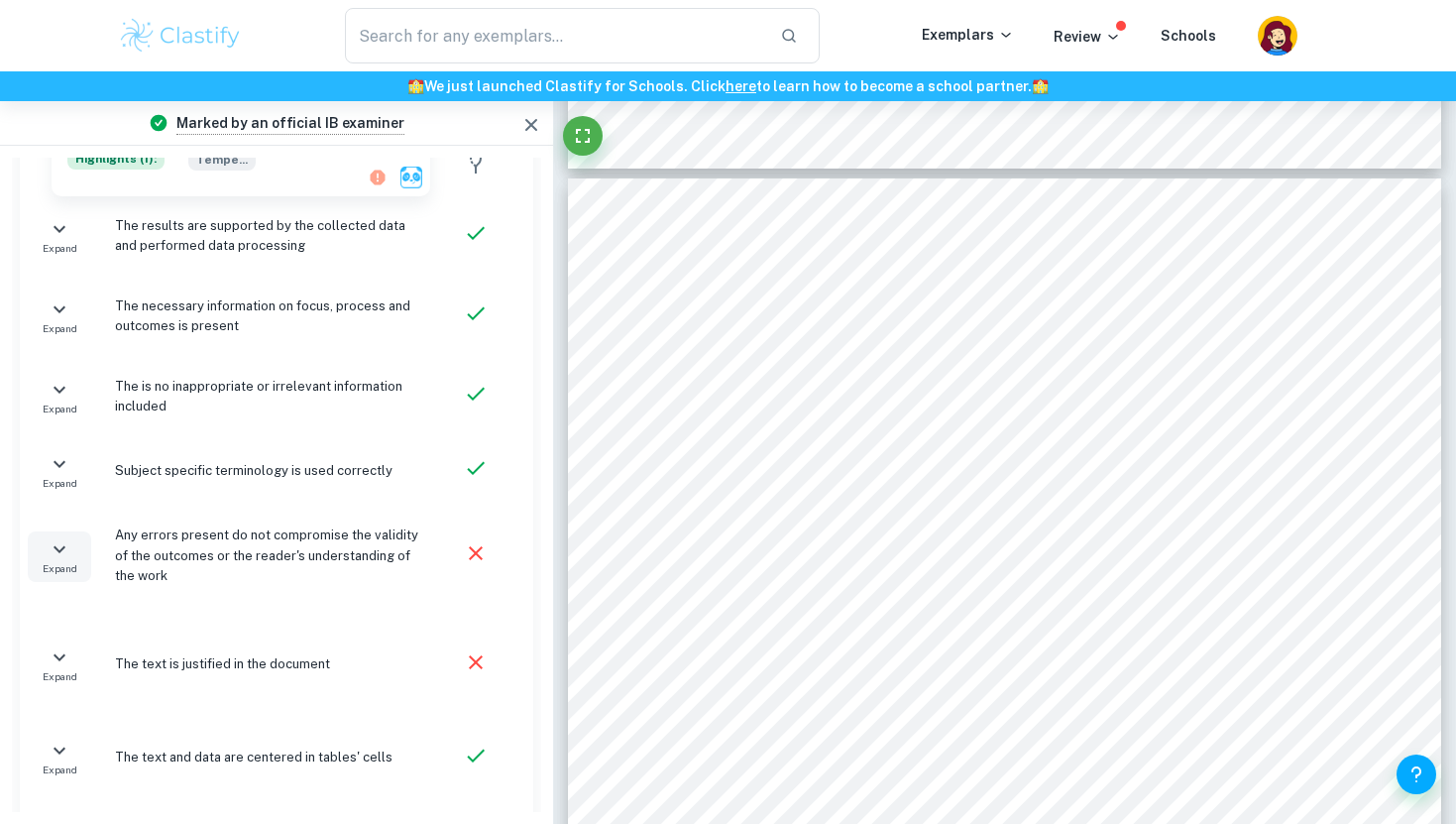 click on "Expand" at bounding box center [59, 568] 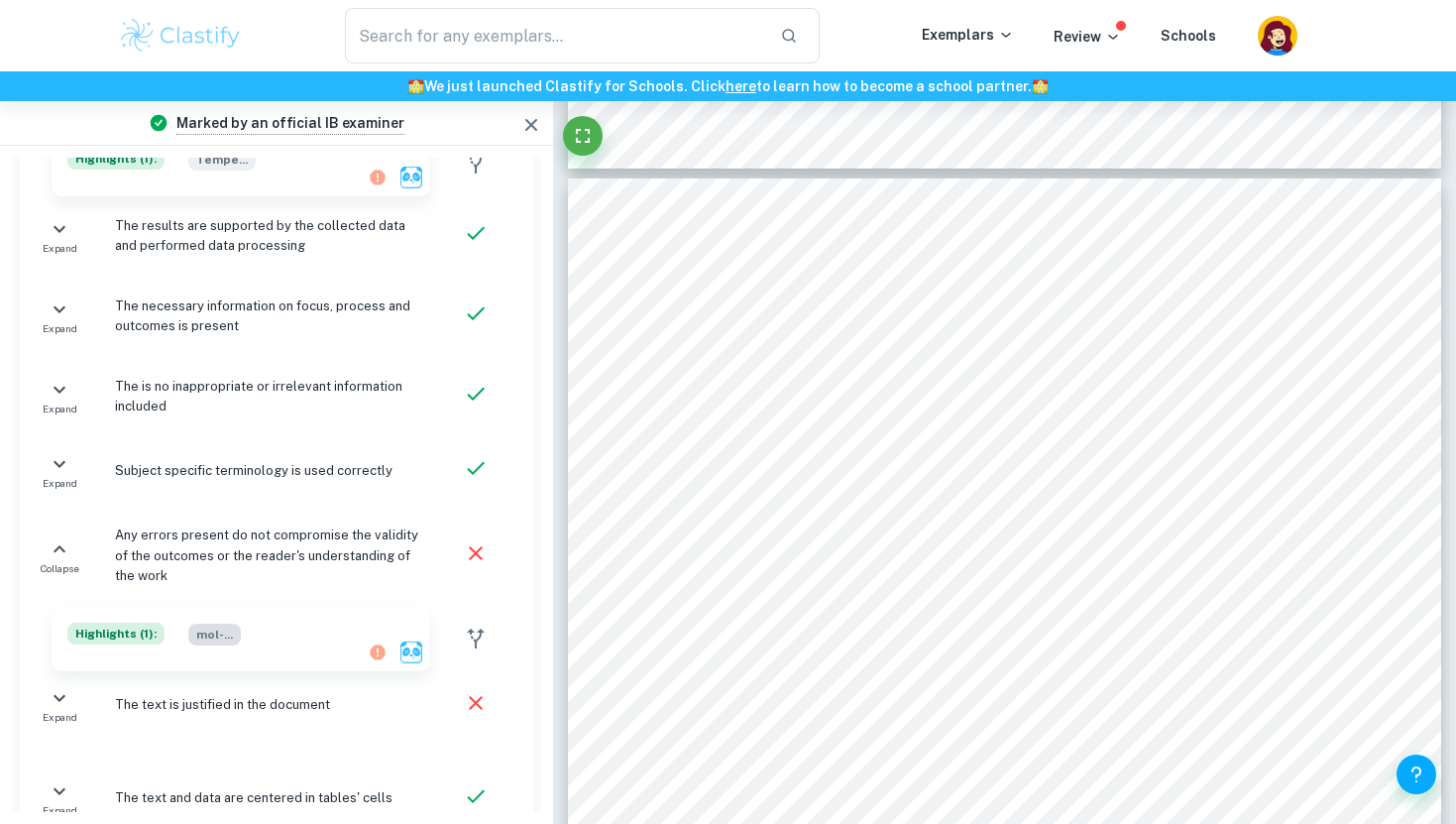 click on "mol- ..." at bounding box center [214, 635] 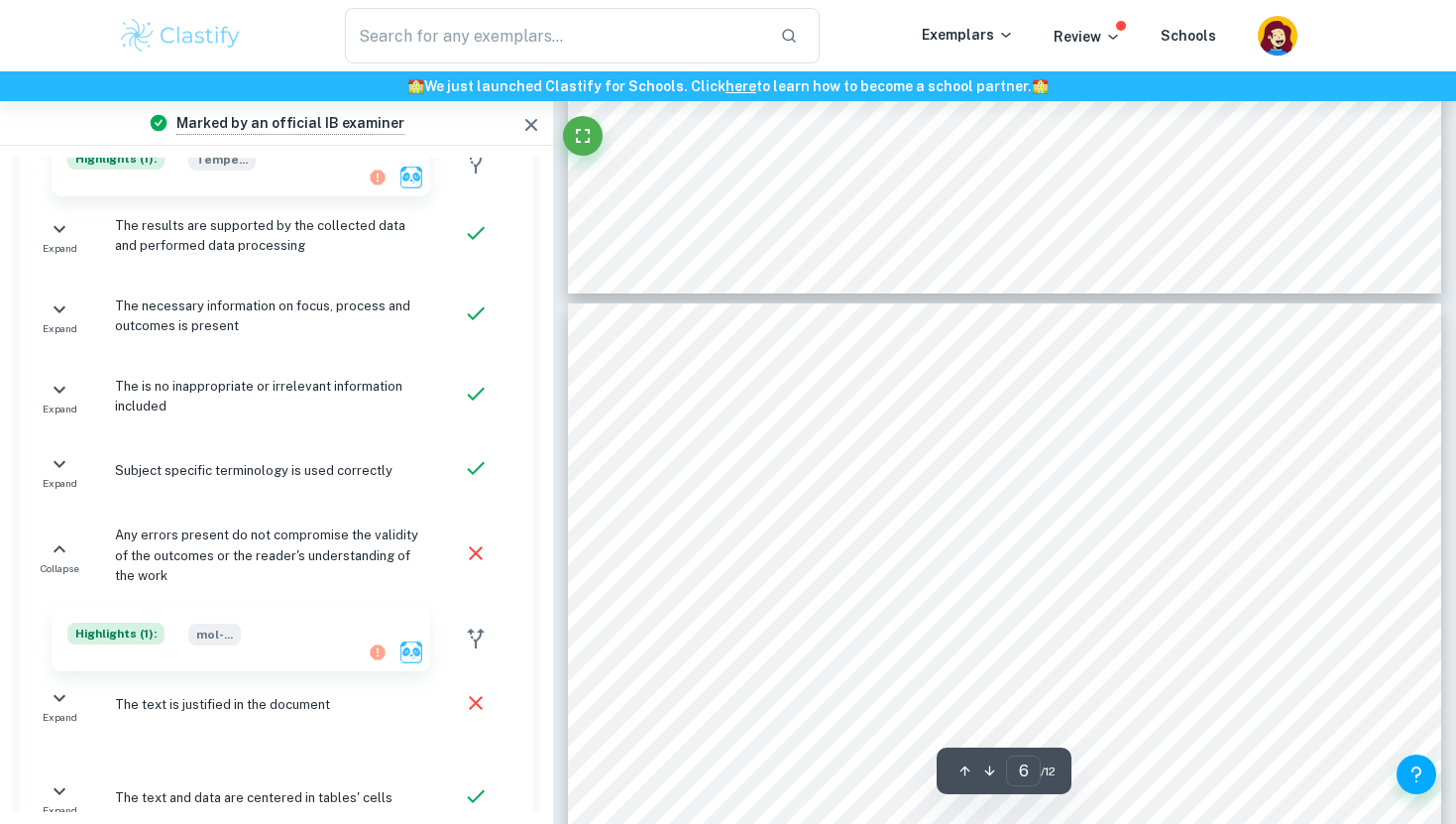 type on "7" 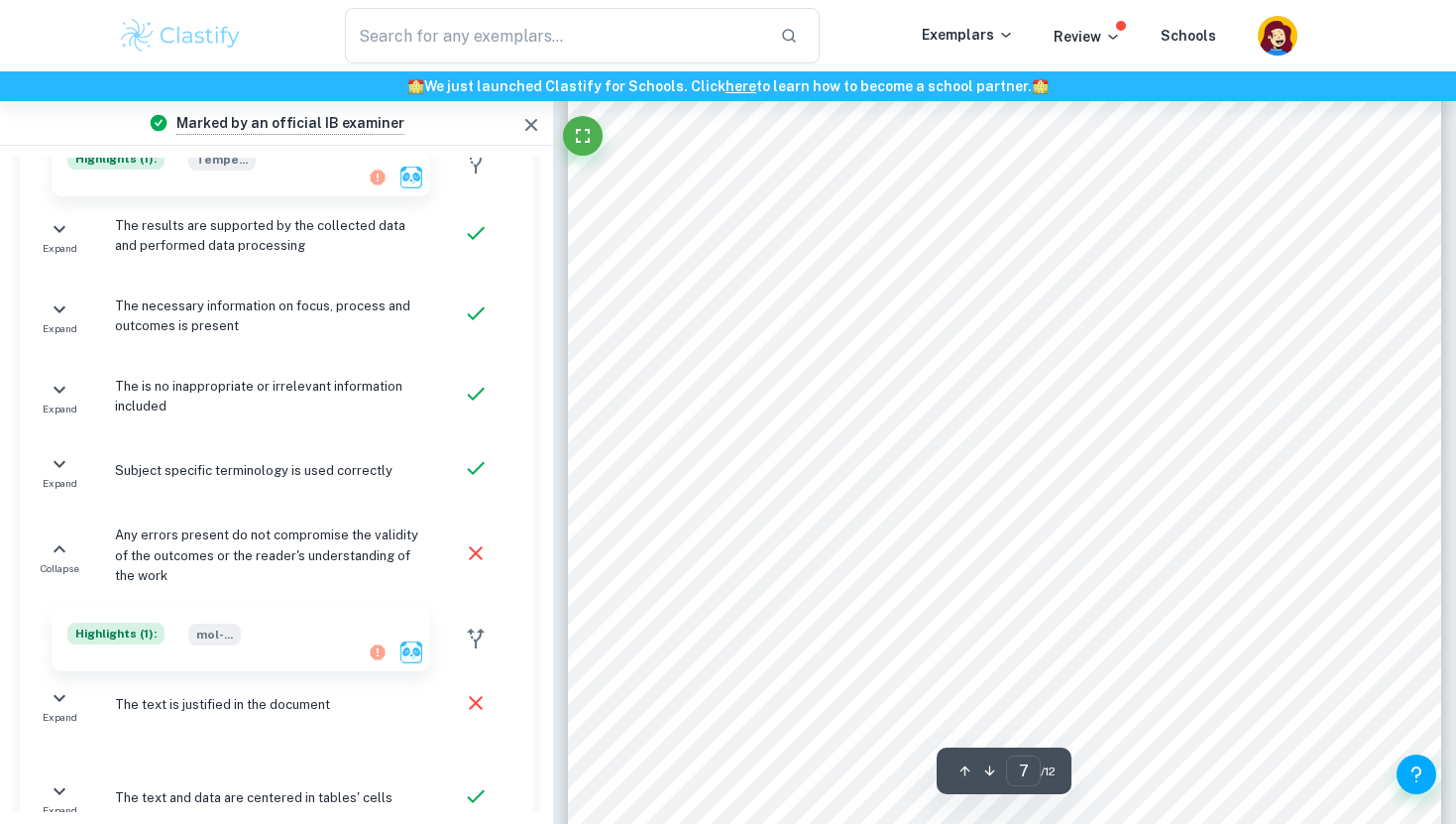 scroll, scrollTop: 8412, scrollLeft: 0, axis: vertical 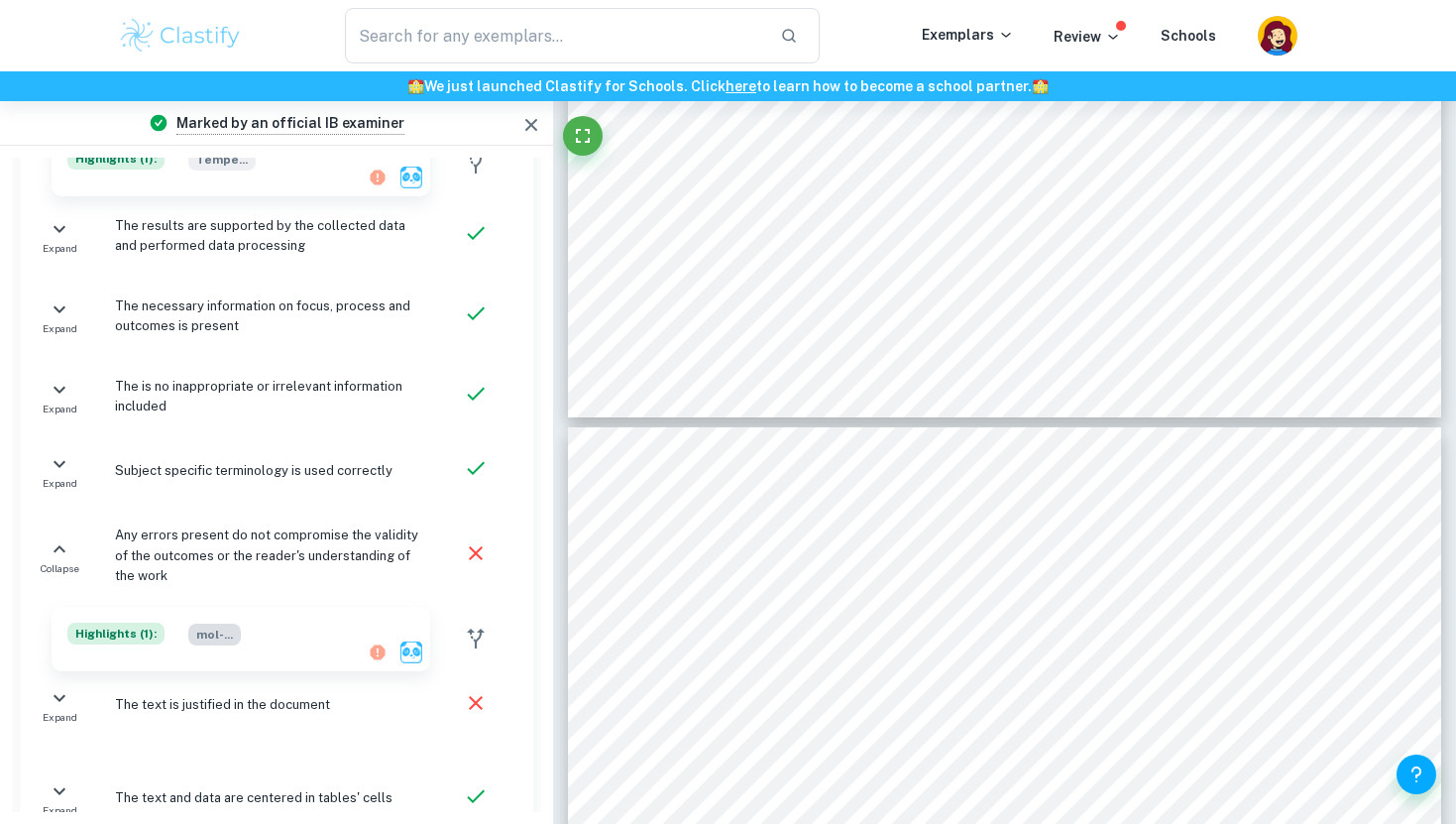 click on "mol- ..." at bounding box center [214, 635] 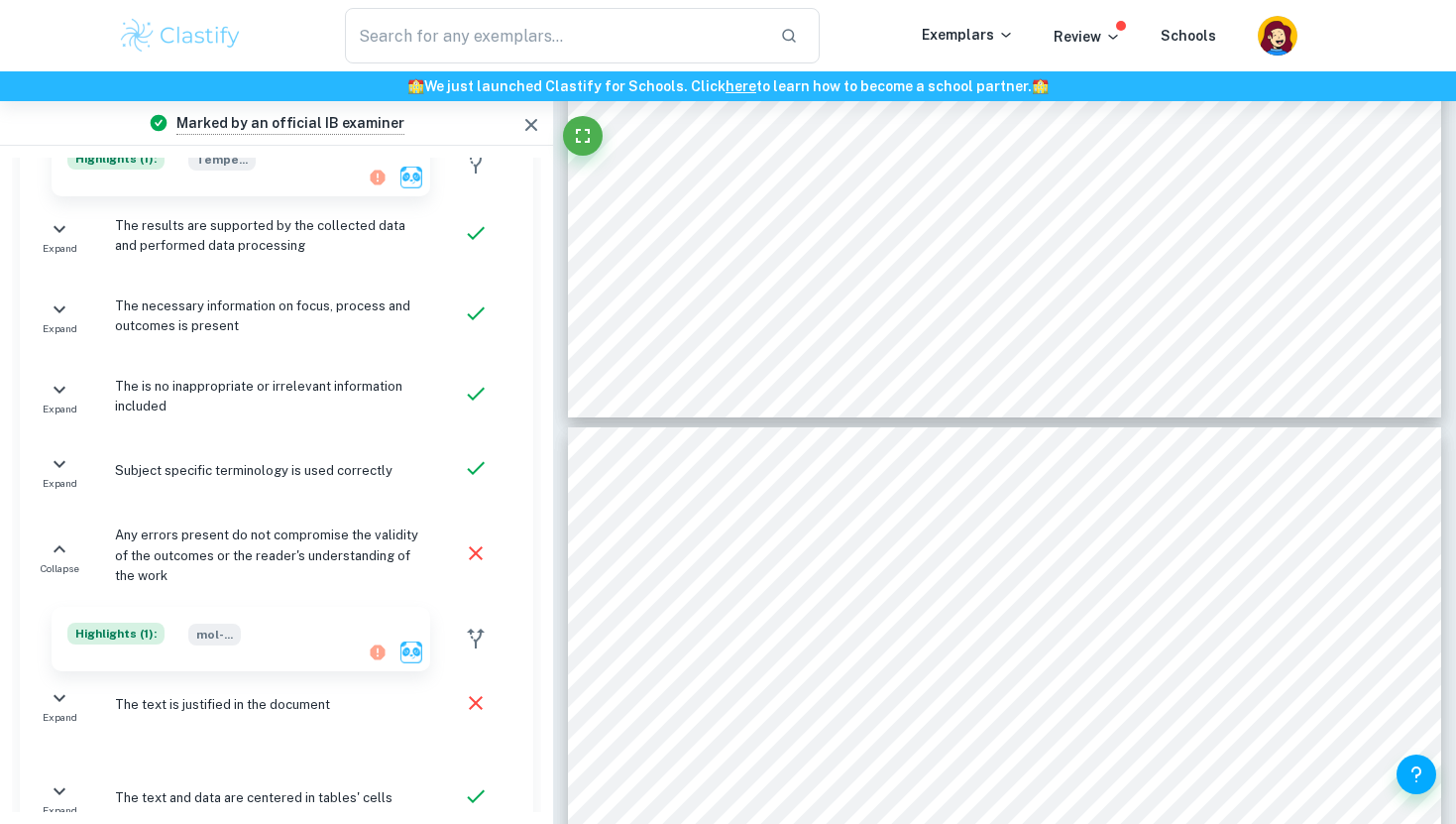 click on "Highlights ( 1 ):" at bounding box center [116, 634] 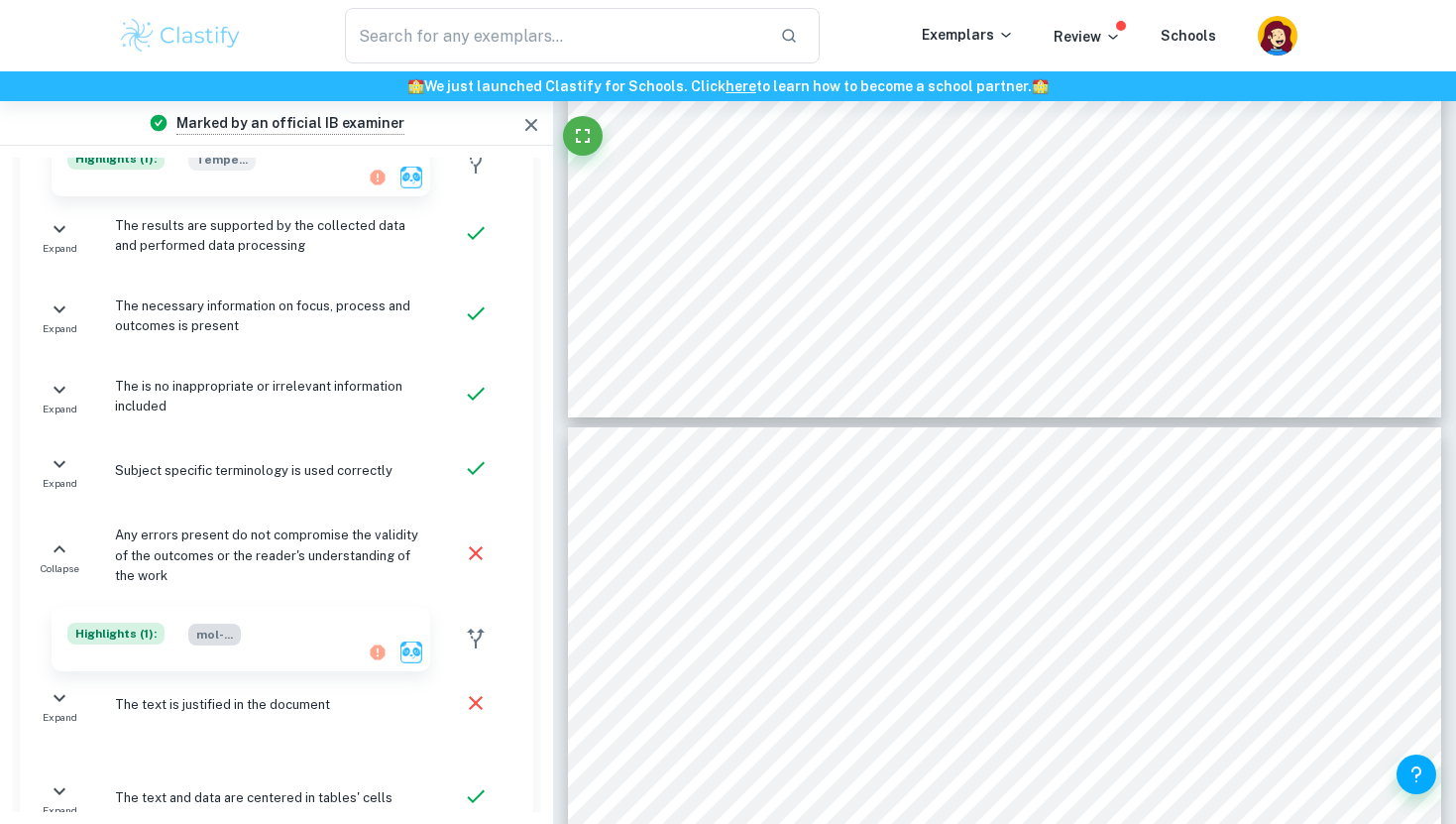 click on "mol- ..." at bounding box center [214, 635] 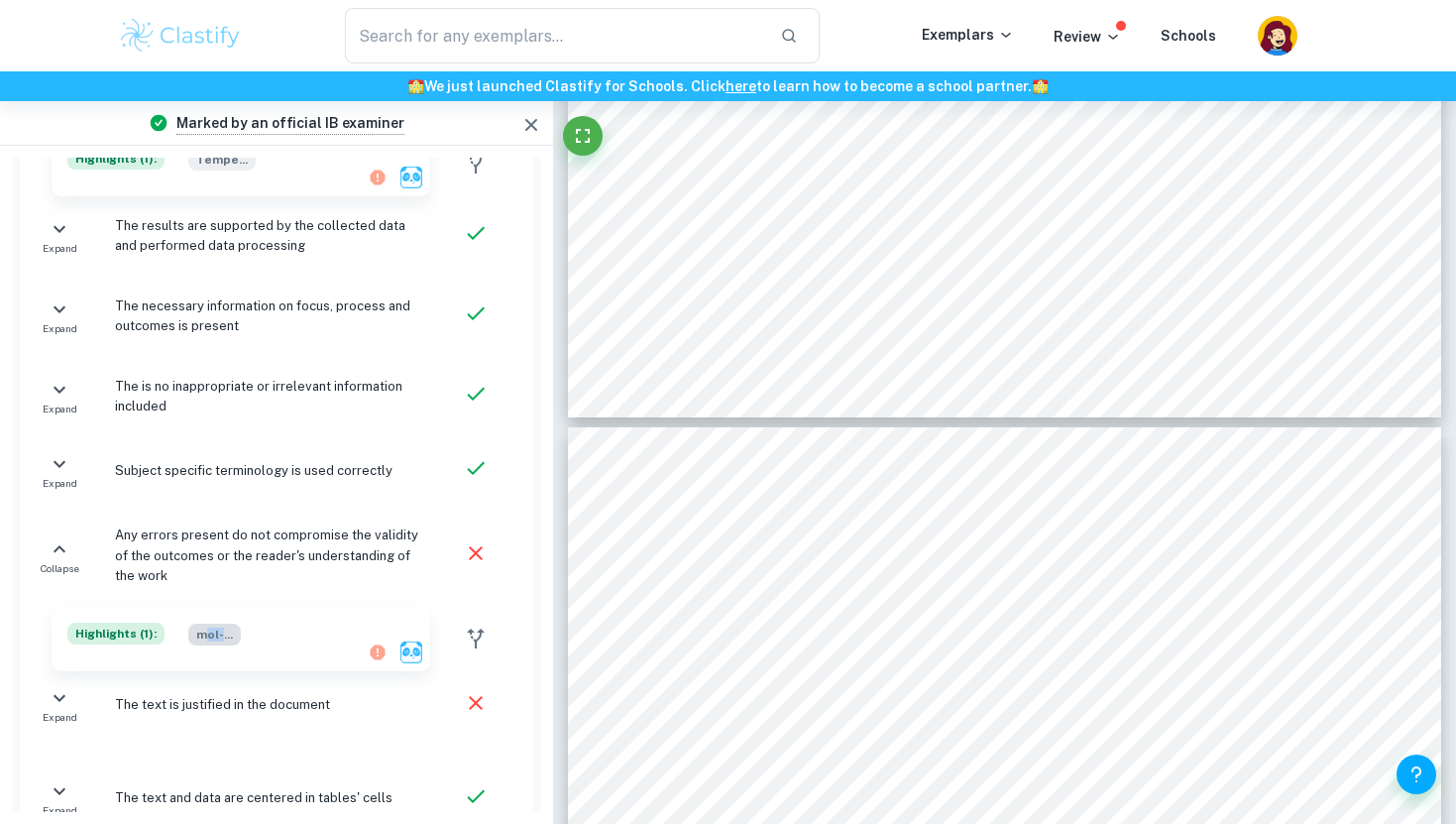 click on "mol- ..." at bounding box center [214, 635] 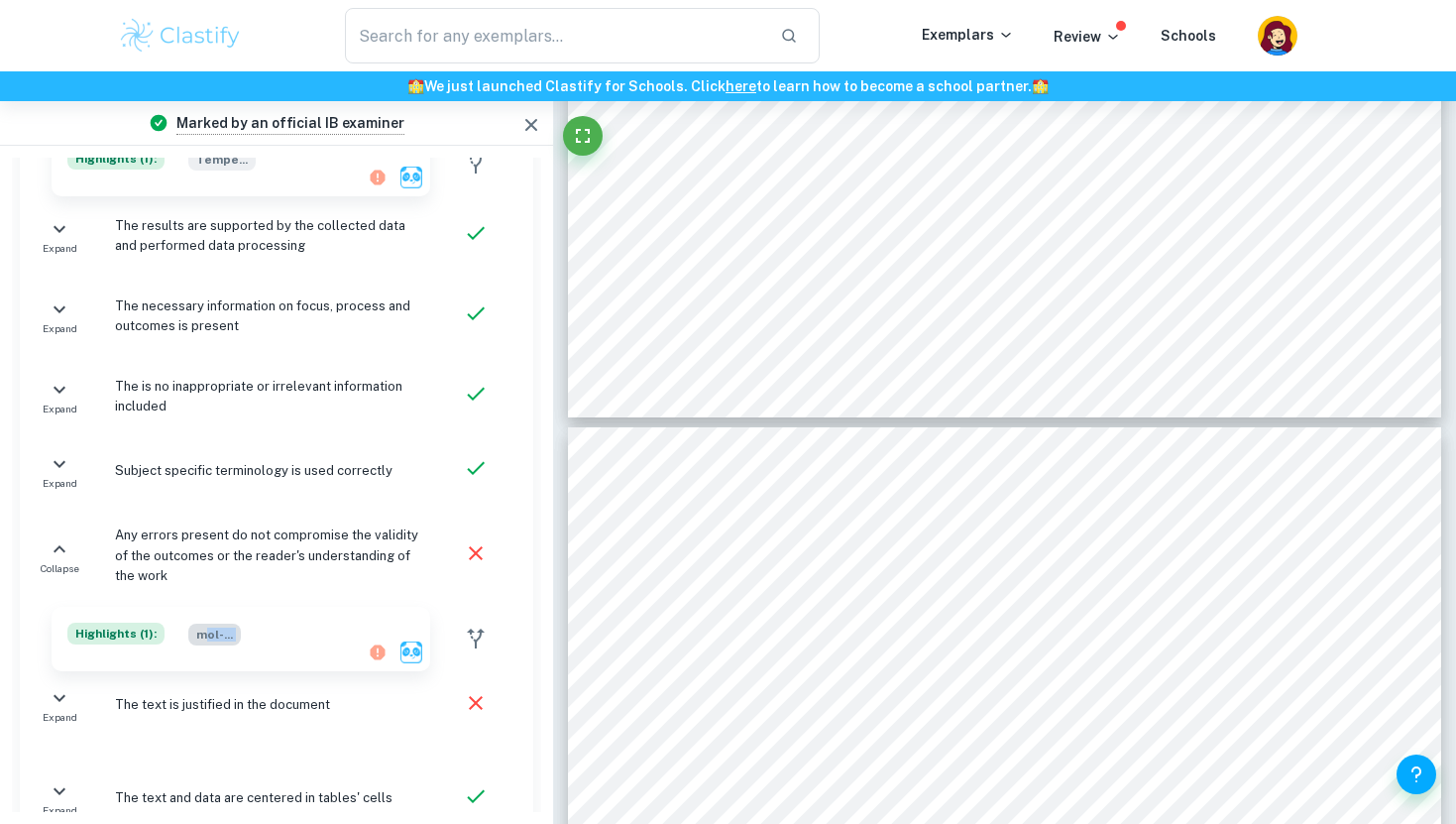 click on "mol- ..." at bounding box center [214, 635] 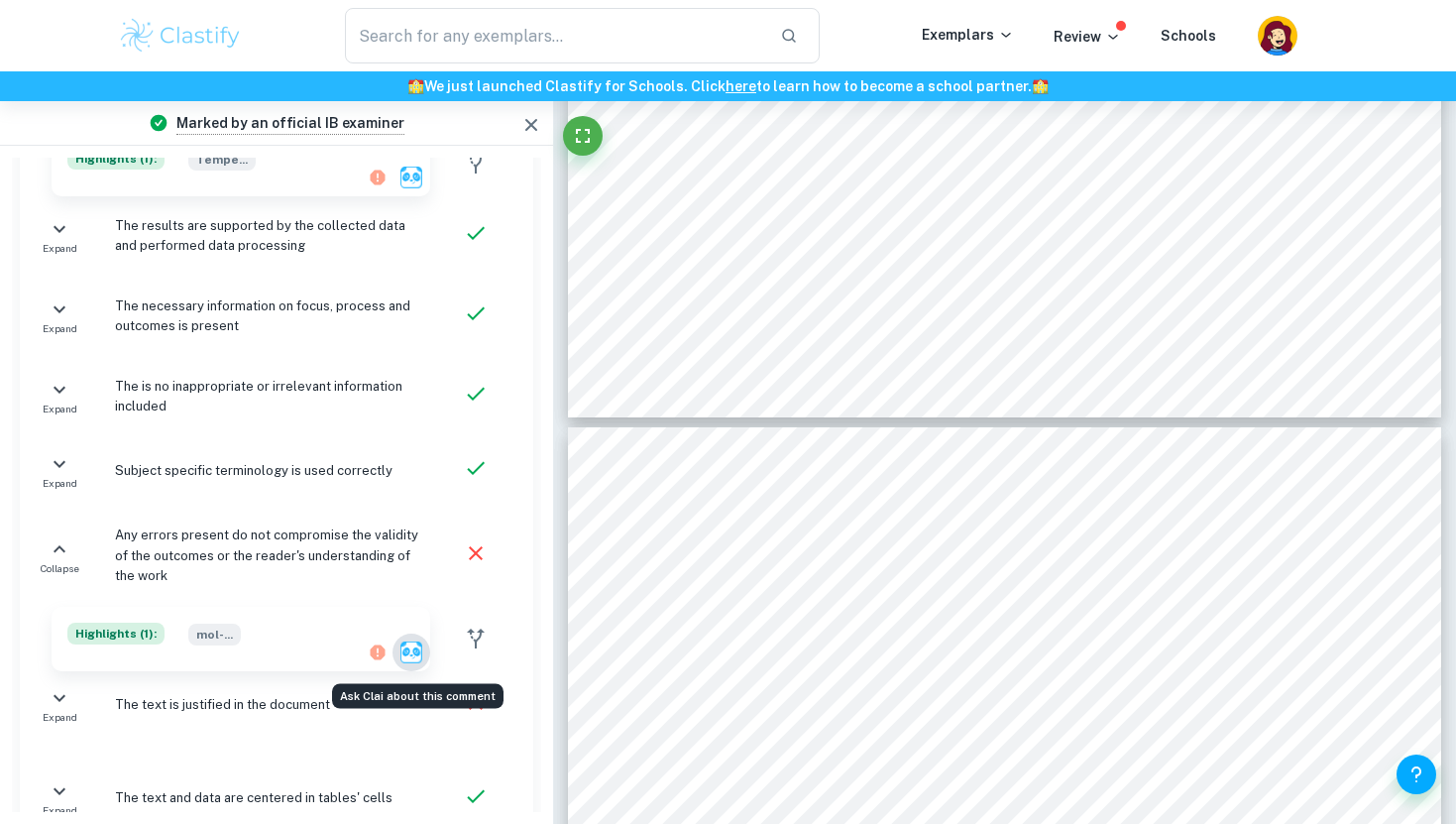 click at bounding box center (411, 652) 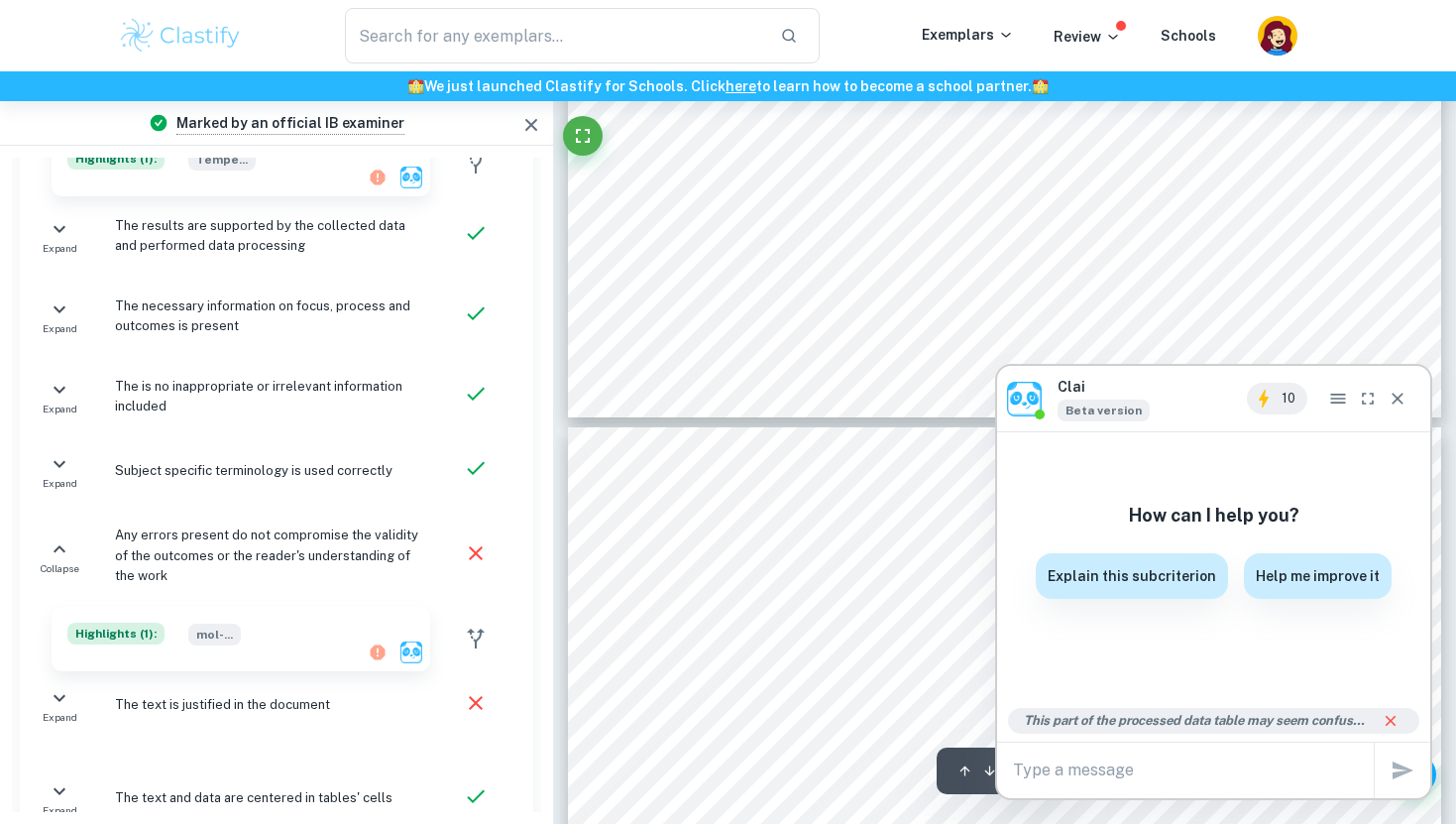 click on "This part of the processed data table may seem confusing to the reader as it is a mistake. The enthalpy changes calculated in this experiment are not measured in kJ/mol, only the change in heat per mass is calculated for the specific mass of alcohol. The standard enthalpy change is not calculated, therefore the unit of kJ/mol is not correct" at bounding box center (1196, 721) 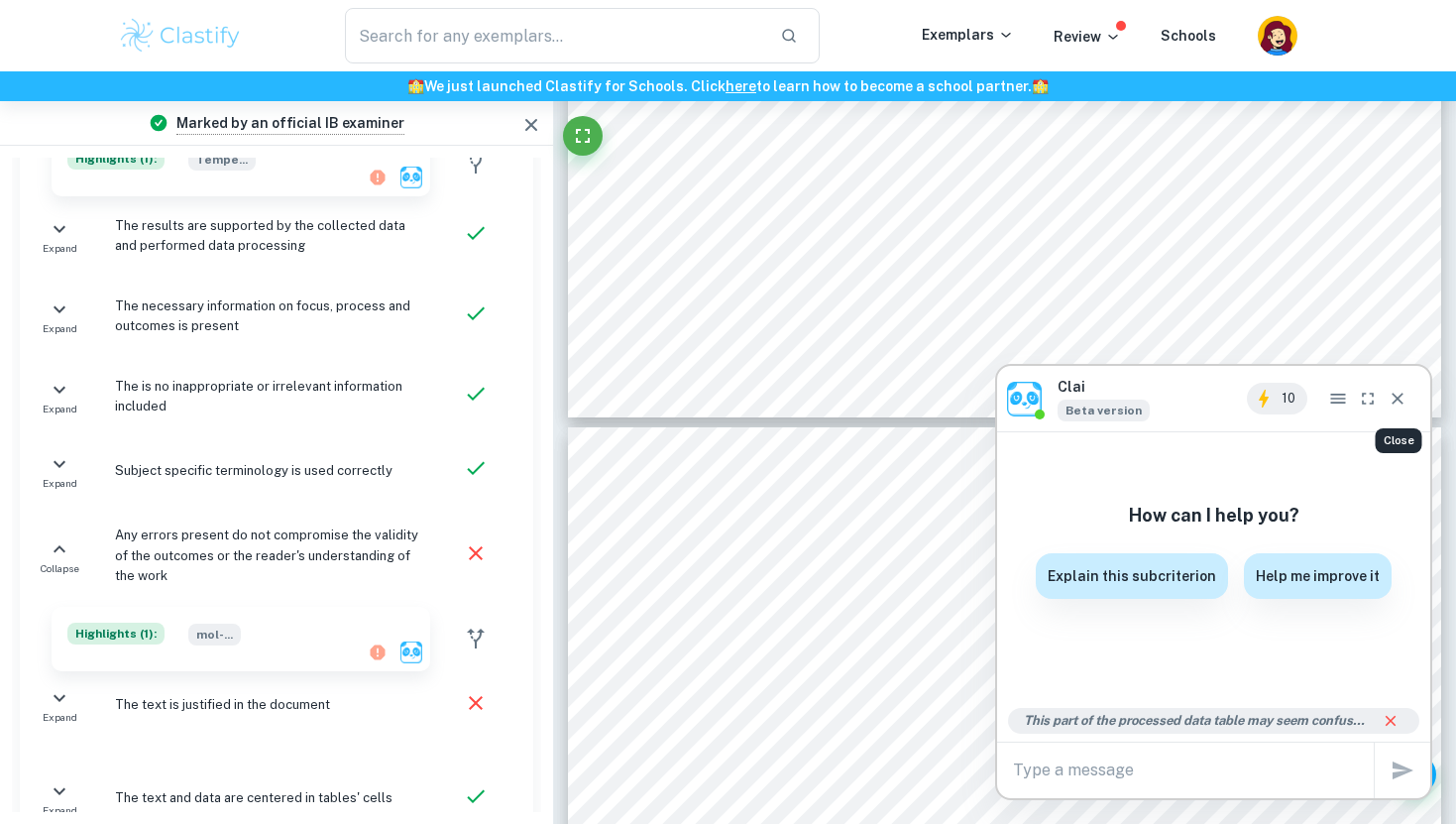 click 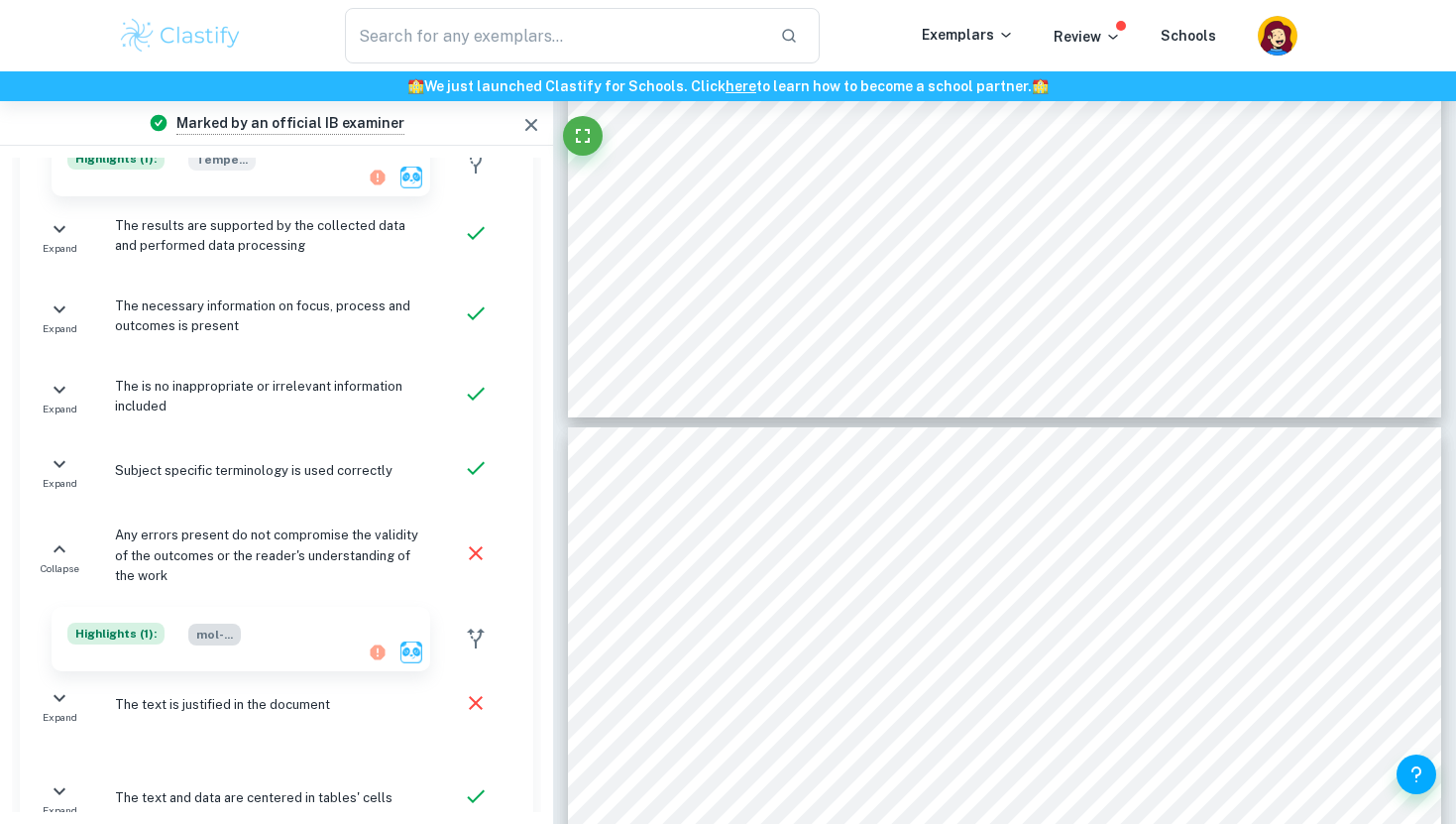 click on "mol- ..." at bounding box center [214, 635] 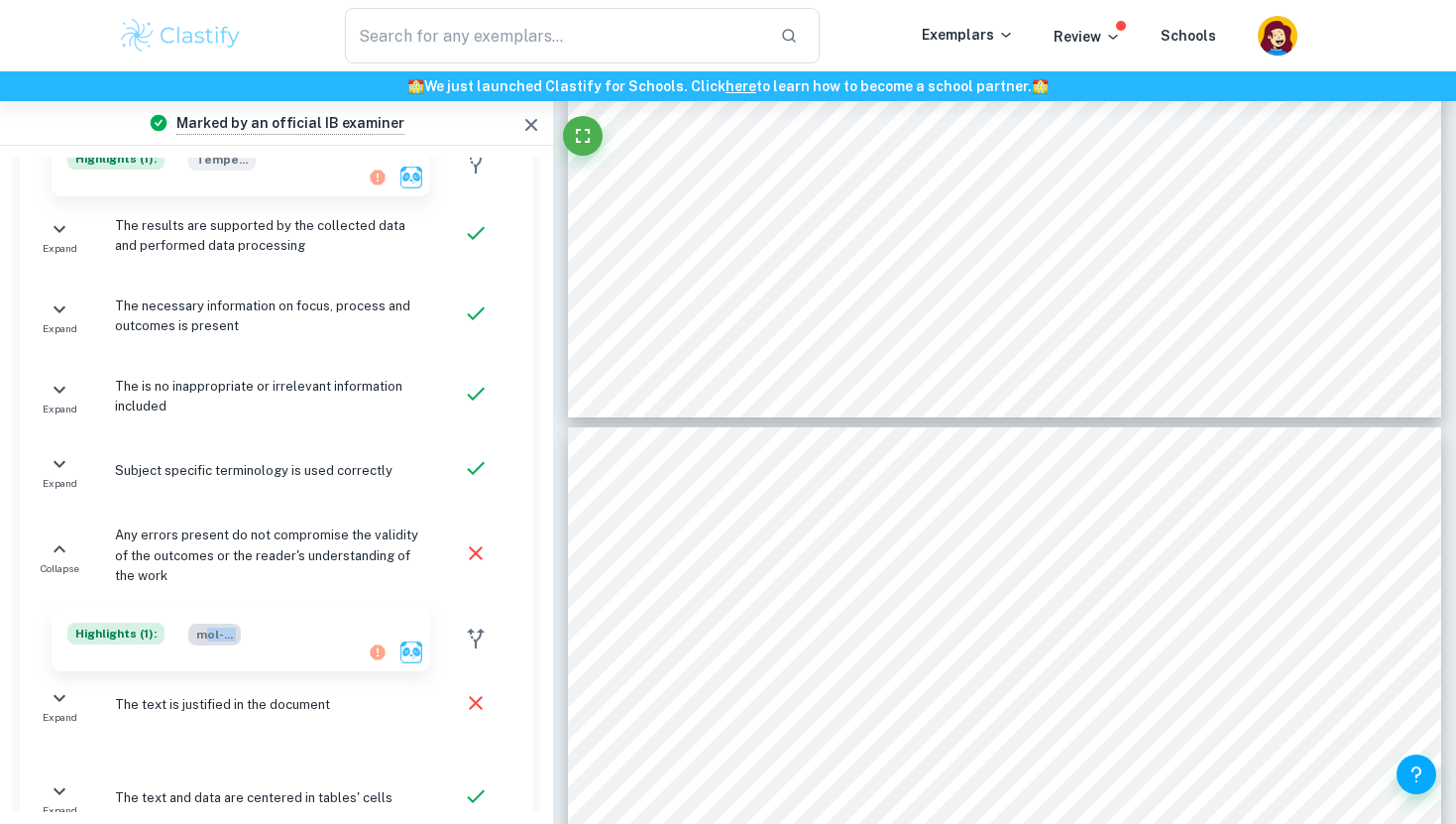 click on "mol- ..." at bounding box center [214, 635] 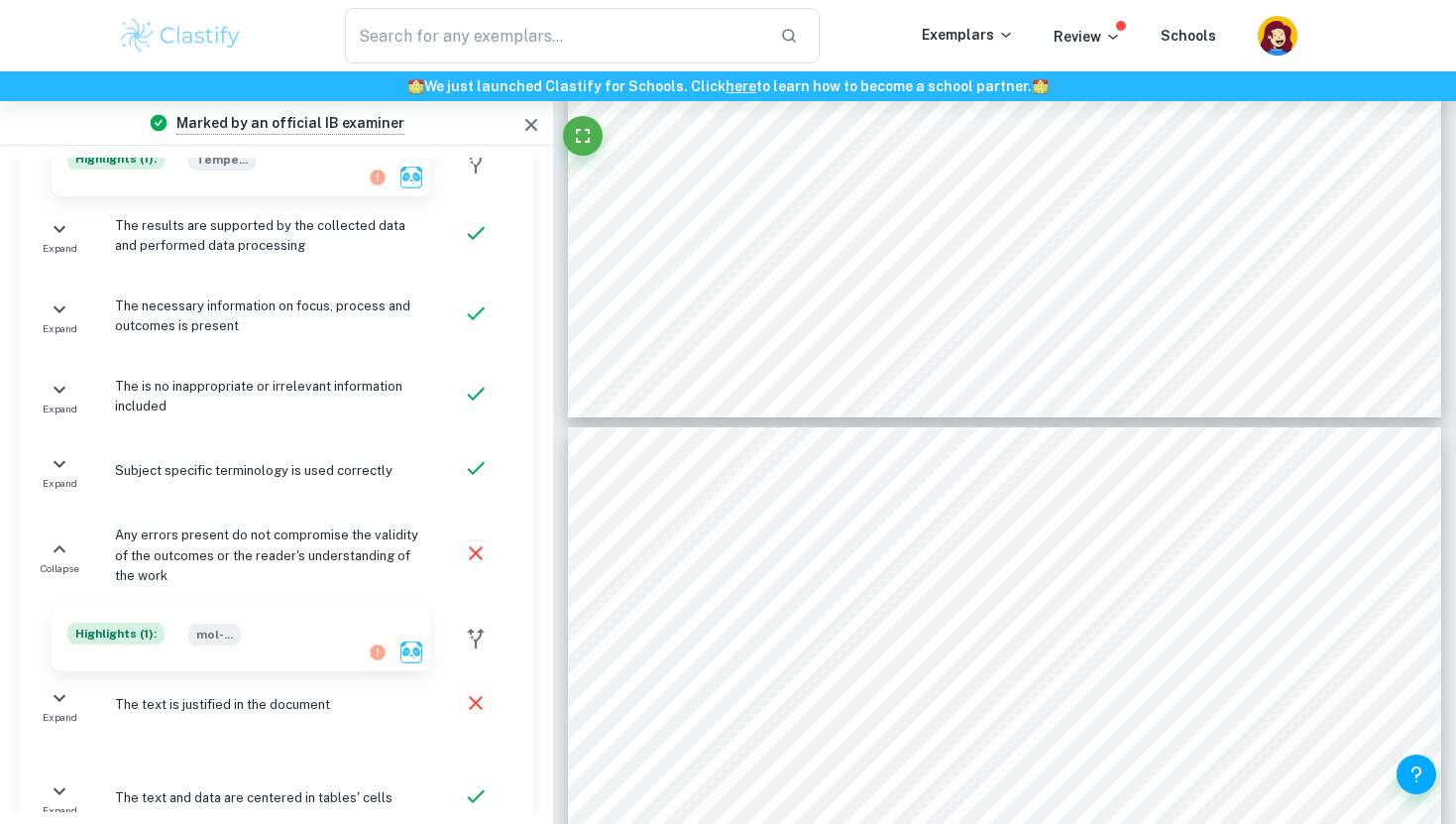 click on "The text is justified in the document" at bounding box center [267, 705] 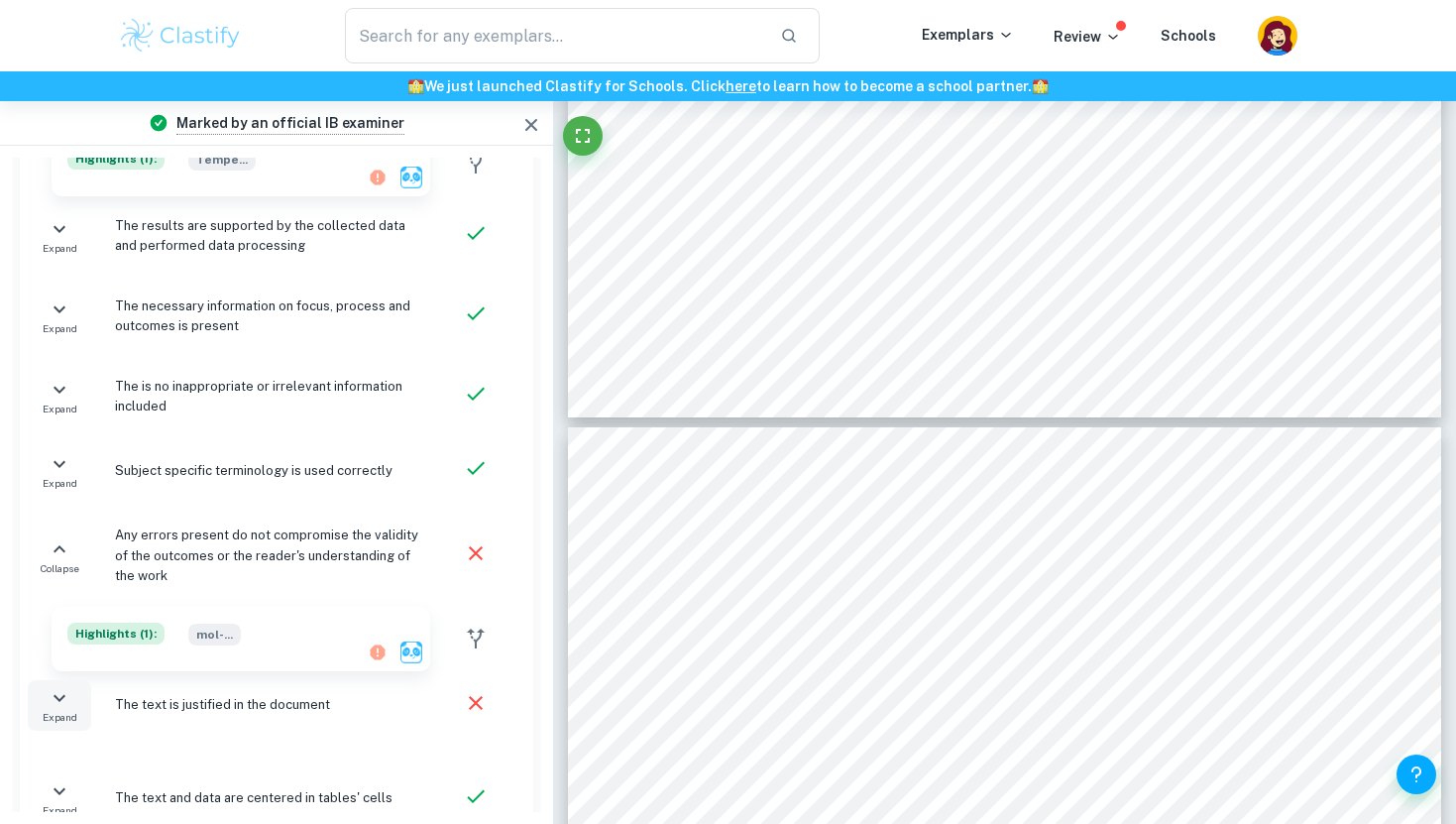 click 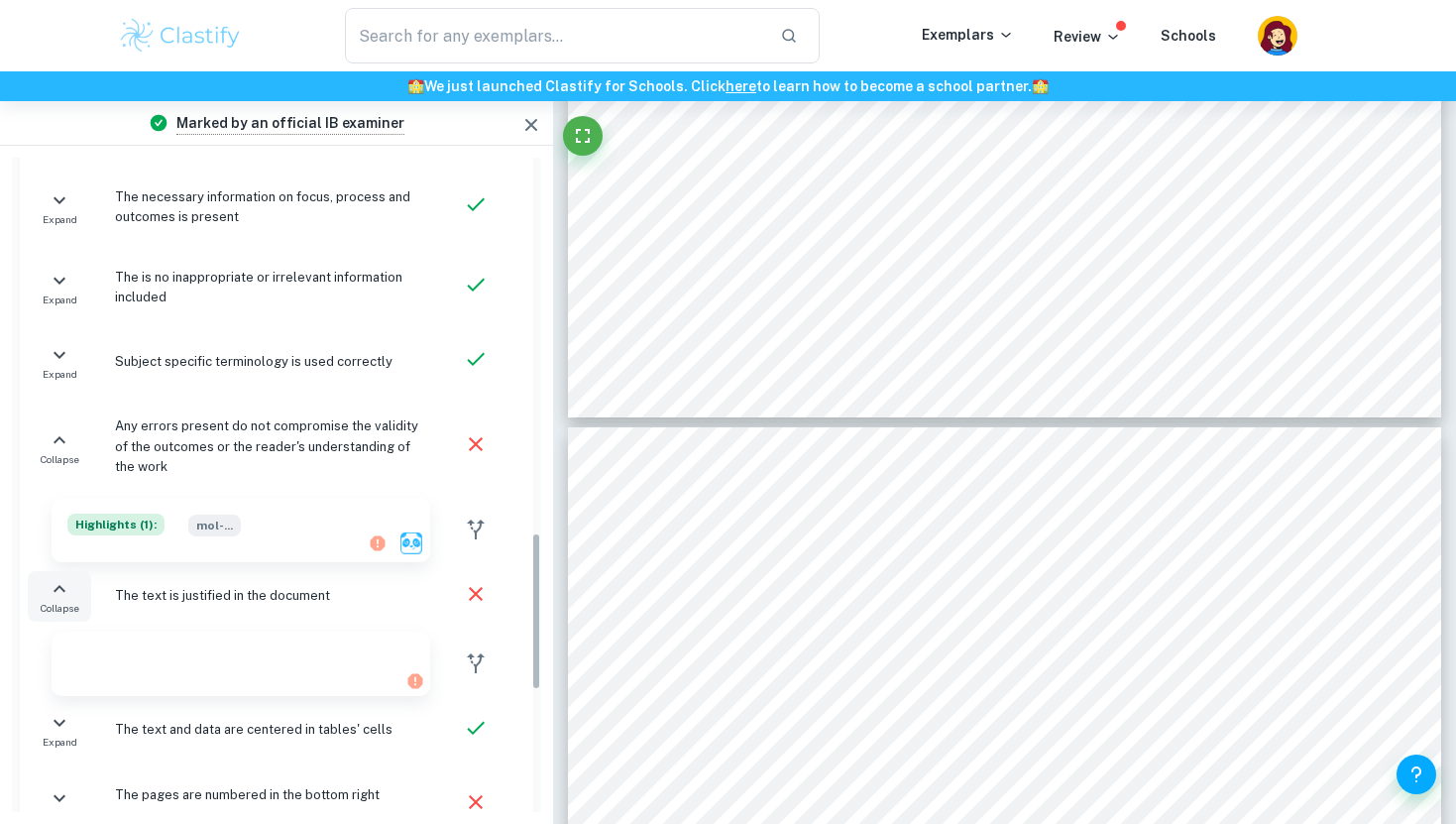 scroll, scrollTop: 1597, scrollLeft: 0, axis: vertical 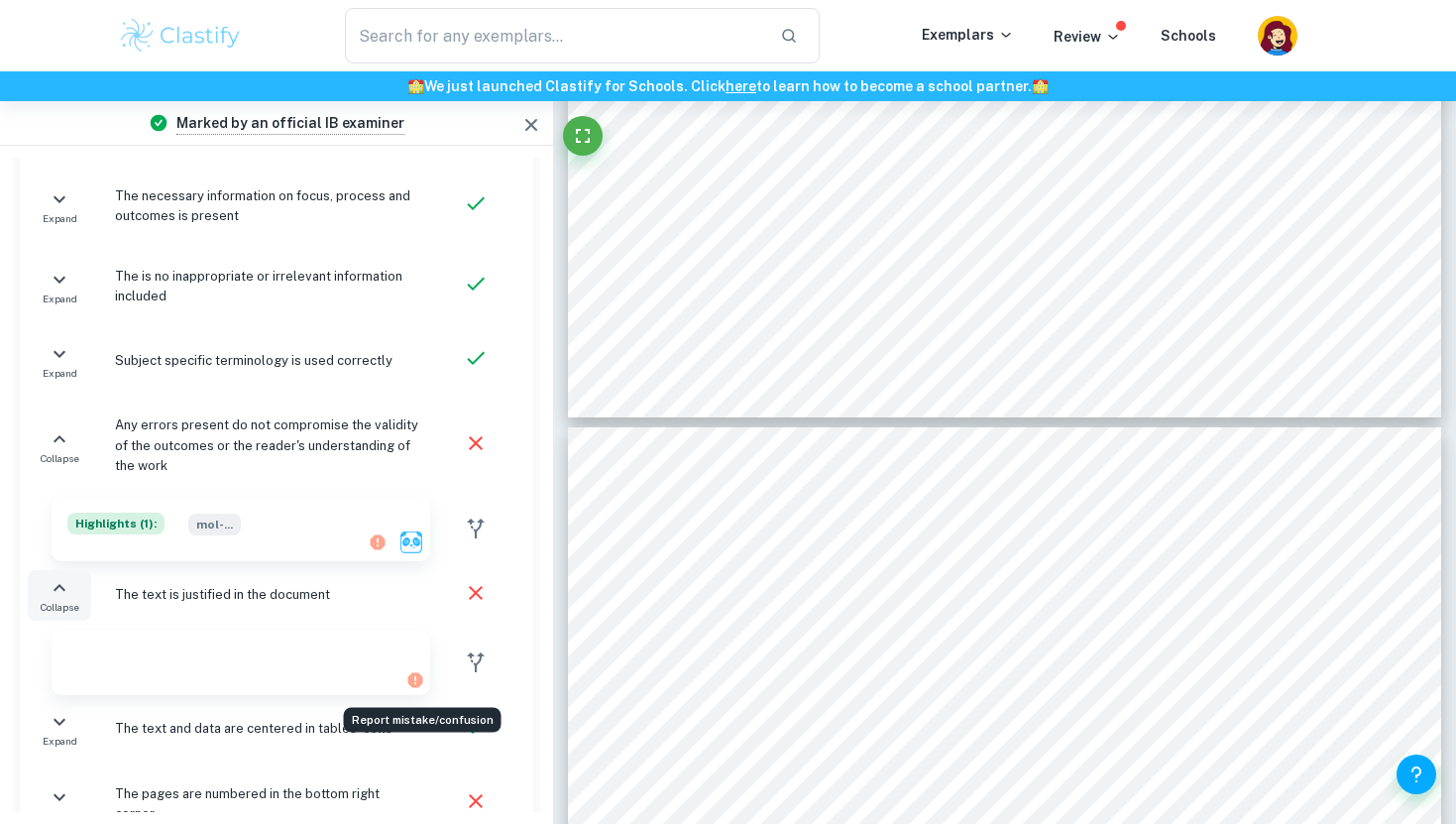 click 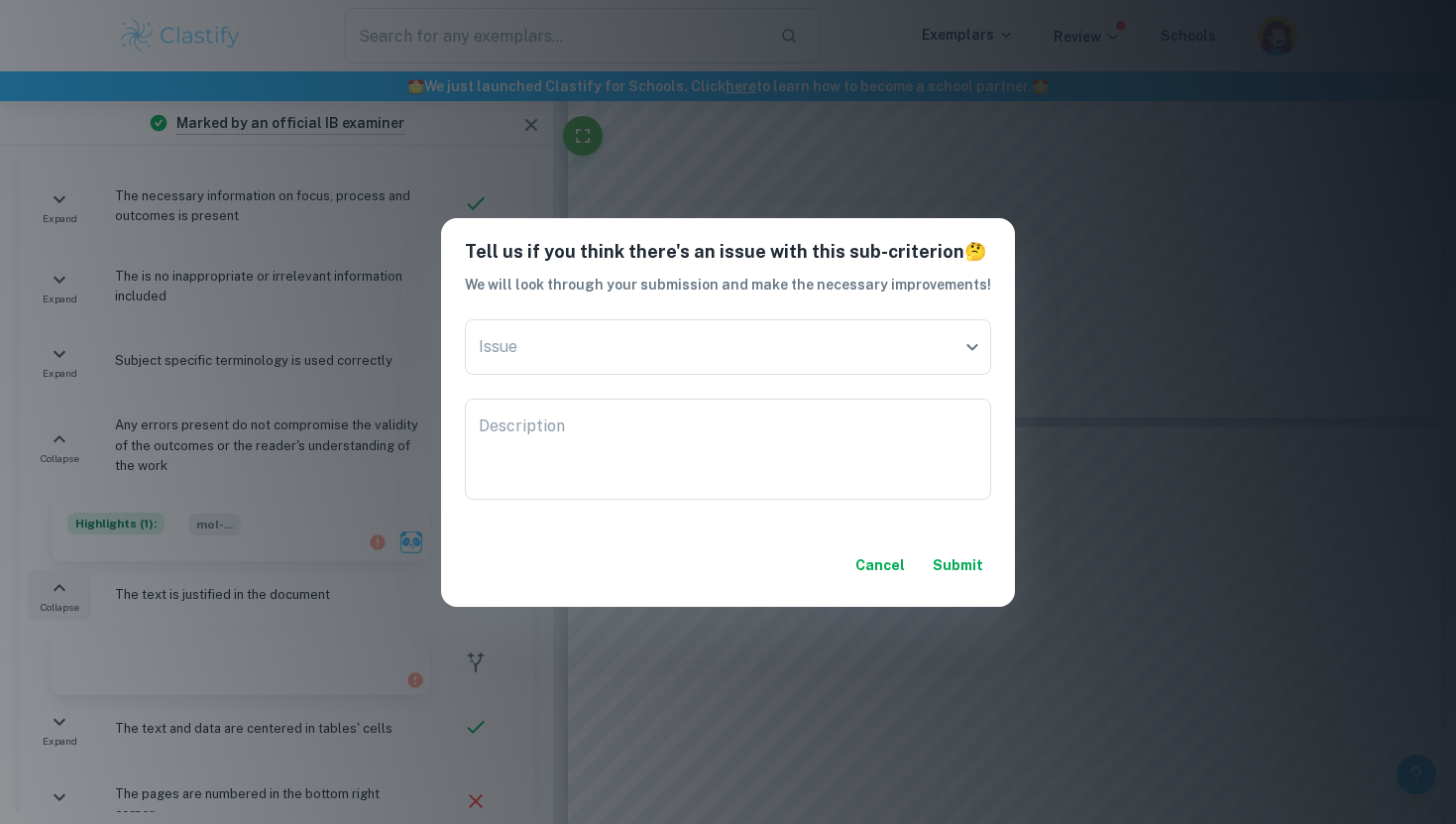 click on "Cancel" at bounding box center (880, 565) 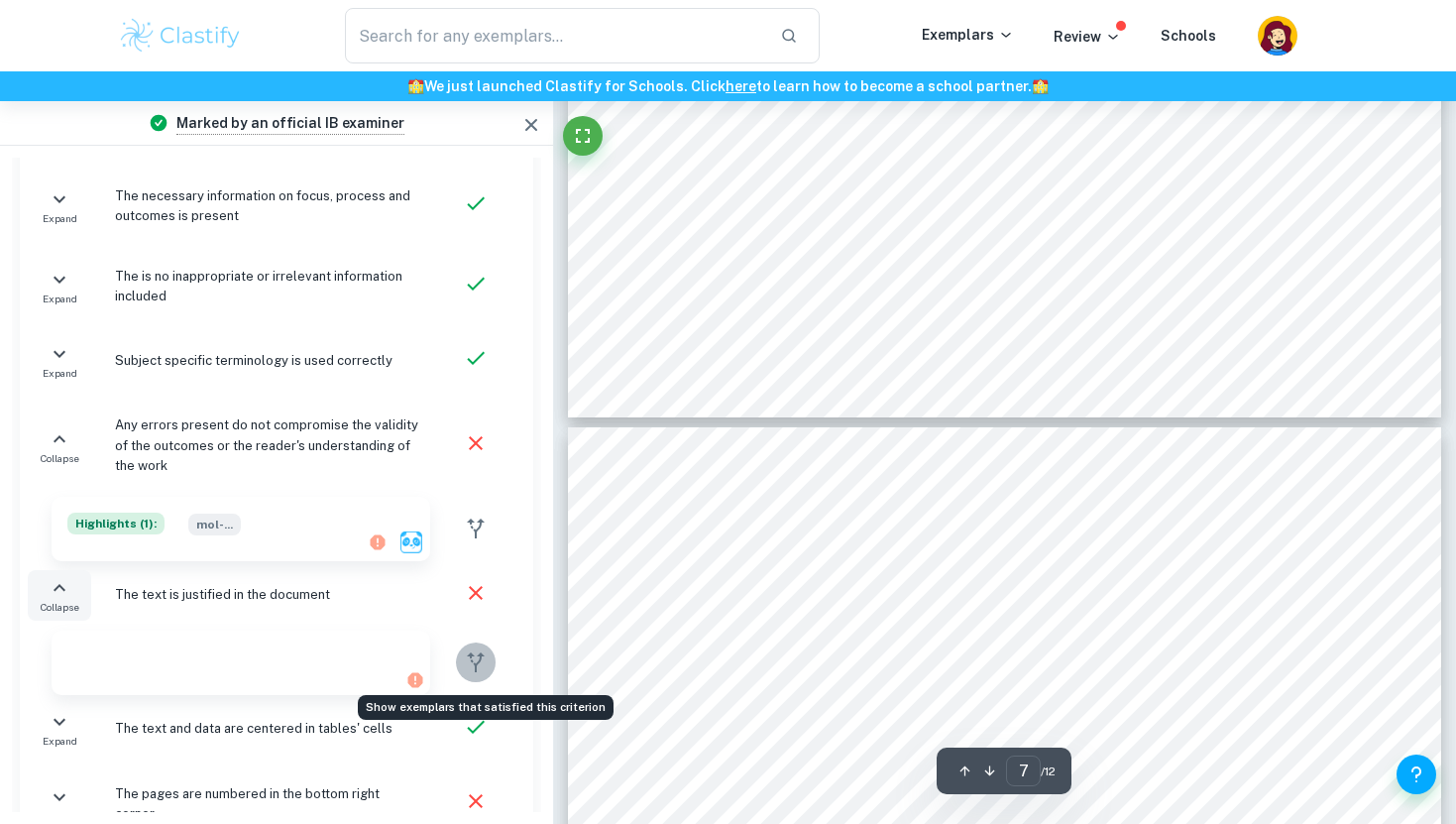 click 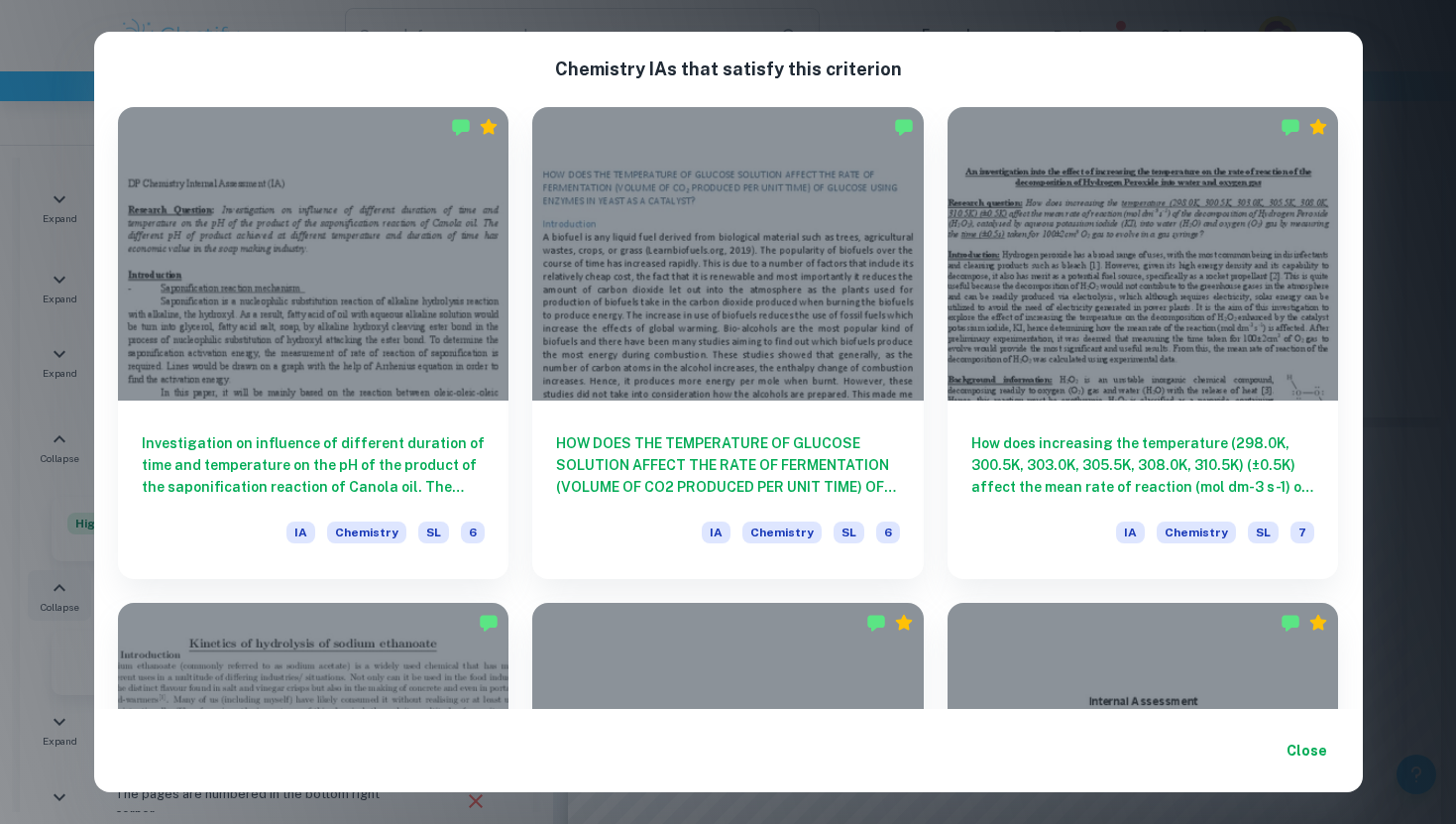 click on "Close" at bounding box center (1307, 751) 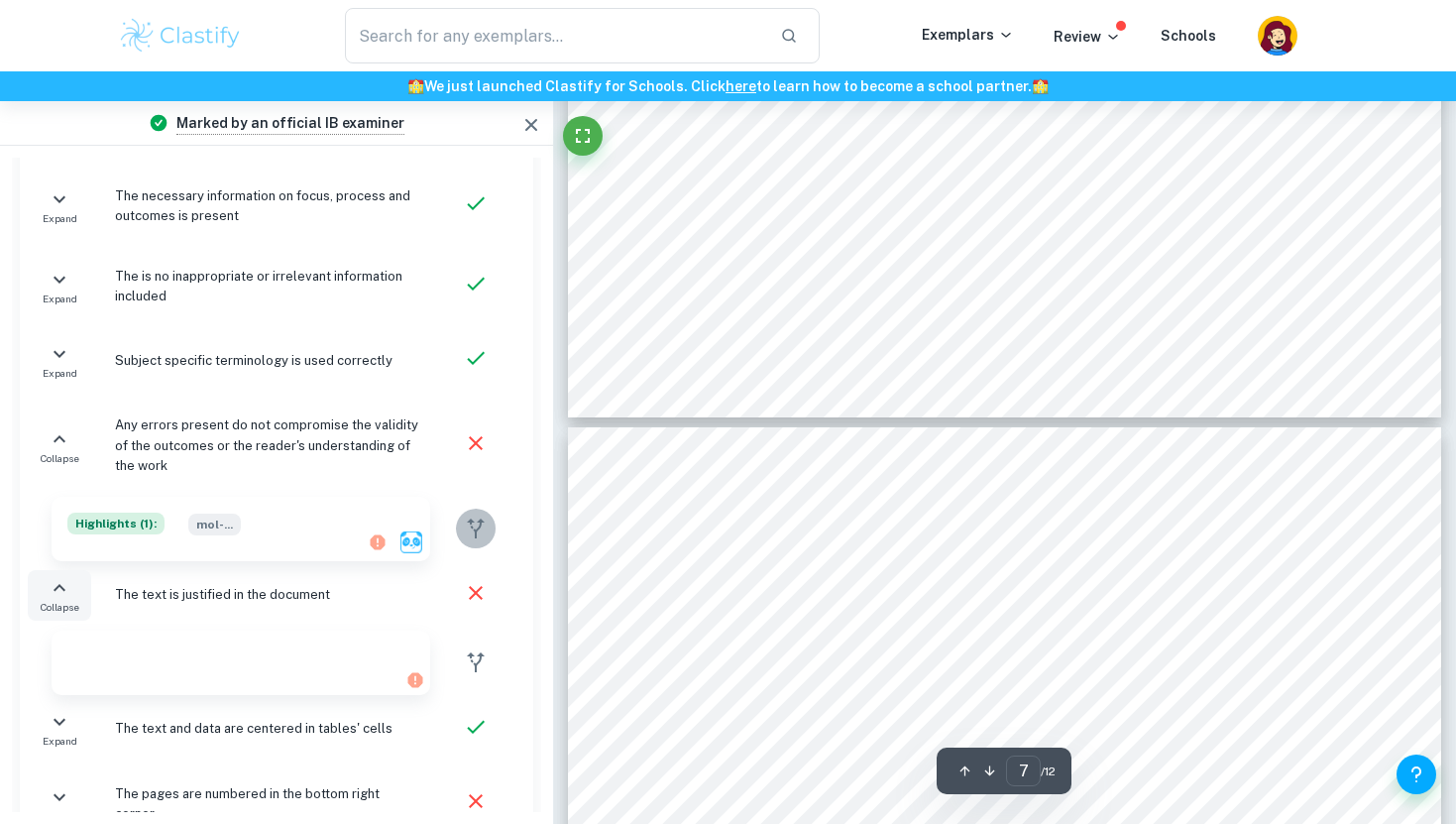 click 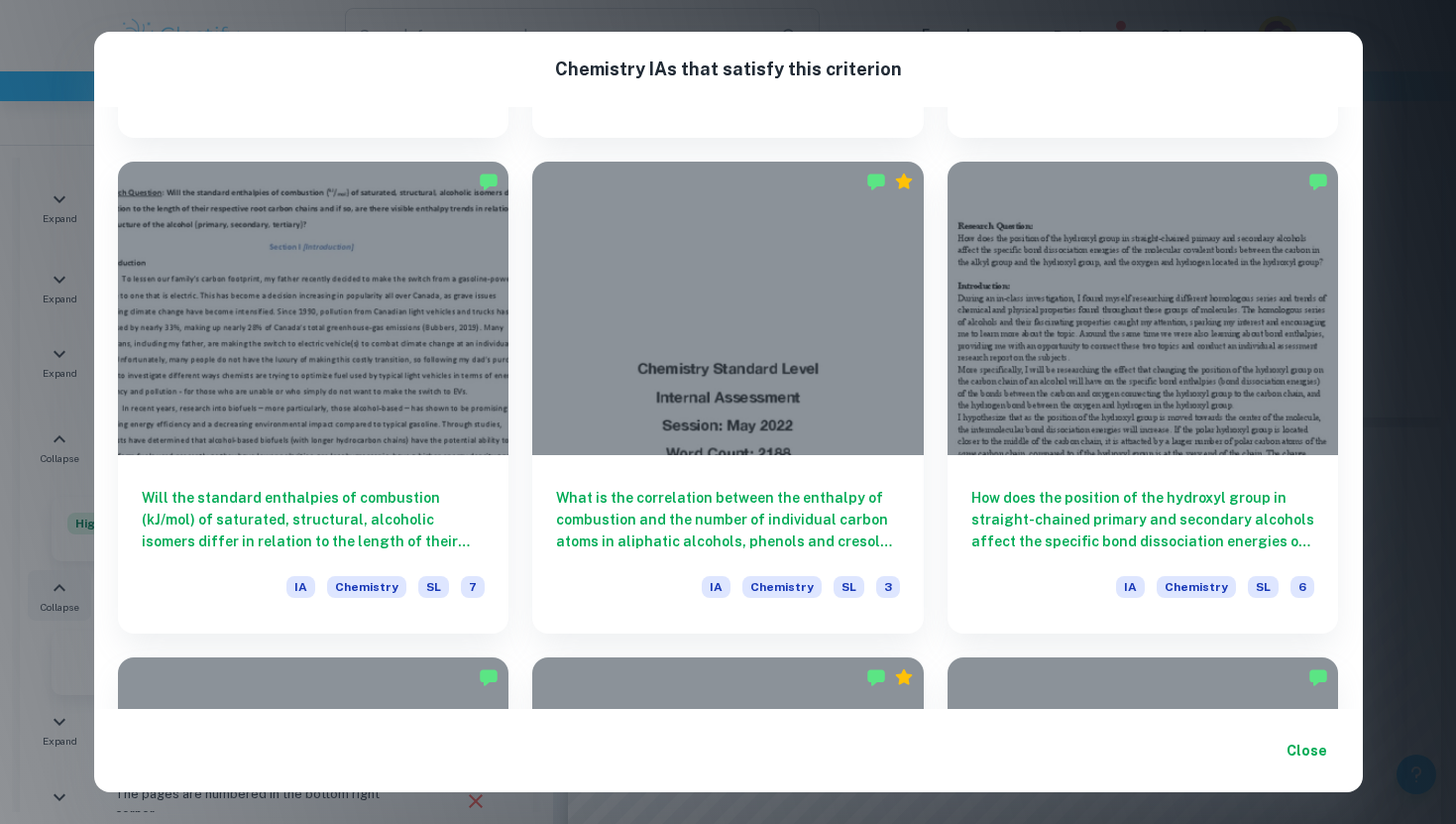 scroll, scrollTop: 443, scrollLeft: 0, axis: vertical 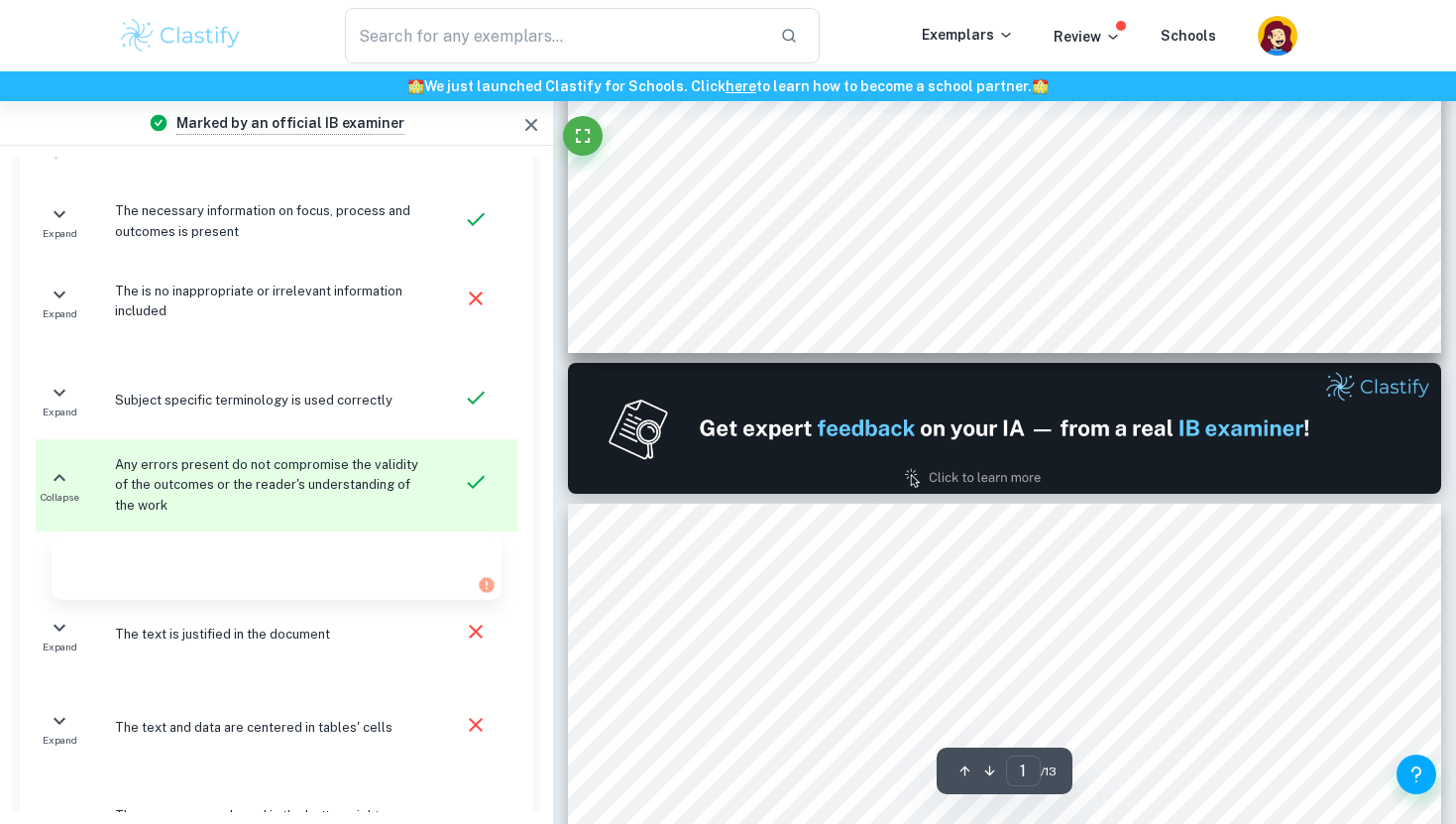 type on "2" 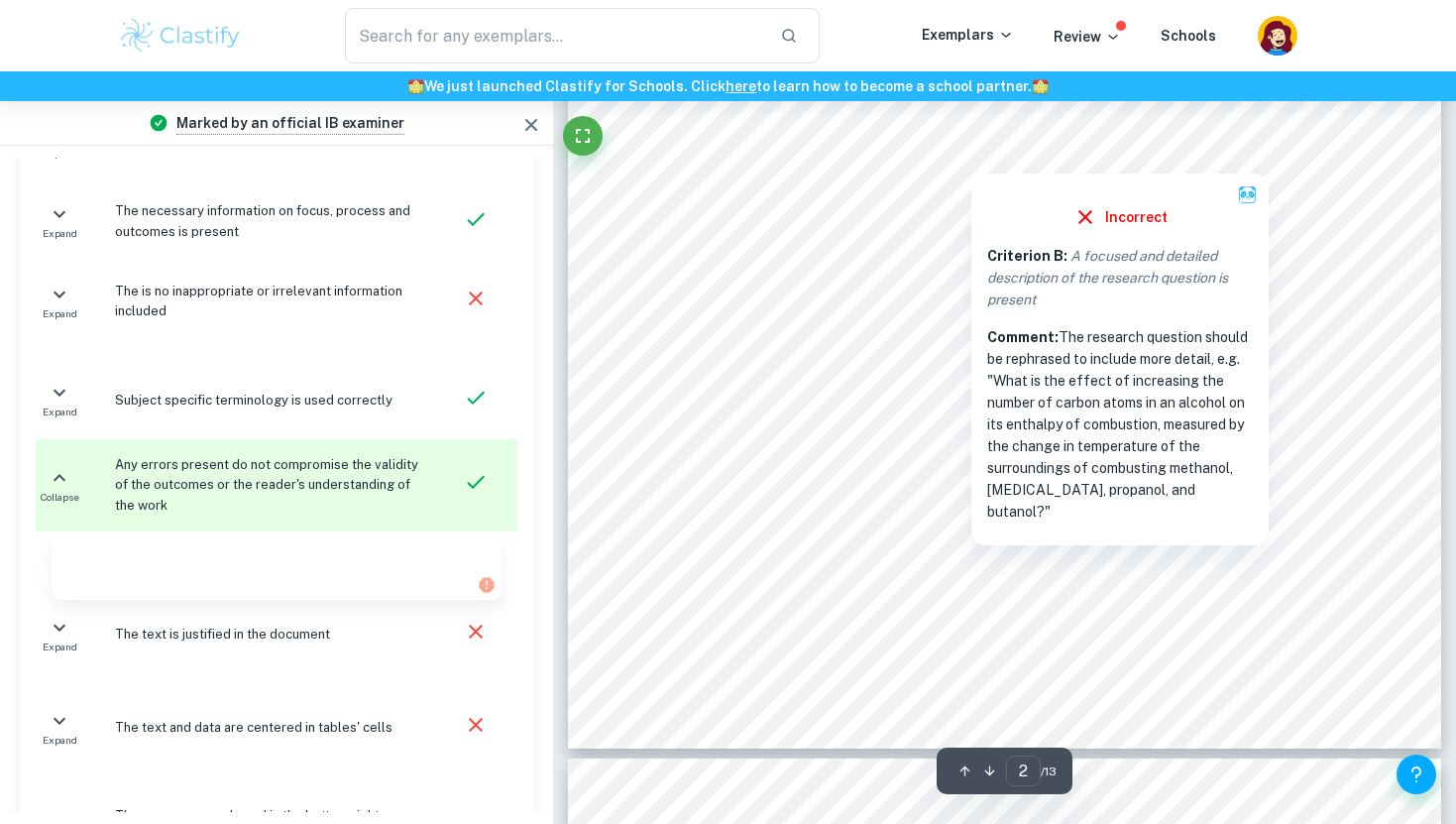 scroll, scrollTop: 2026, scrollLeft: 0, axis: vertical 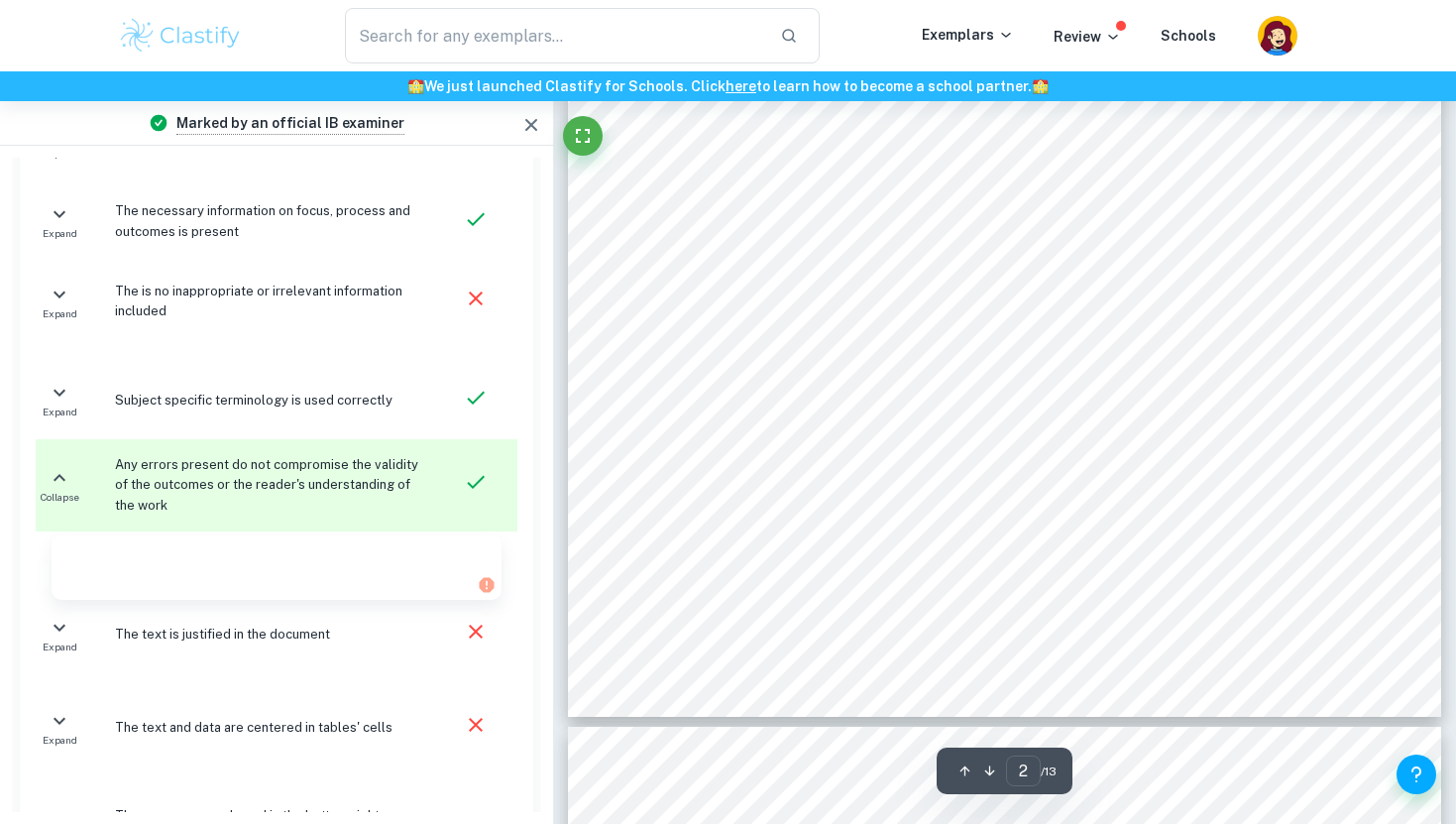 click at bounding box center [480, 635] 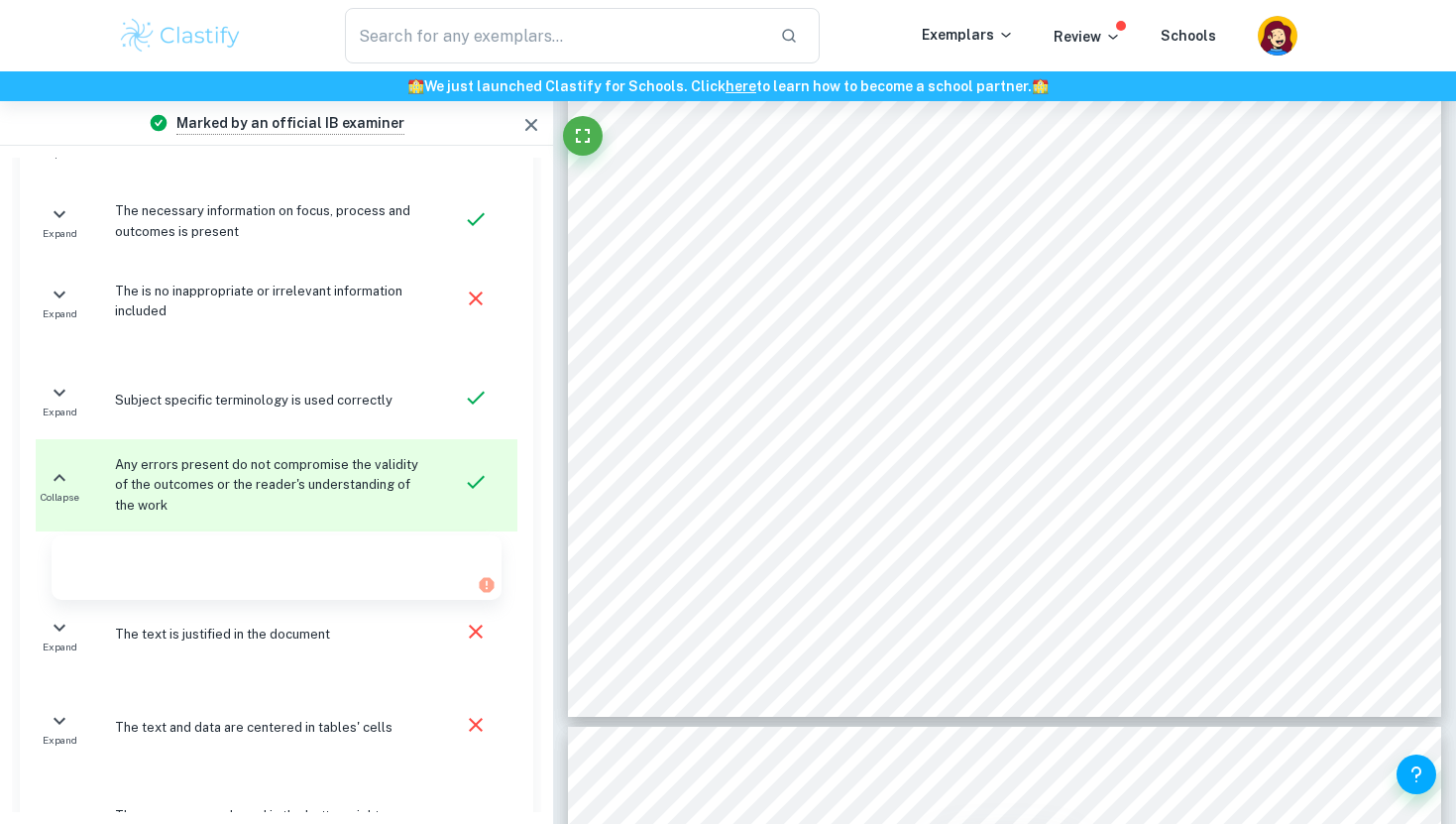 click at bounding box center (480, 635) 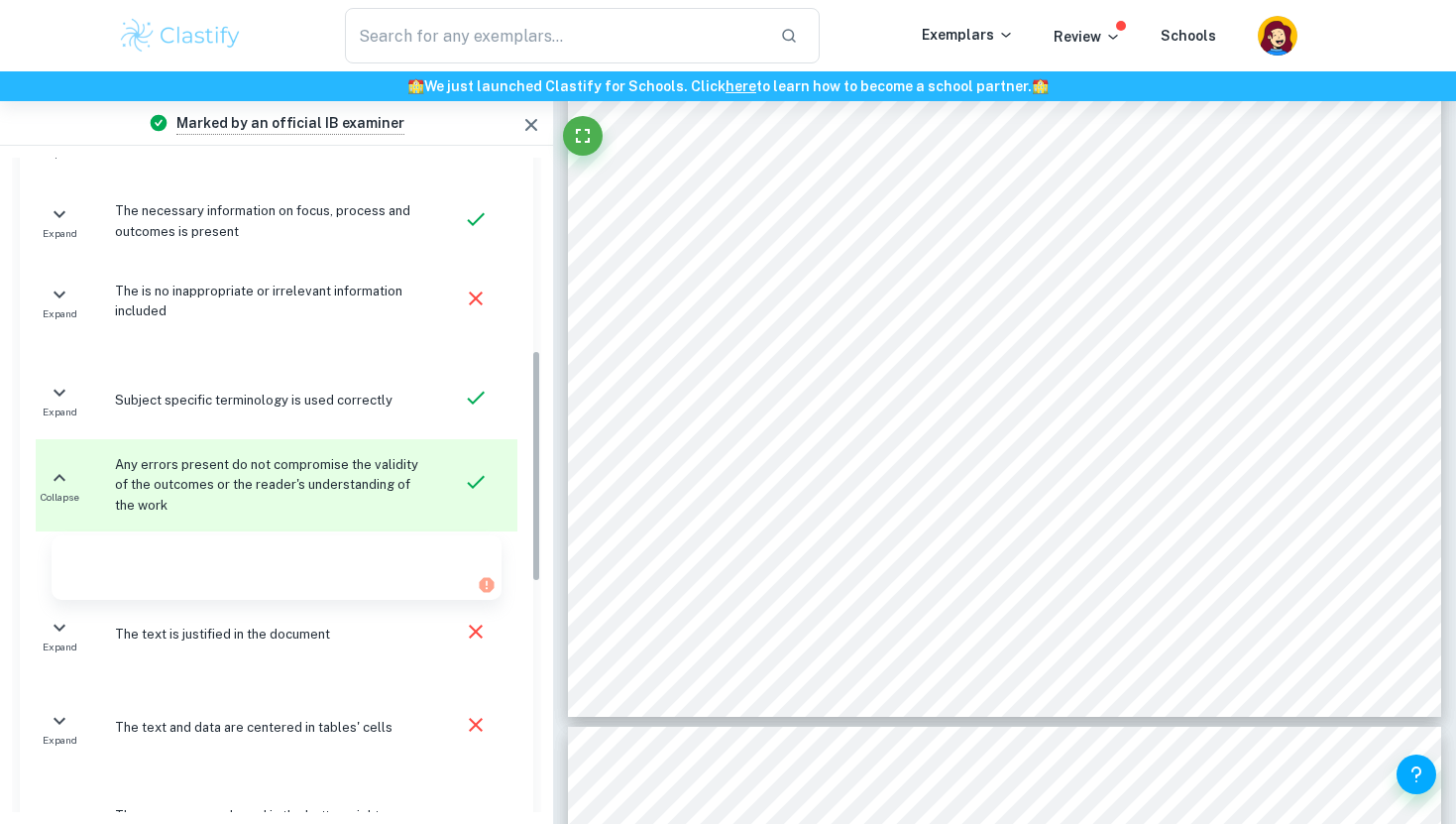 scroll, scrollTop: 0, scrollLeft: 0, axis: both 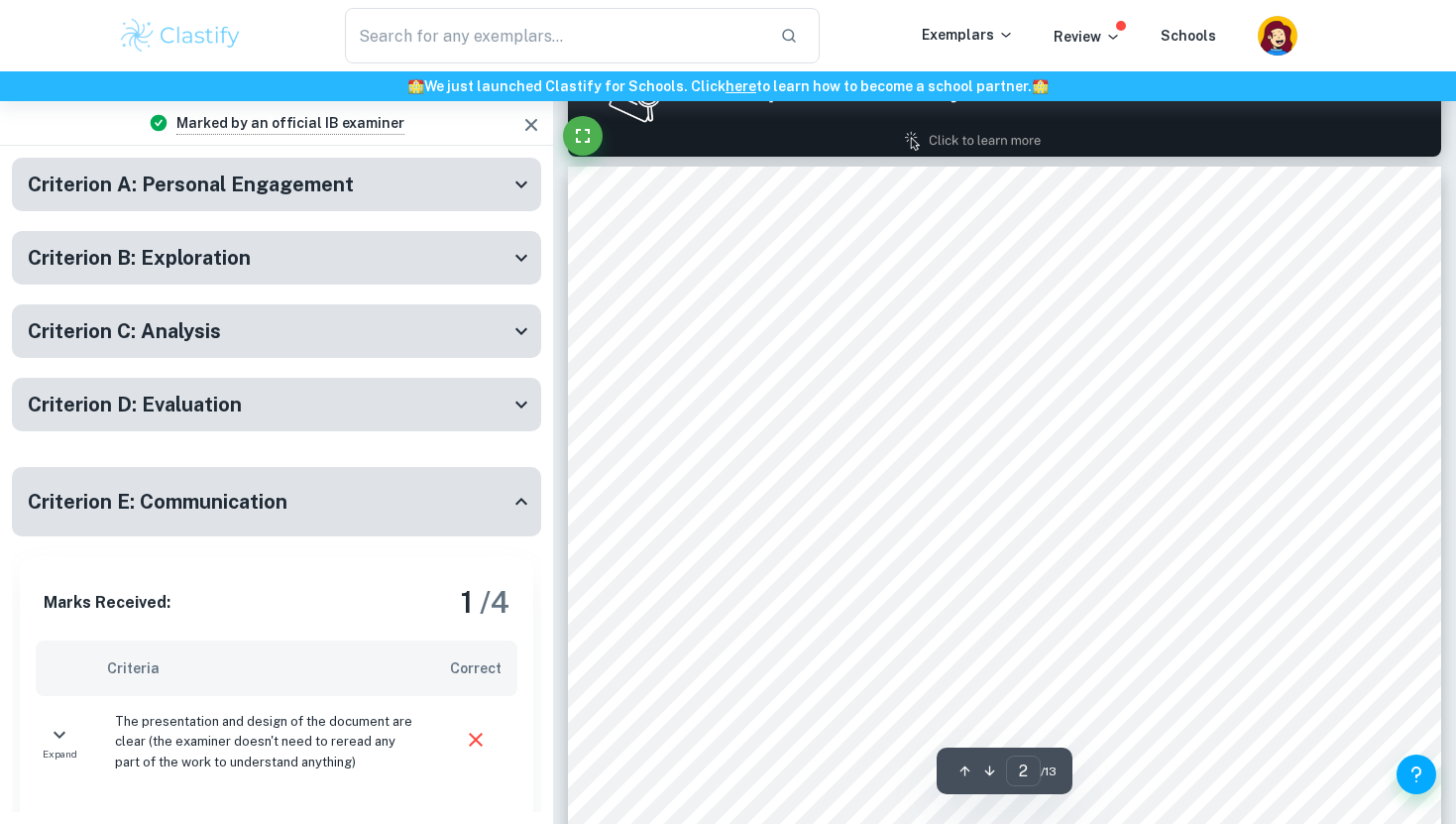 click on "Criterion A: Personal Engagement" at bounding box center [269, 184] 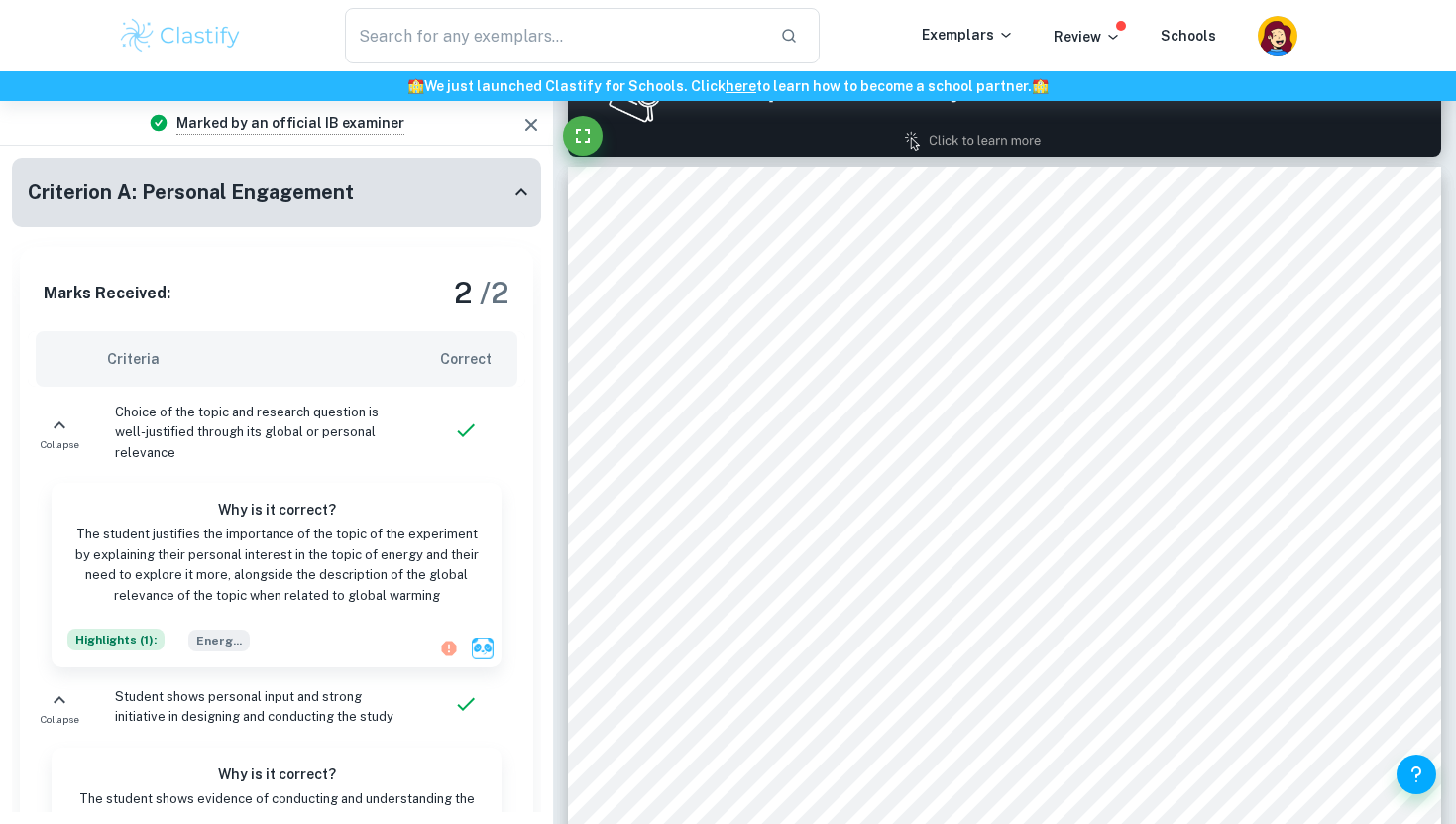 click 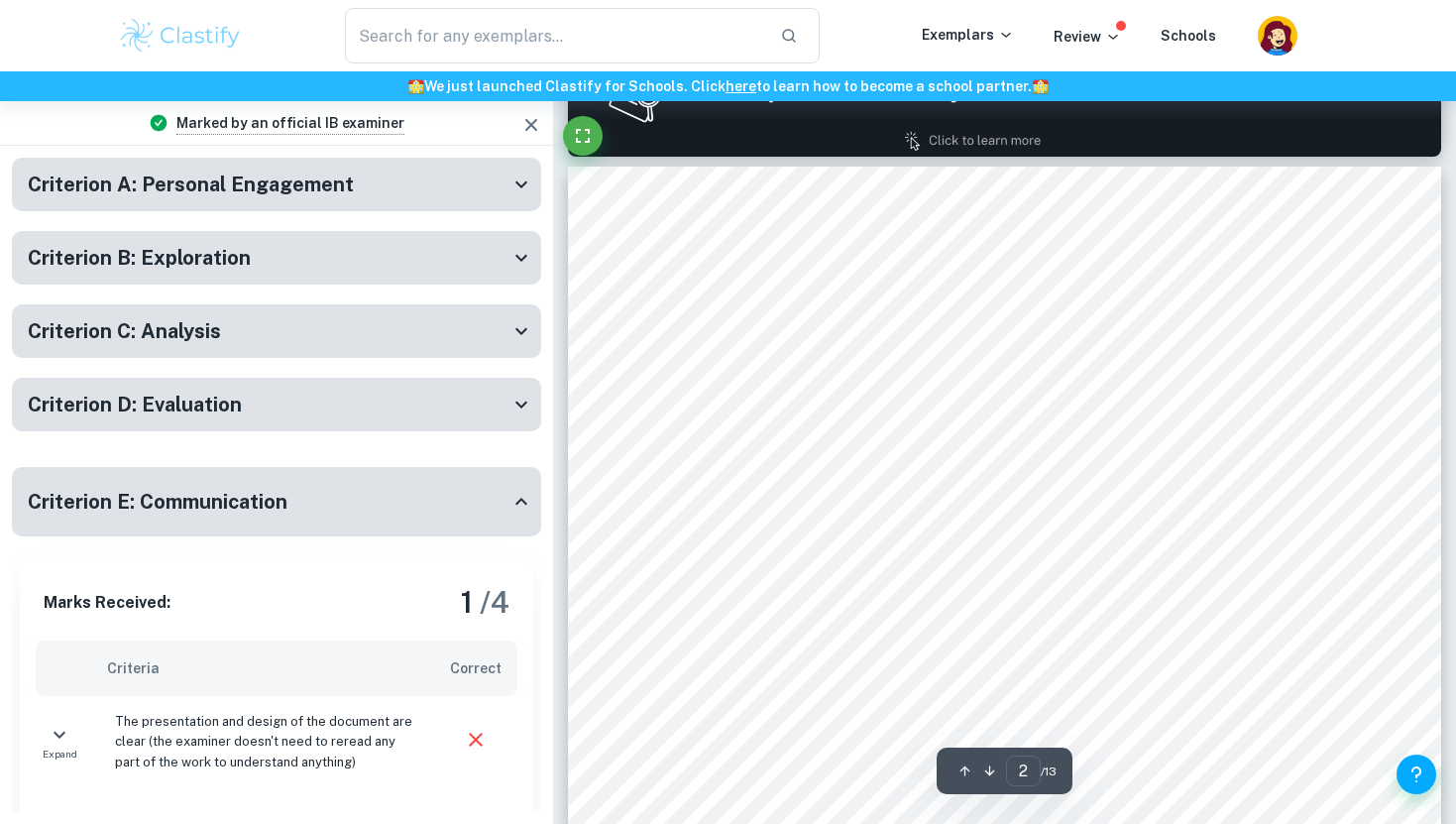scroll, scrollTop: 1342, scrollLeft: 0, axis: vertical 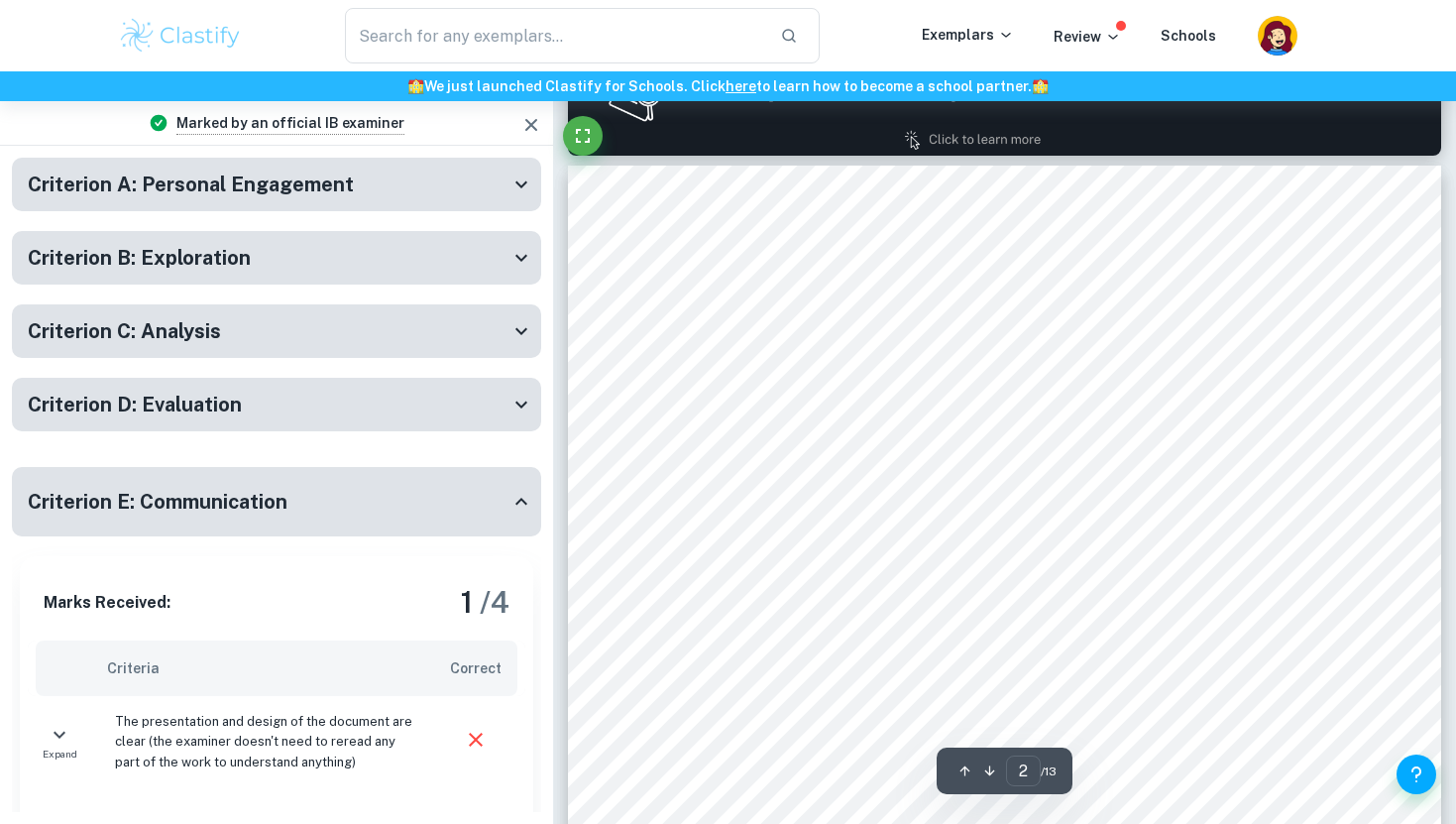 click 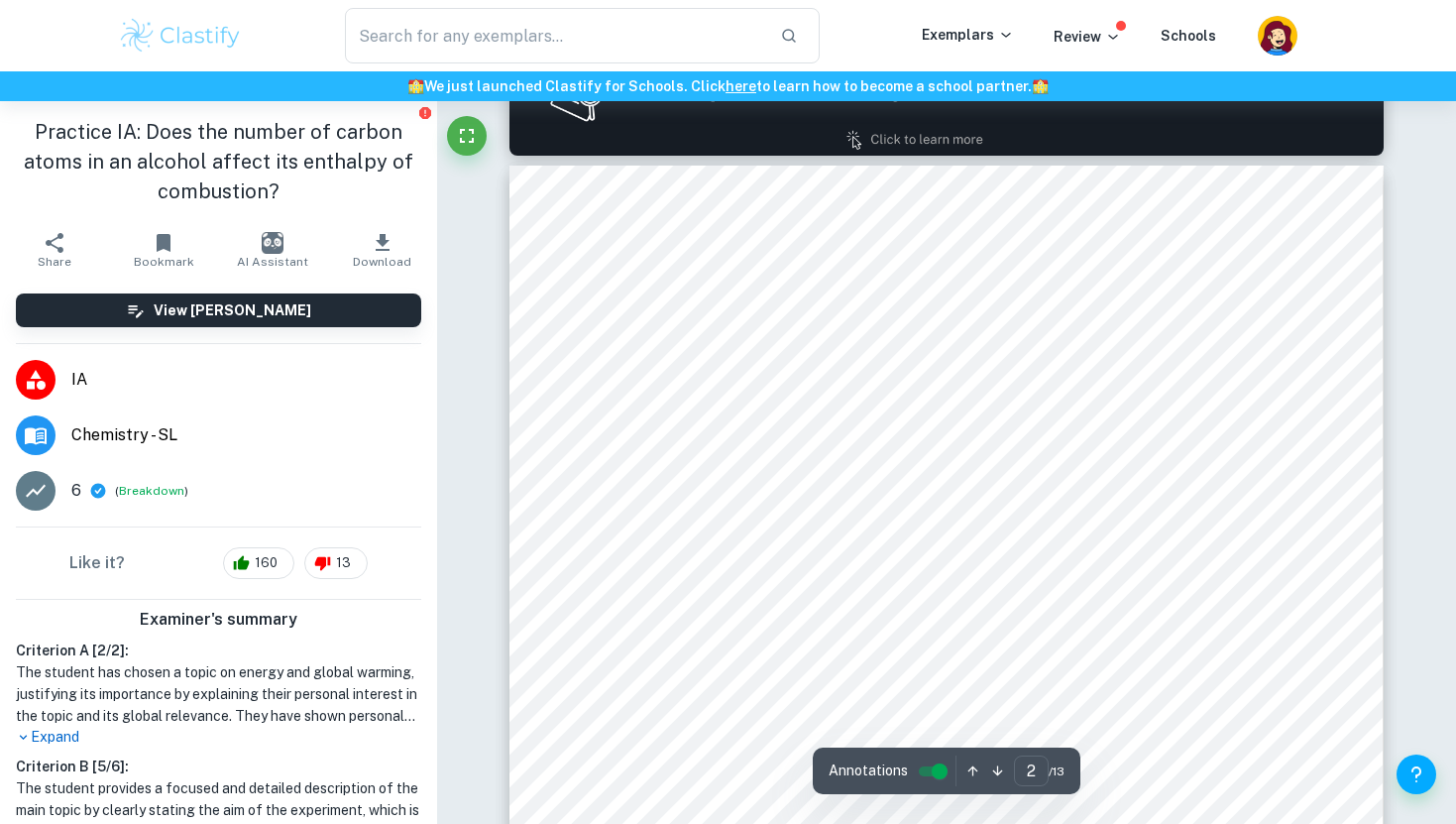 click on "INTRODUCTION Energy is something that has always sparked my curiosity. Energy is a concept that isn’t taken seriously but it is indeed everywhere around us, from drawing to when we workout to using combustion energy to run the engine of a car. In a world progressively being suffocated by the emissions produced by the combustion of fossil fuels, a more eco-friendly alternative that can offer the same amount of energy is required. Based on my experience in during MYP and DP, there has been a strong focus on our responsibility as people in changing the world, I aim to apply what I've learned in terms of developing and executing with respect to climate change. Unfortunately, throughout school chemistry lessons we are given few opportunities to explore how the concept of energy is applied in the real world and so I took advantage of this opportunity to learn more about   the efficiency of energy. Seeing that global warming has become more important in my life currently, I decided to go BACKGROUND INFORMATION 2 5" at bounding box center (946, 783) 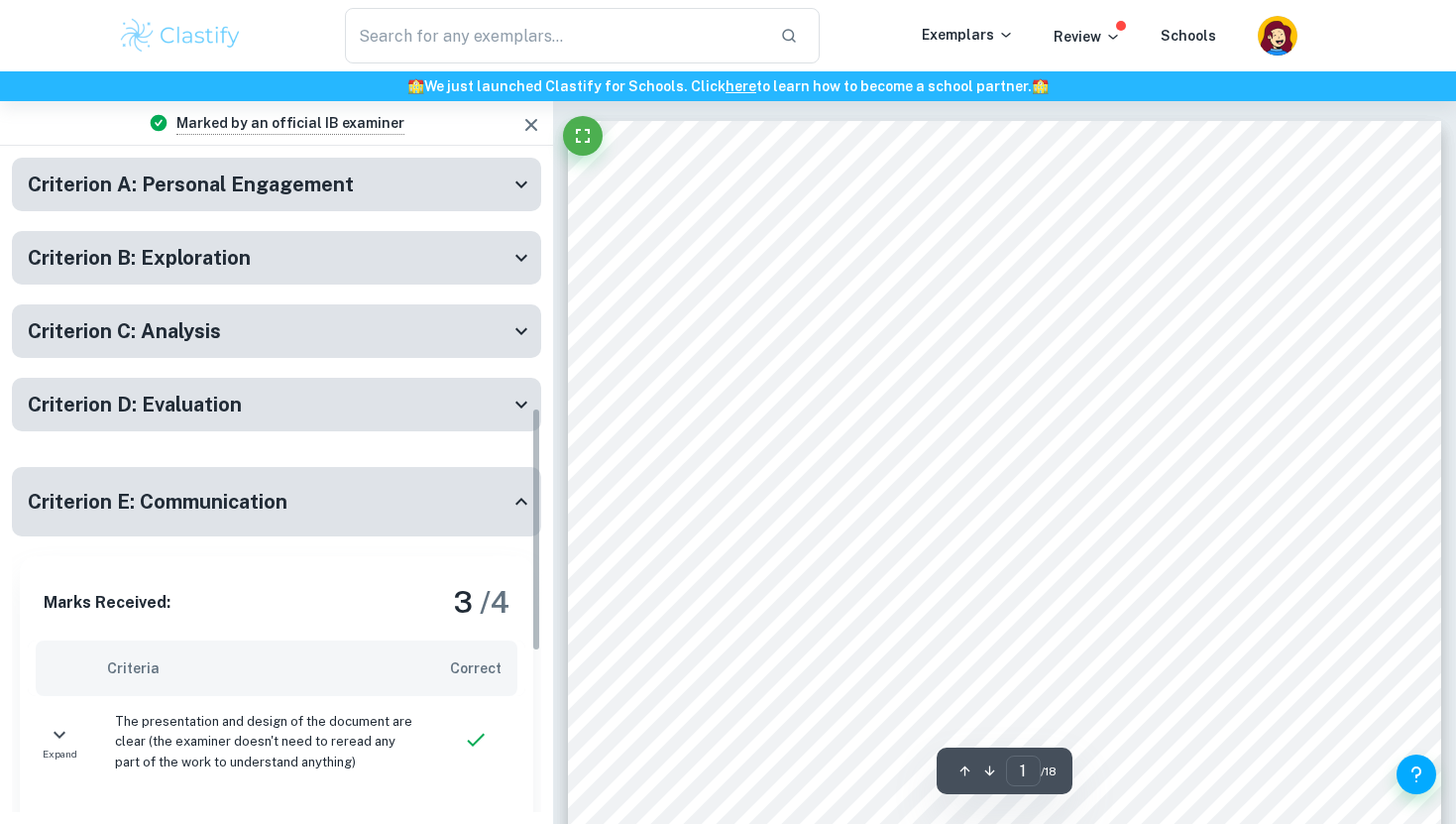 scroll, scrollTop: 0, scrollLeft: 0, axis: both 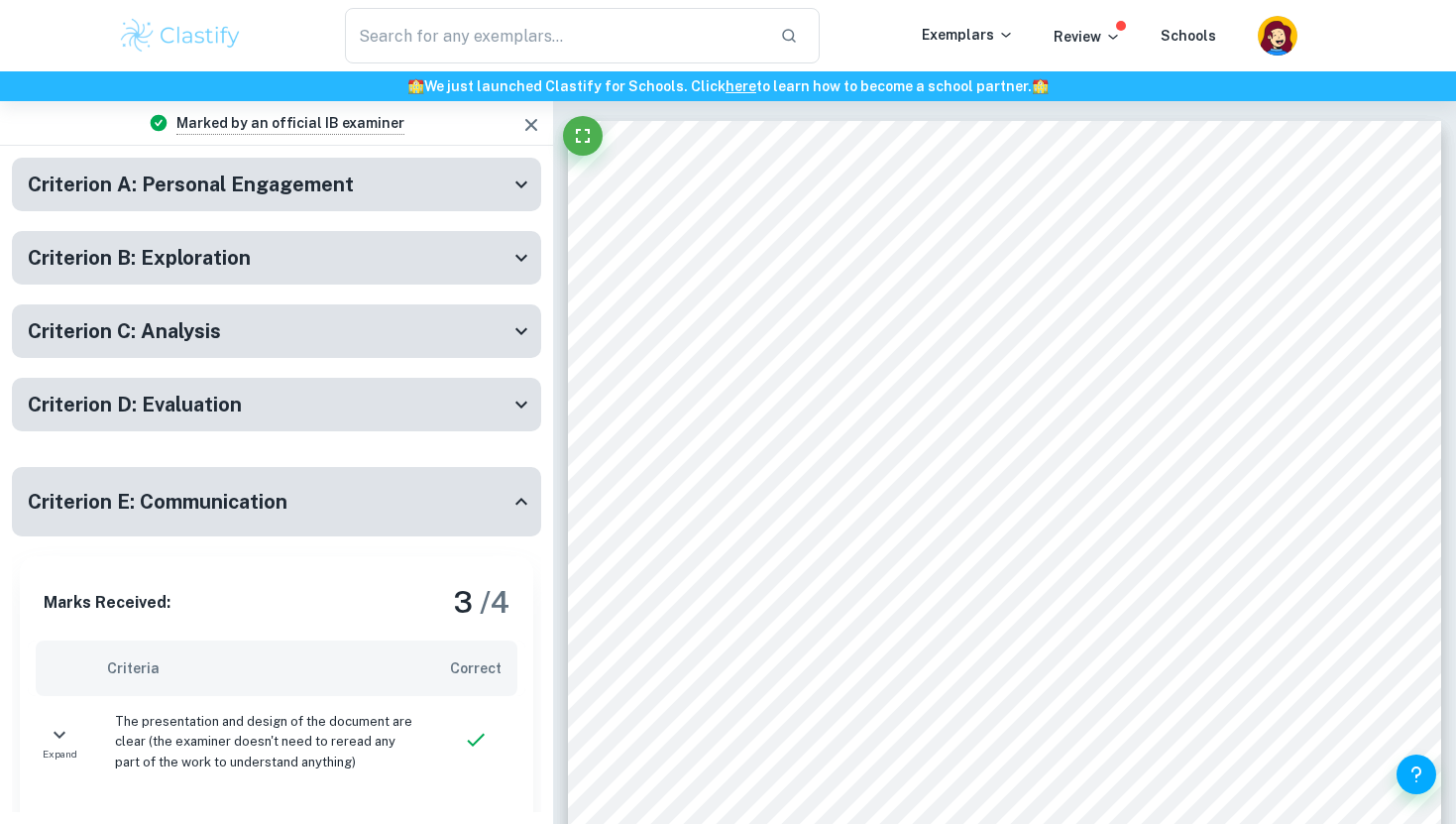 click 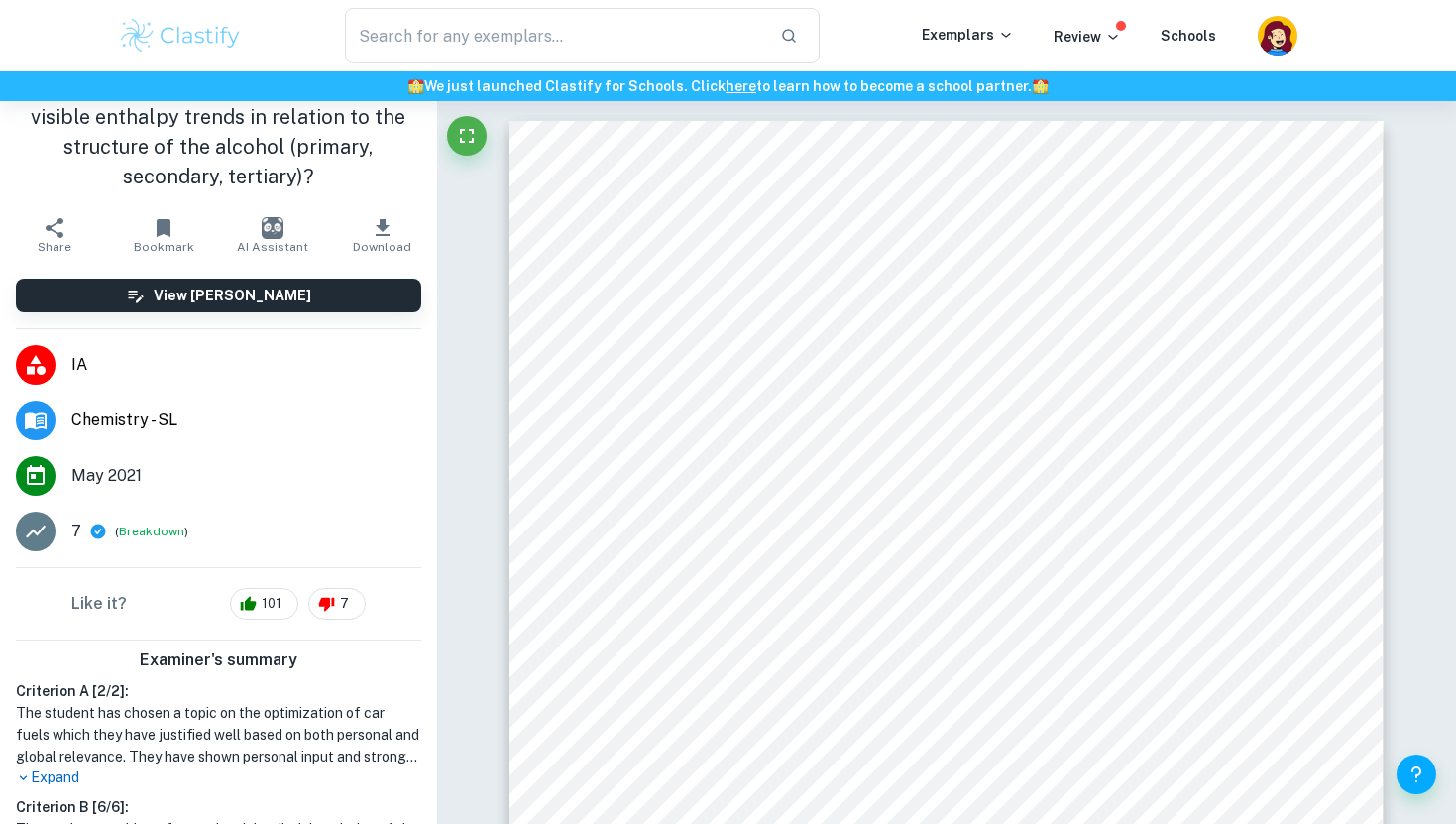 scroll, scrollTop: 165, scrollLeft: 0, axis: vertical 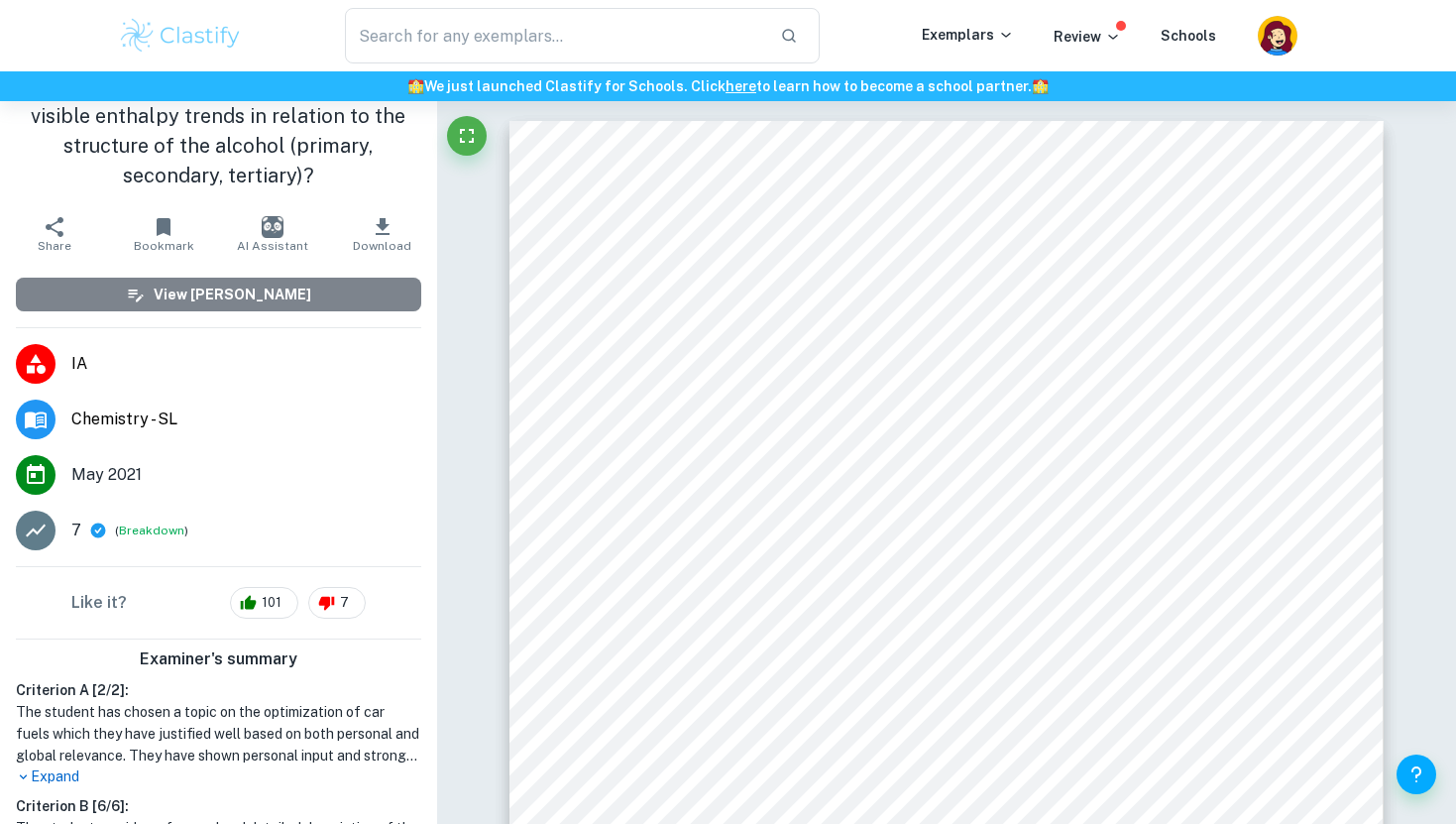click on "View [PERSON_NAME]" at bounding box center [232, 294] 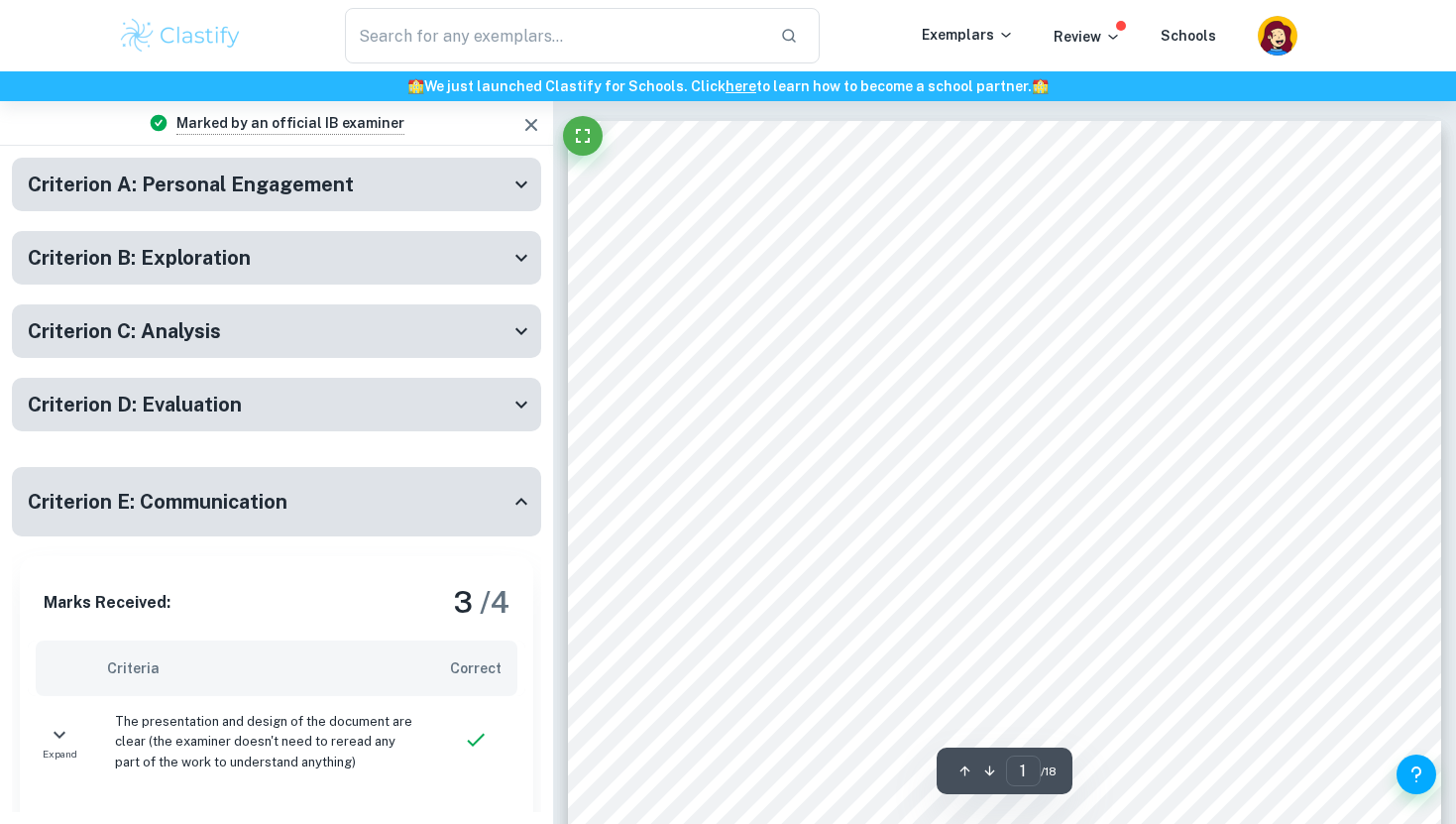click on "Criterion E: Communication" at bounding box center (269, 502) 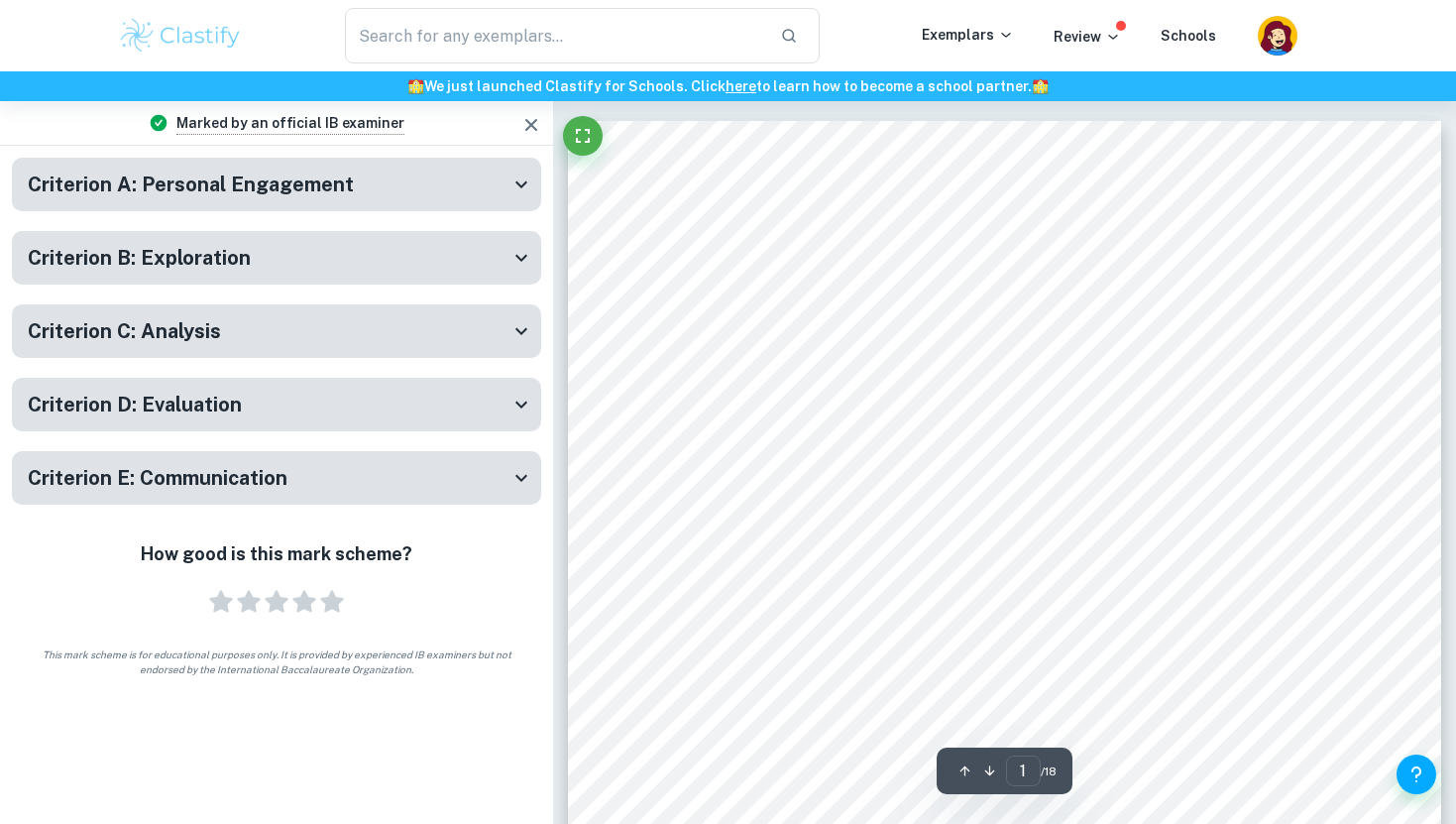 click on "Criterion E: Communication Marks Received:  3   / 4 Criteria Correct Expand   The presentation and design of the document are clear (the examiner doesn't need to reread any part of the work to understand anything) Expand   The results are supported by the collected data and performed data processing Expand   The necessary information on focus, process and outcomes is present  Expand   The is no inappropriate or irrelevant information included Expand   Subject specific terminology is used correctly Expand   Any errors present do not compromise the validity of the outcomes or the reader's understanding of the work Expand   The text is justified in the document Expand   The text and data are centered in tables' cells Expand   The pages are numbered in the bottom right corner Expand   Any external information is provided alongside a reference (footnote or in-text citation) Expand   All graphs, tables and figures are labelled correctly (number and short description is provided)" at bounding box center (277, 488) 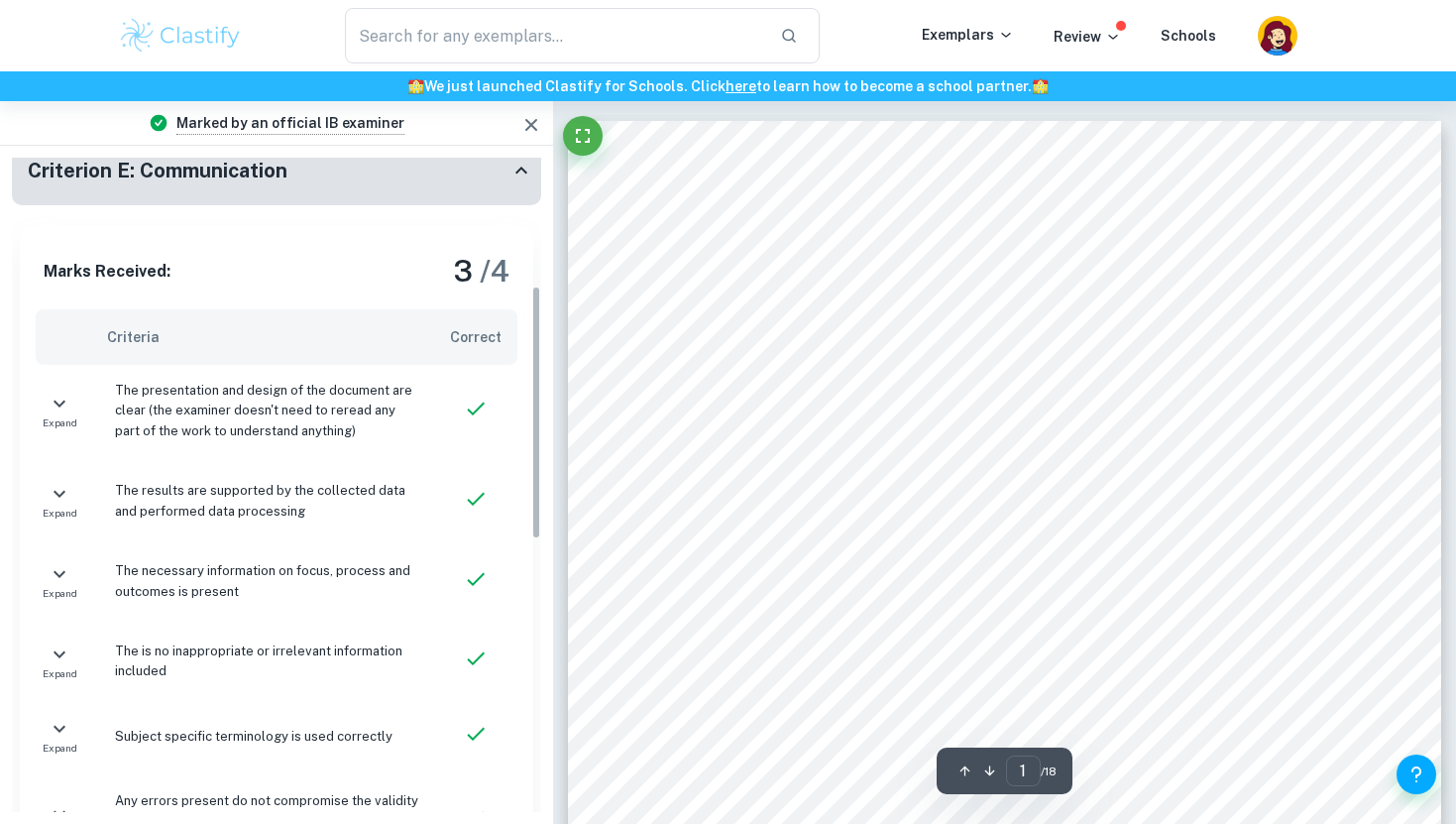 scroll, scrollTop: 1031, scrollLeft: 0, axis: vertical 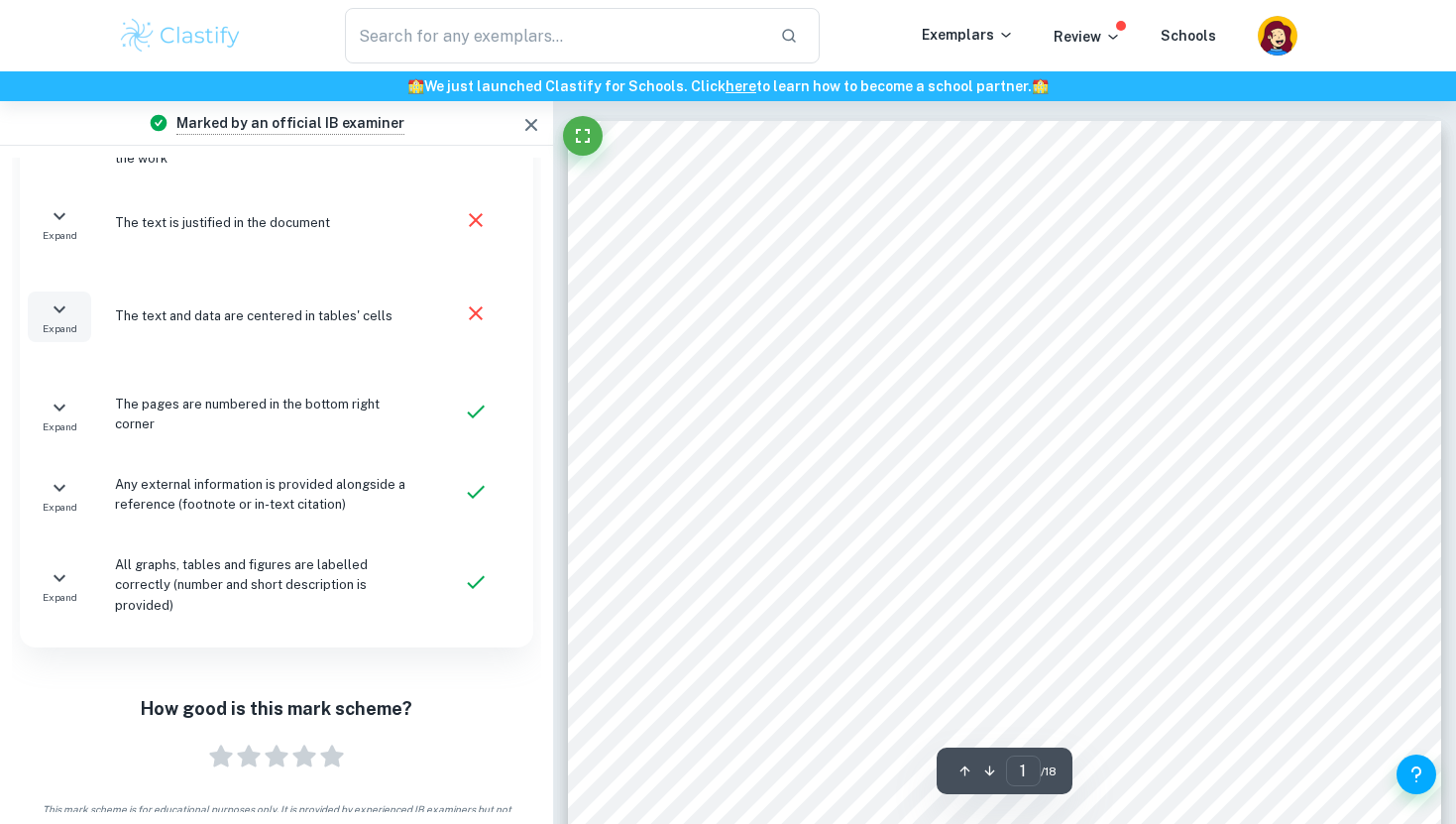 click 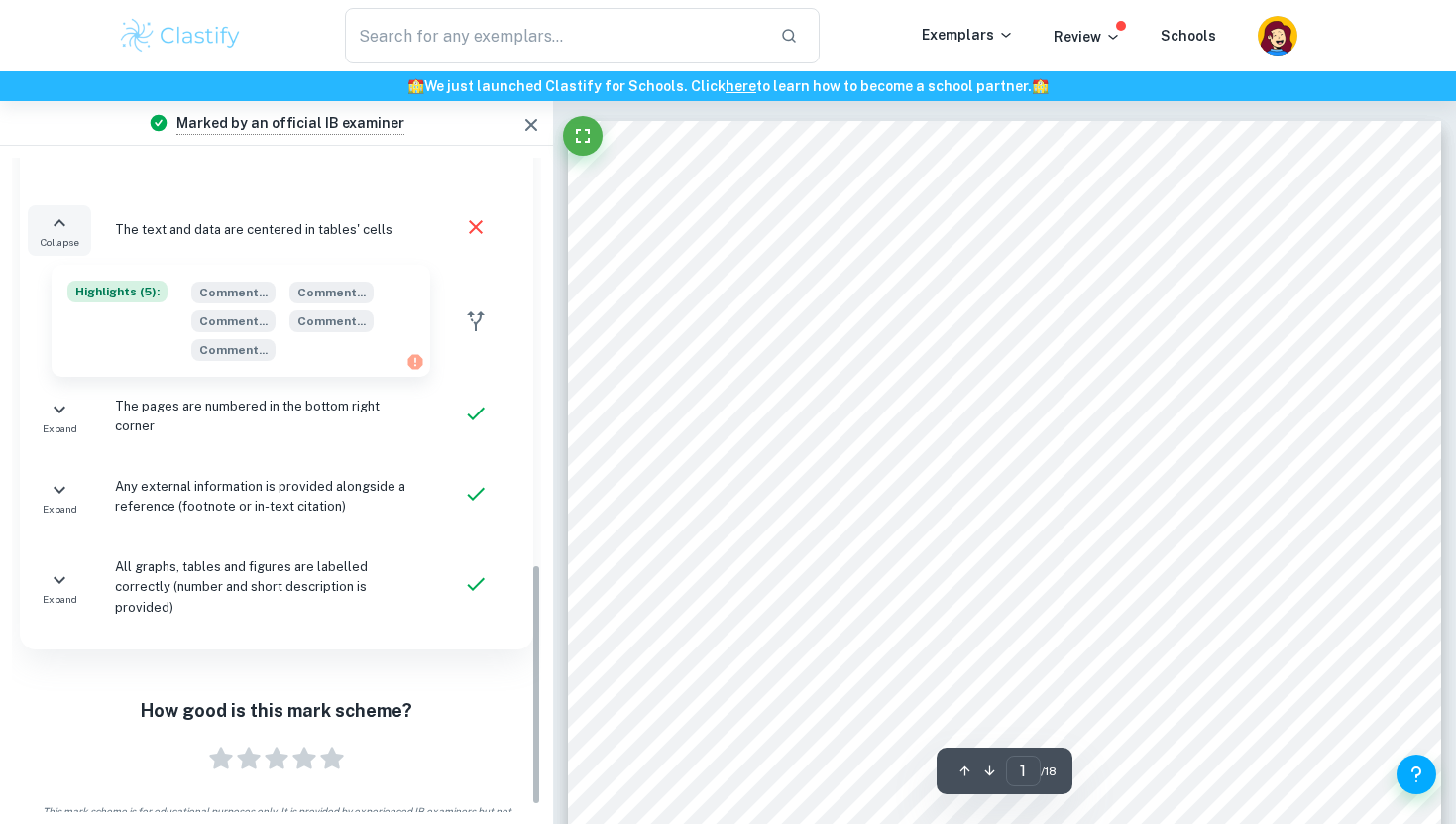 scroll, scrollTop: 1101, scrollLeft: 0, axis: vertical 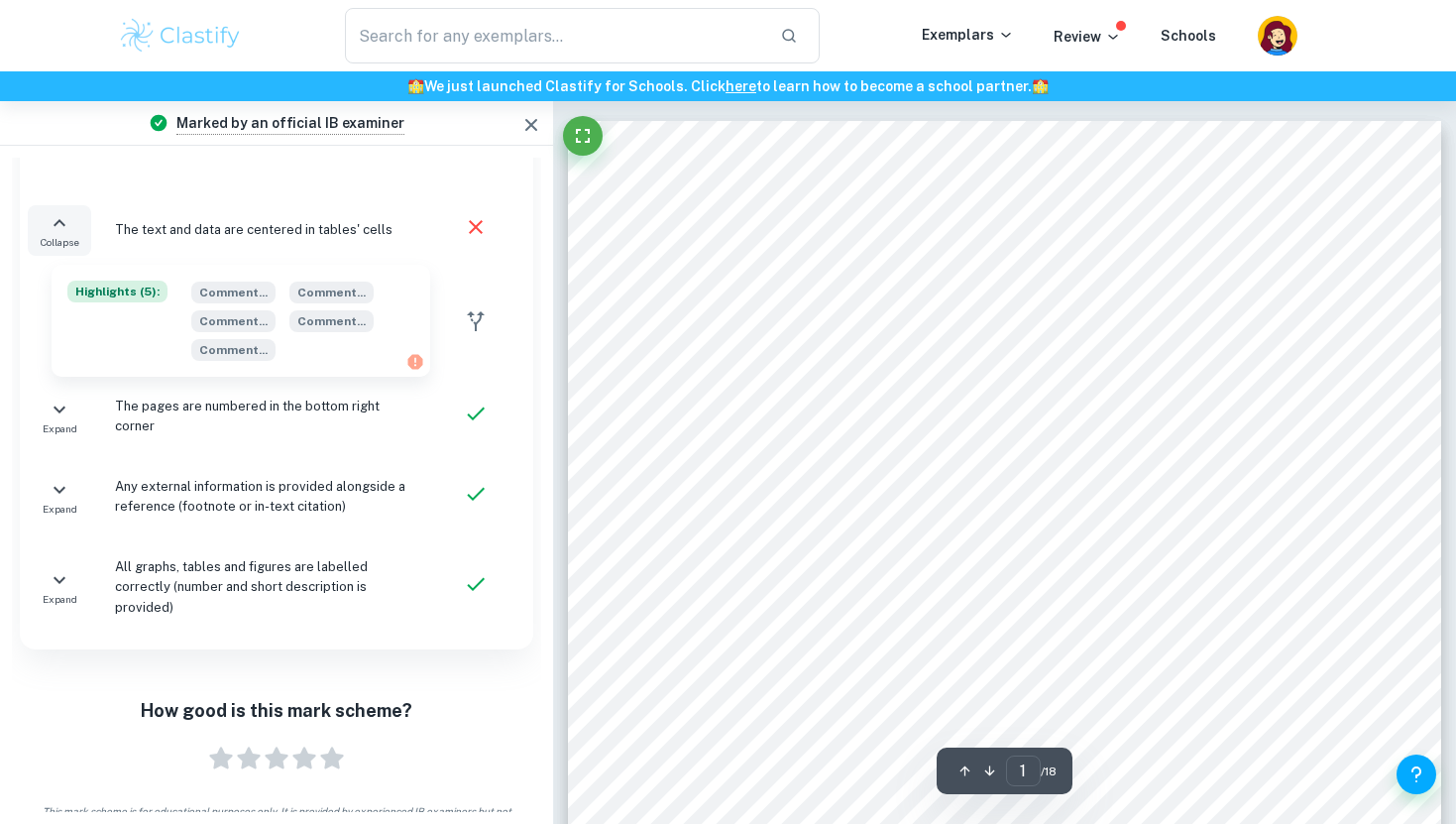 click on "Highlights ( 5 ):" at bounding box center [117, 292] 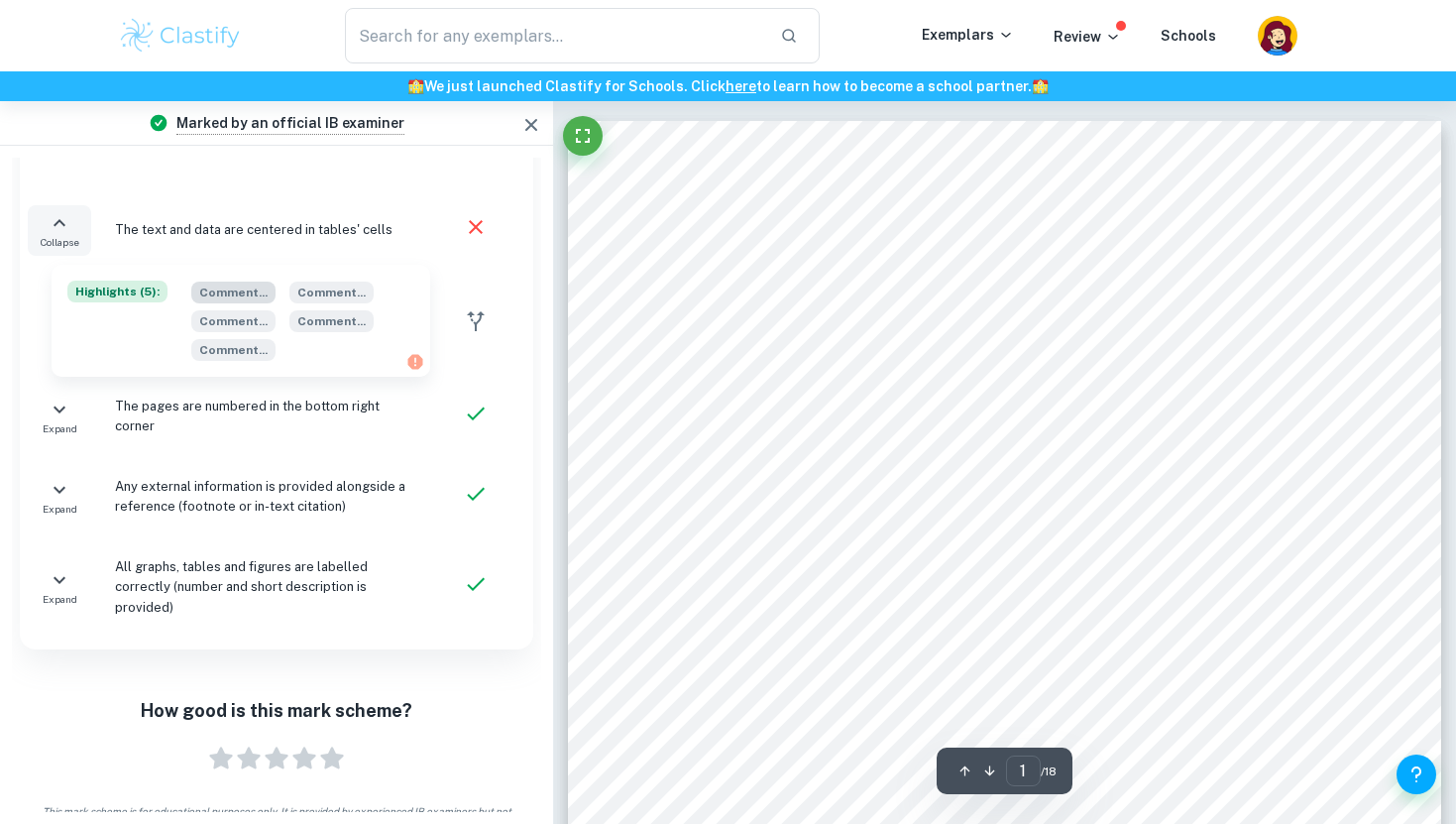 click on "Comment ..." at bounding box center (233, 293) 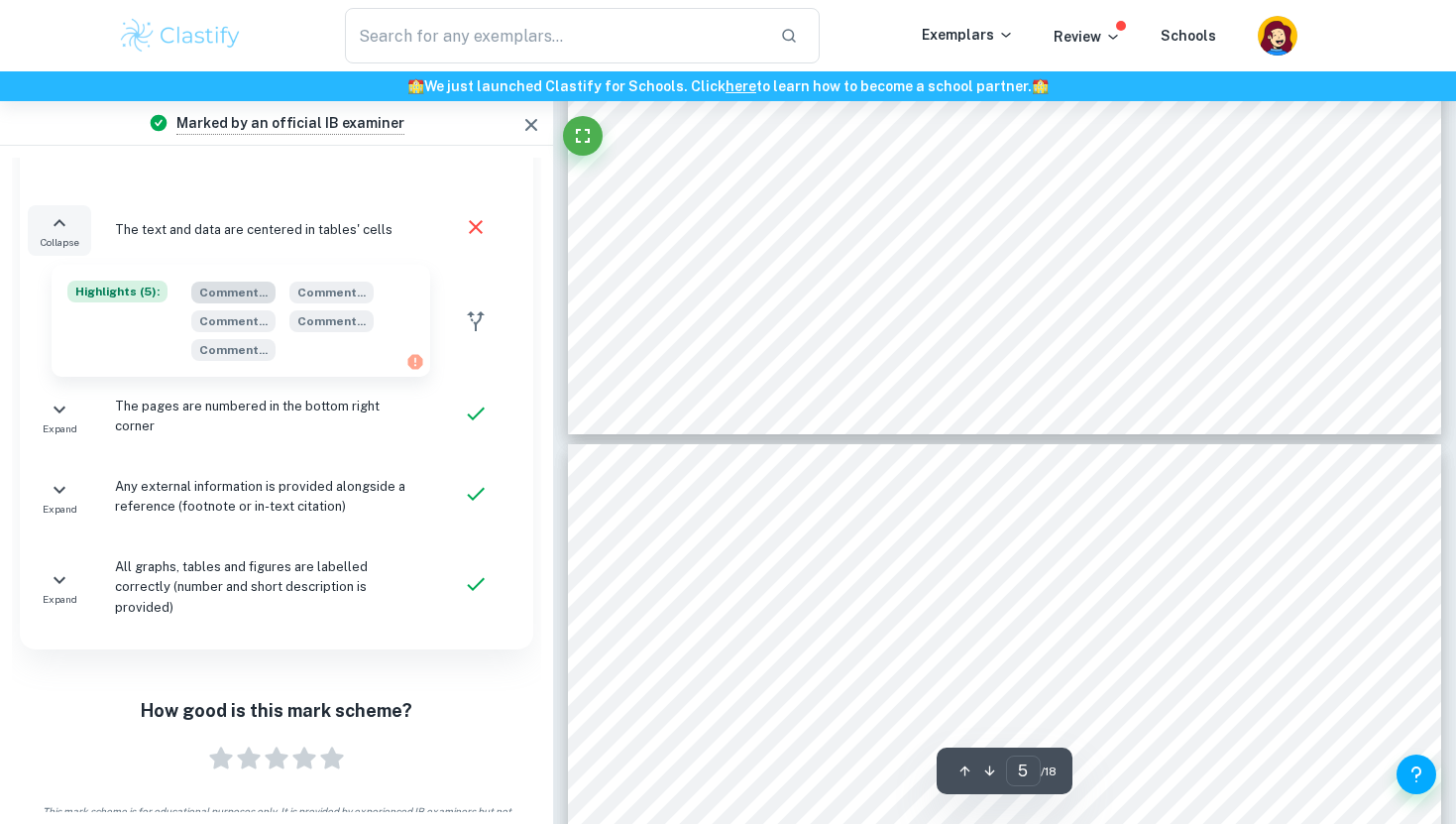scroll, scrollTop: 5525, scrollLeft: 0, axis: vertical 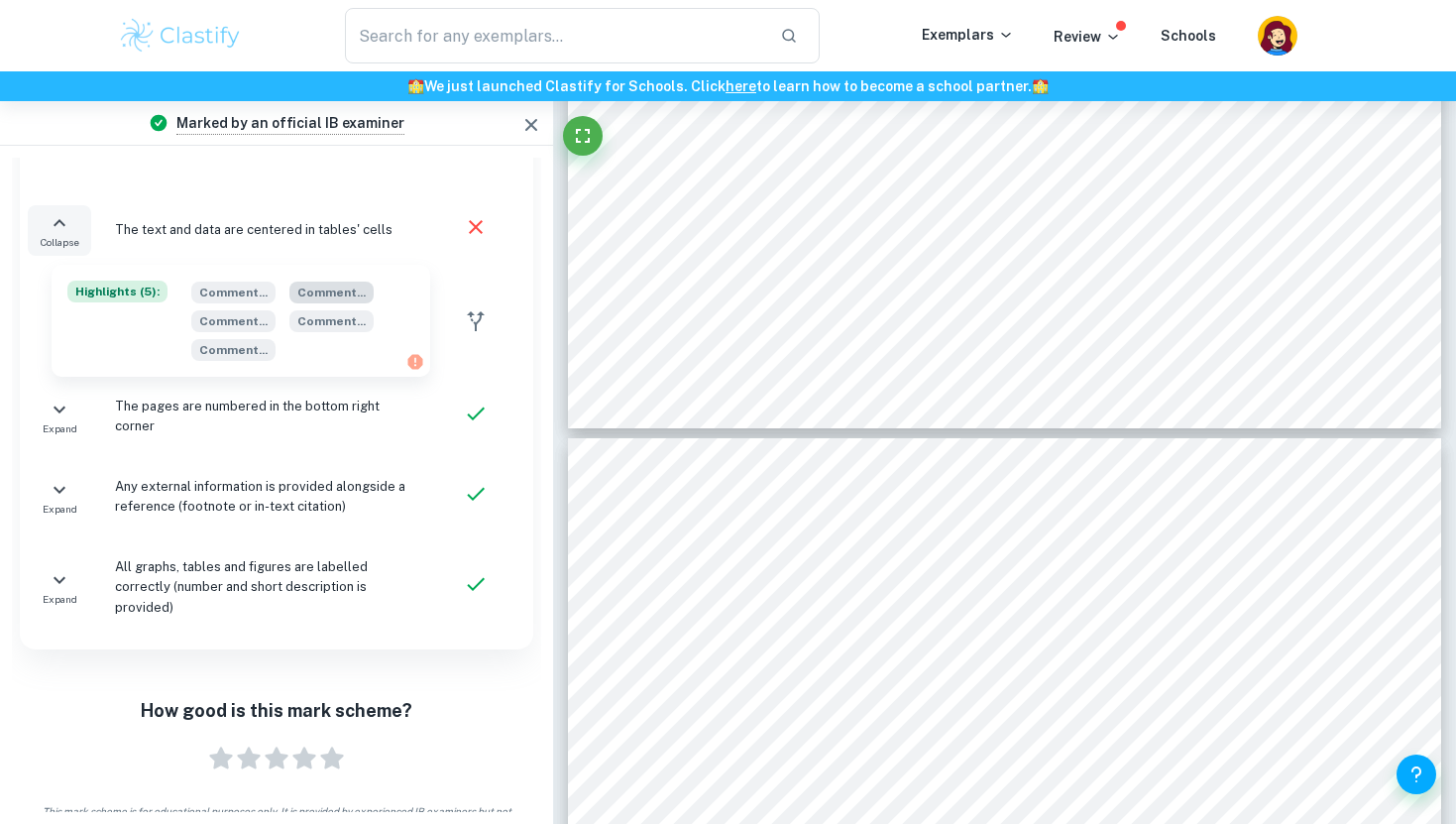 click on "Comment ..." at bounding box center (331, 293) 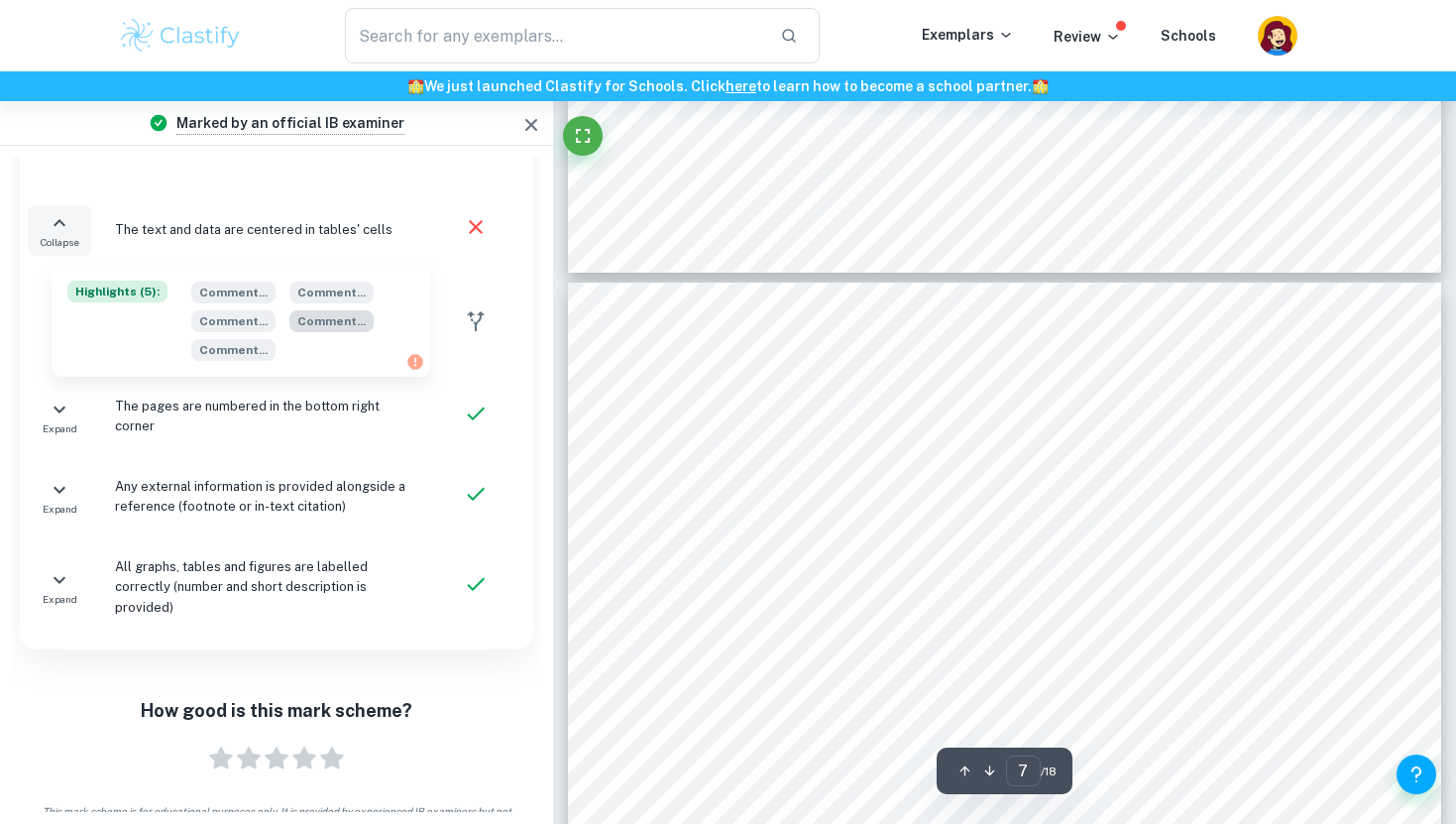 scroll, scrollTop: 6845, scrollLeft: 0, axis: vertical 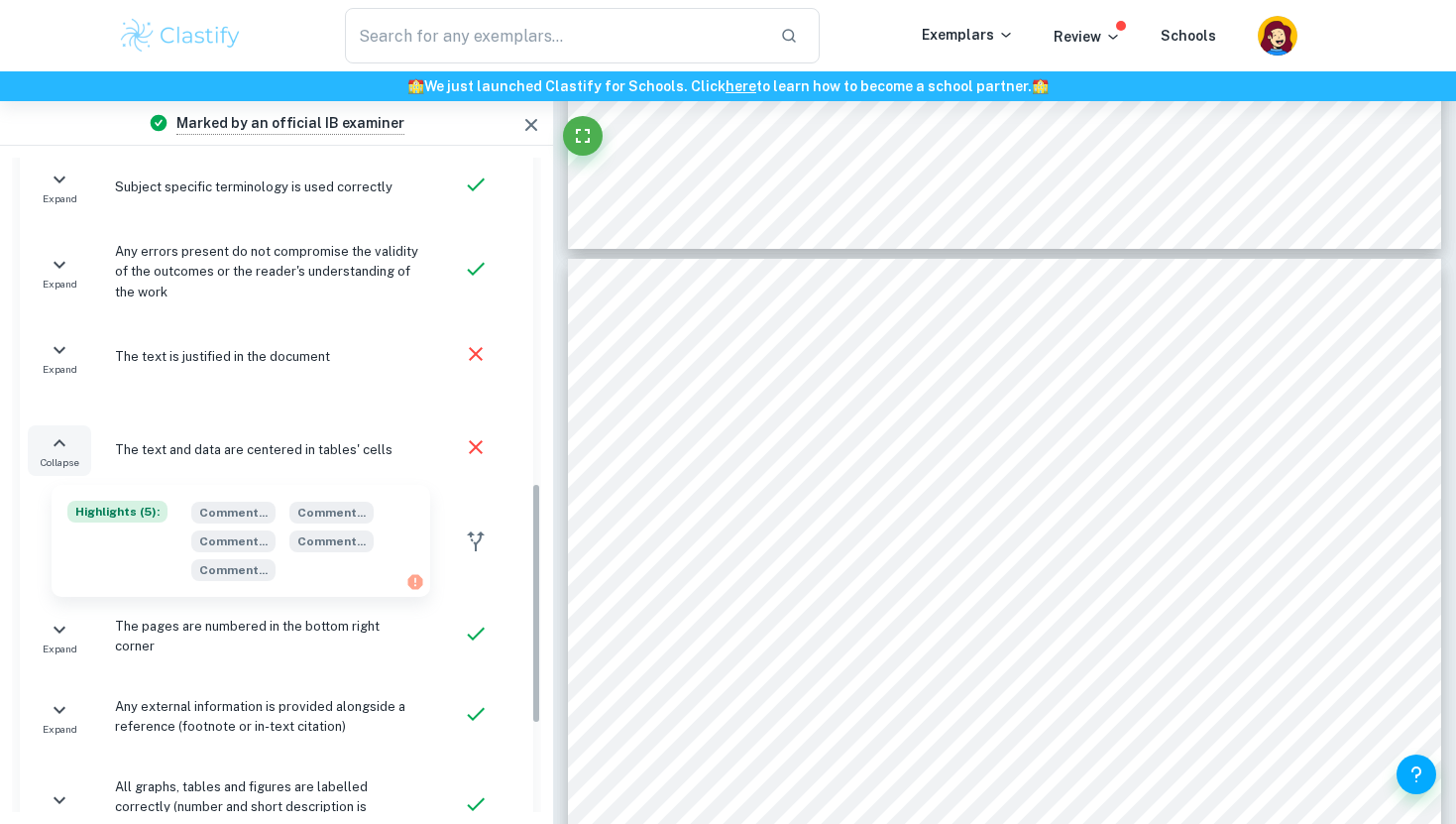 click on "The text is justified in the document" at bounding box center (263, 357) 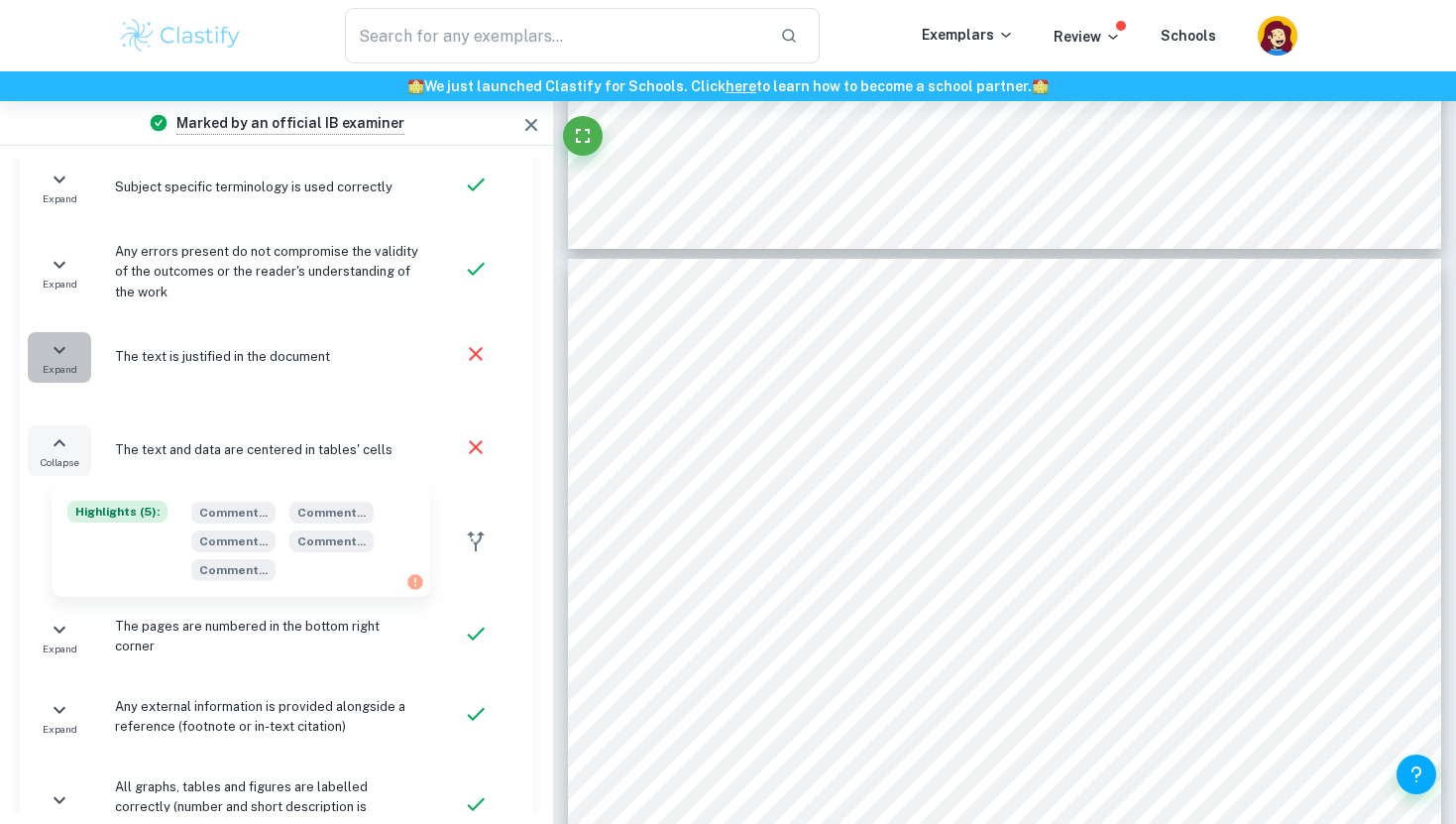 click 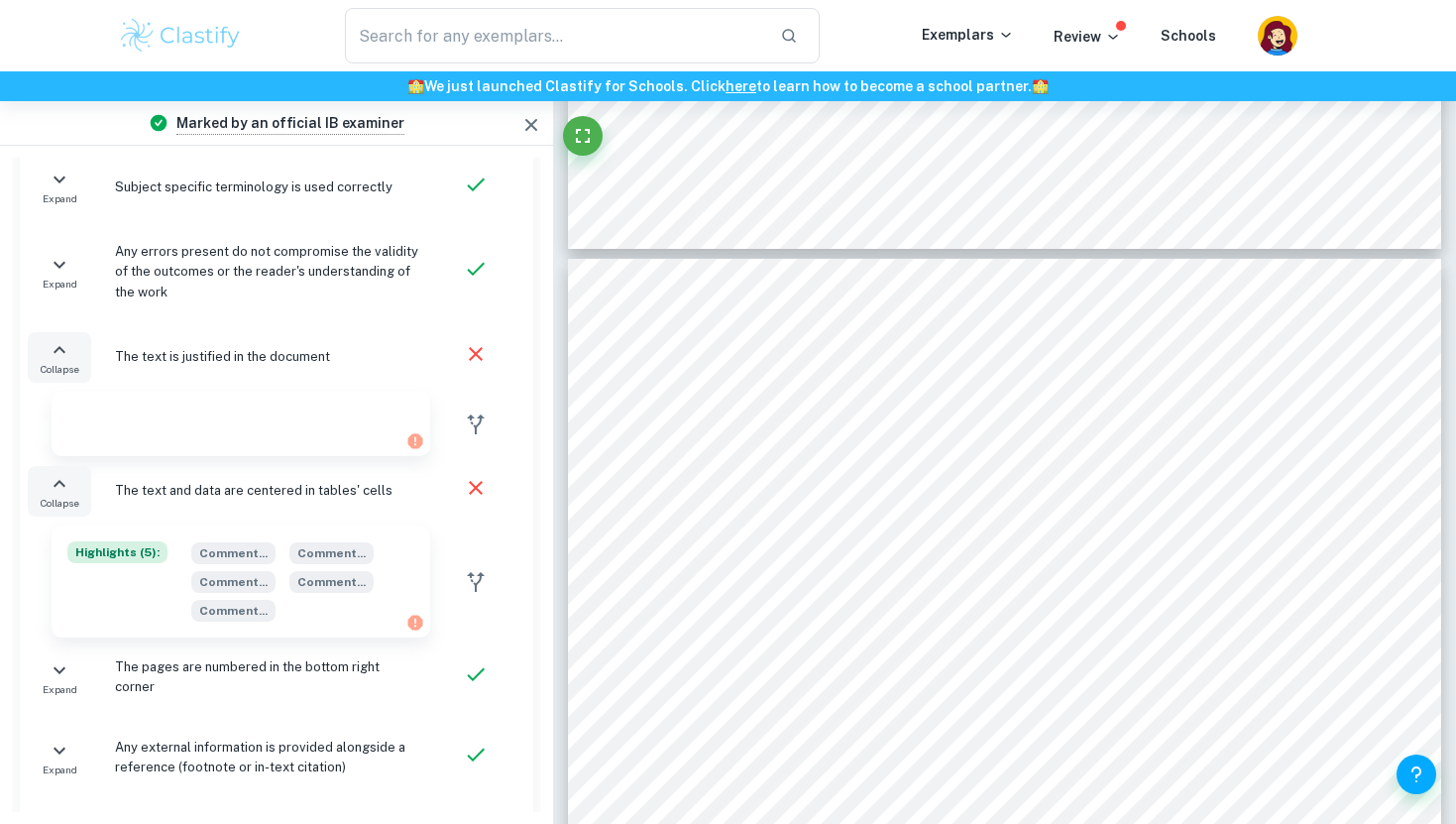 click at bounding box center [241, 423] 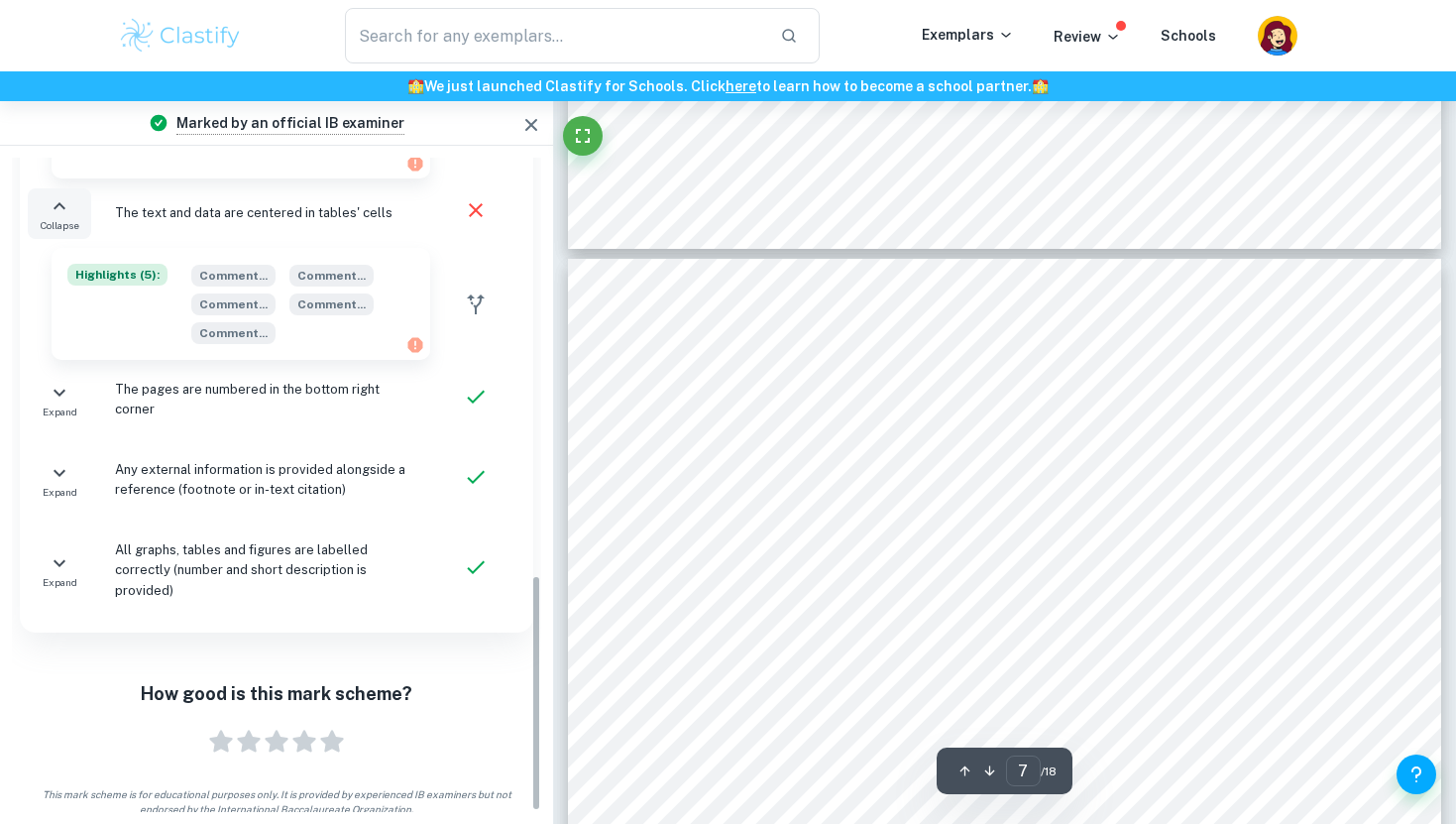 scroll, scrollTop: 6901, scrollLeft: 0, axis: vertical 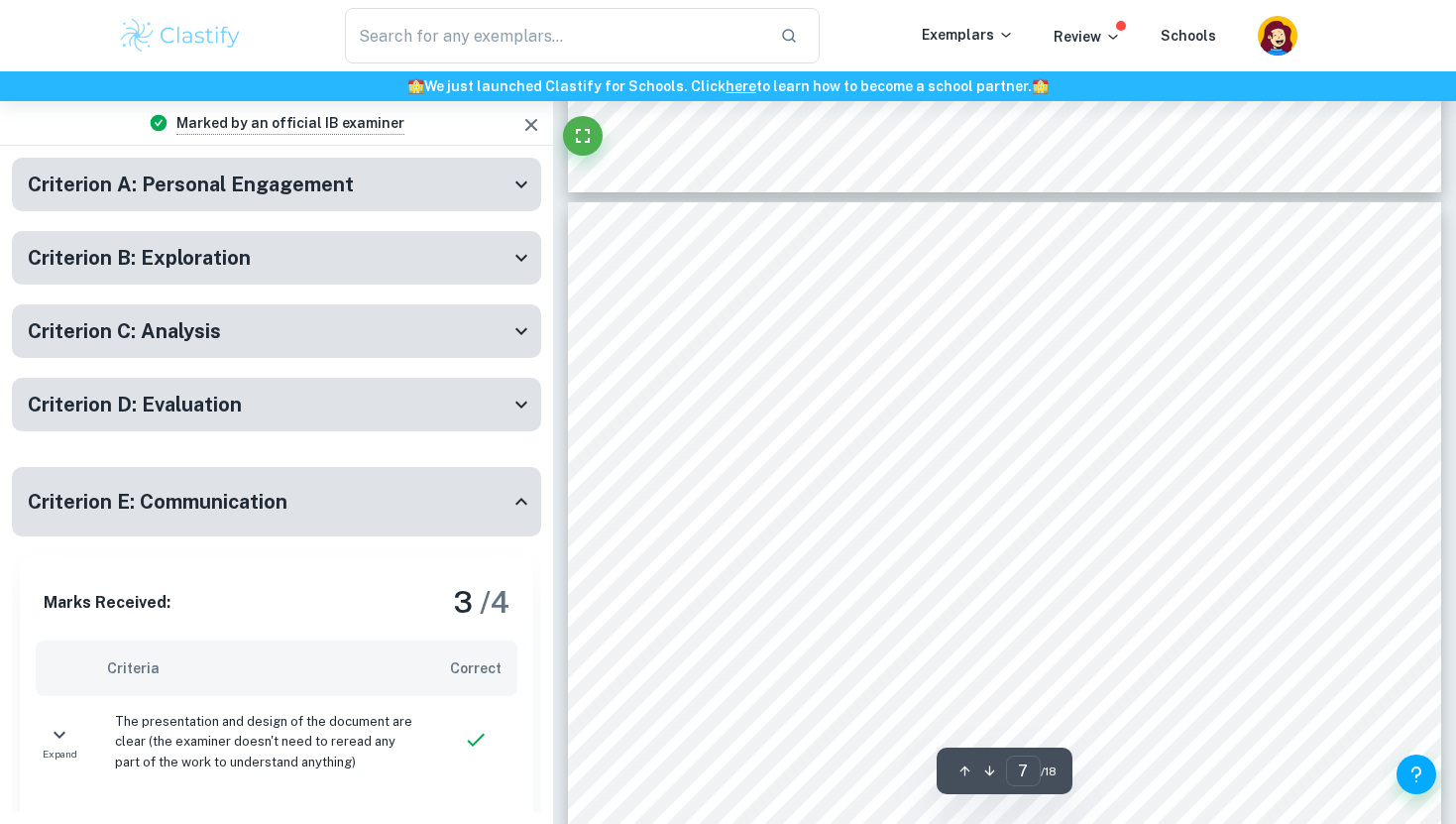 click on "Criterion D: Evaluation" at bounding box center [135, 405] 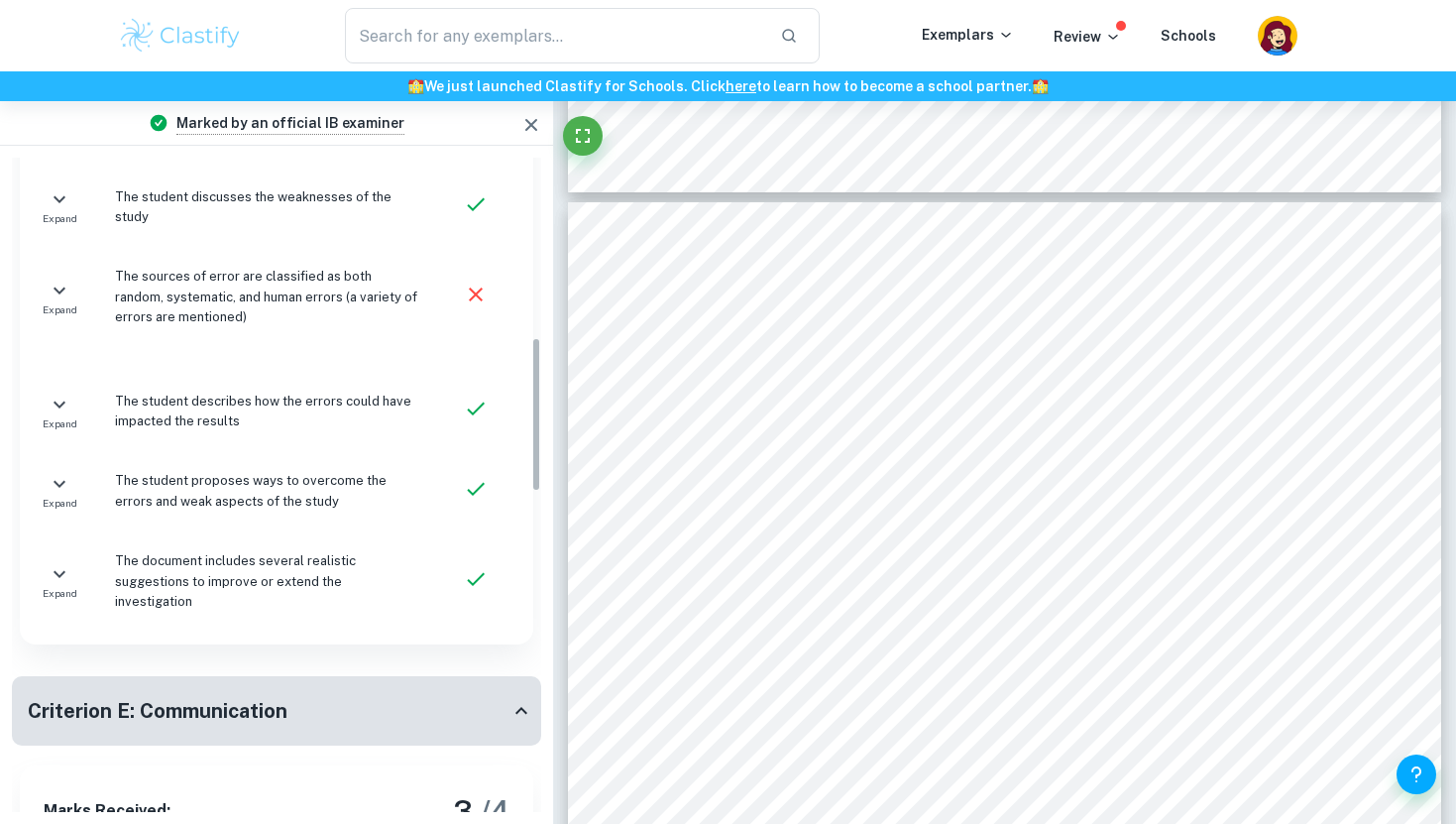 scroll, scrollTop: 763, scrollLeft: 0, axis: vertical 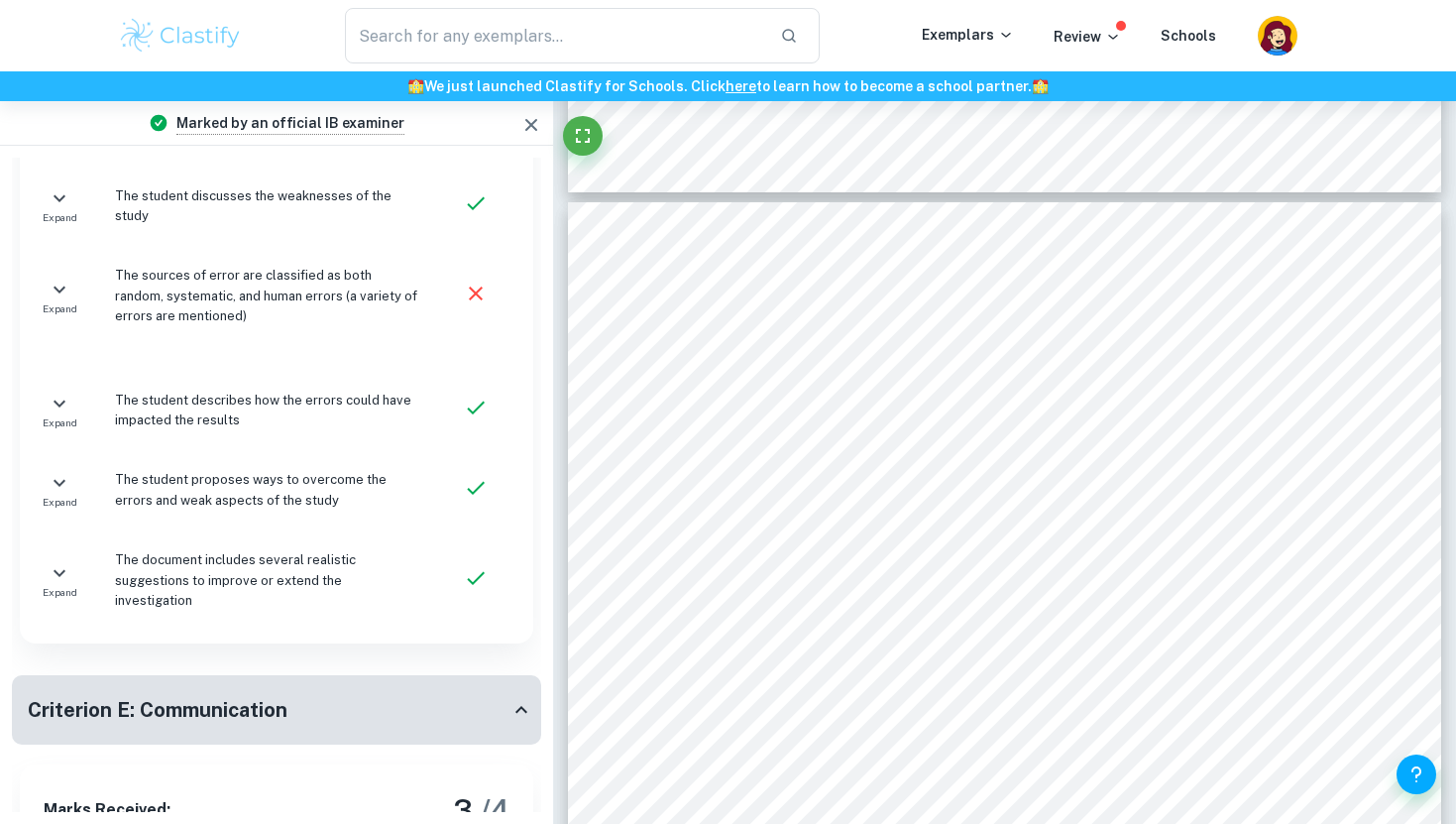 click on "The sources of error are classified as both random, systematic, and human errors (a variety of errors are mentioned)" at bounding box center (267, 295) 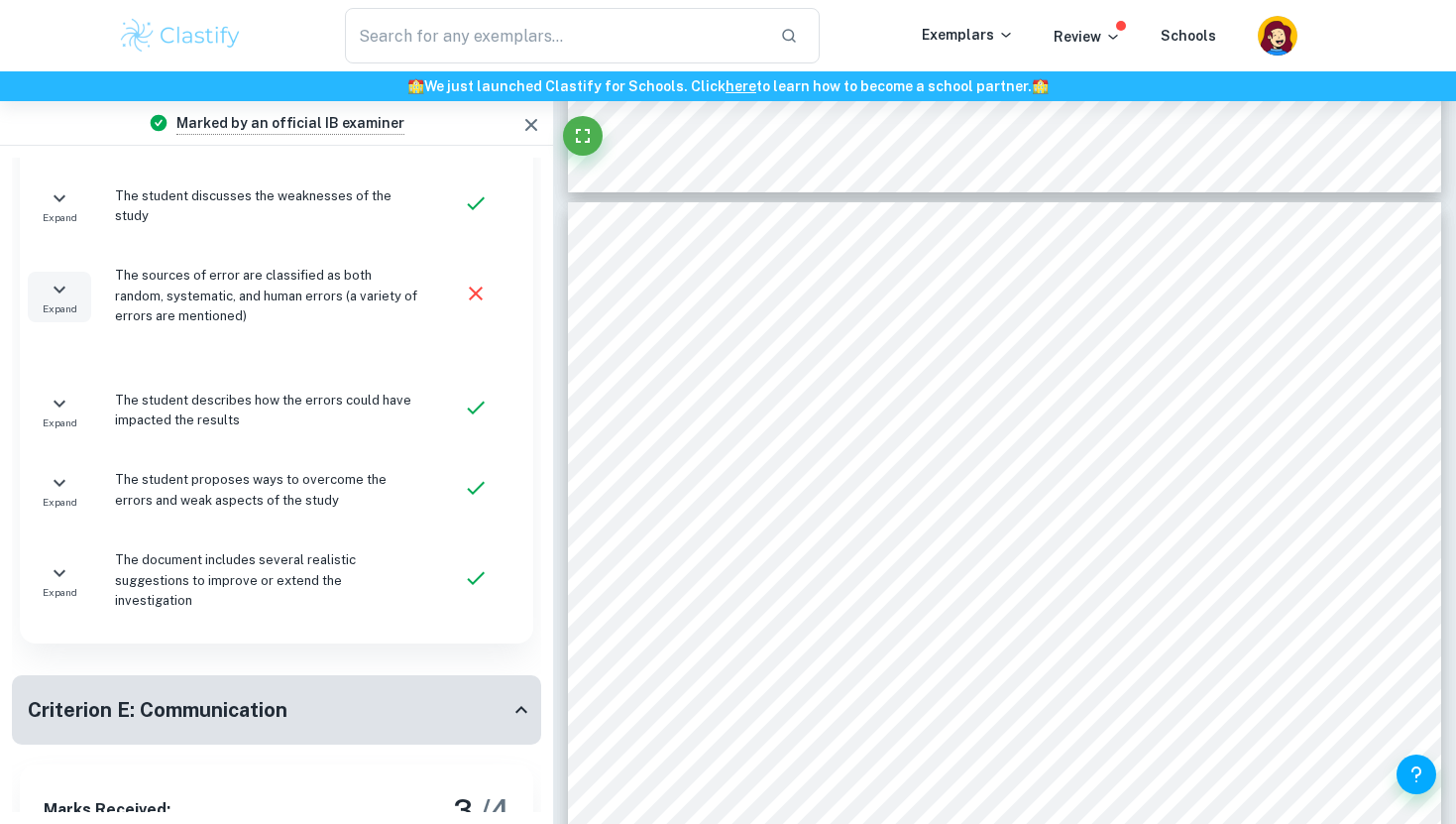 click 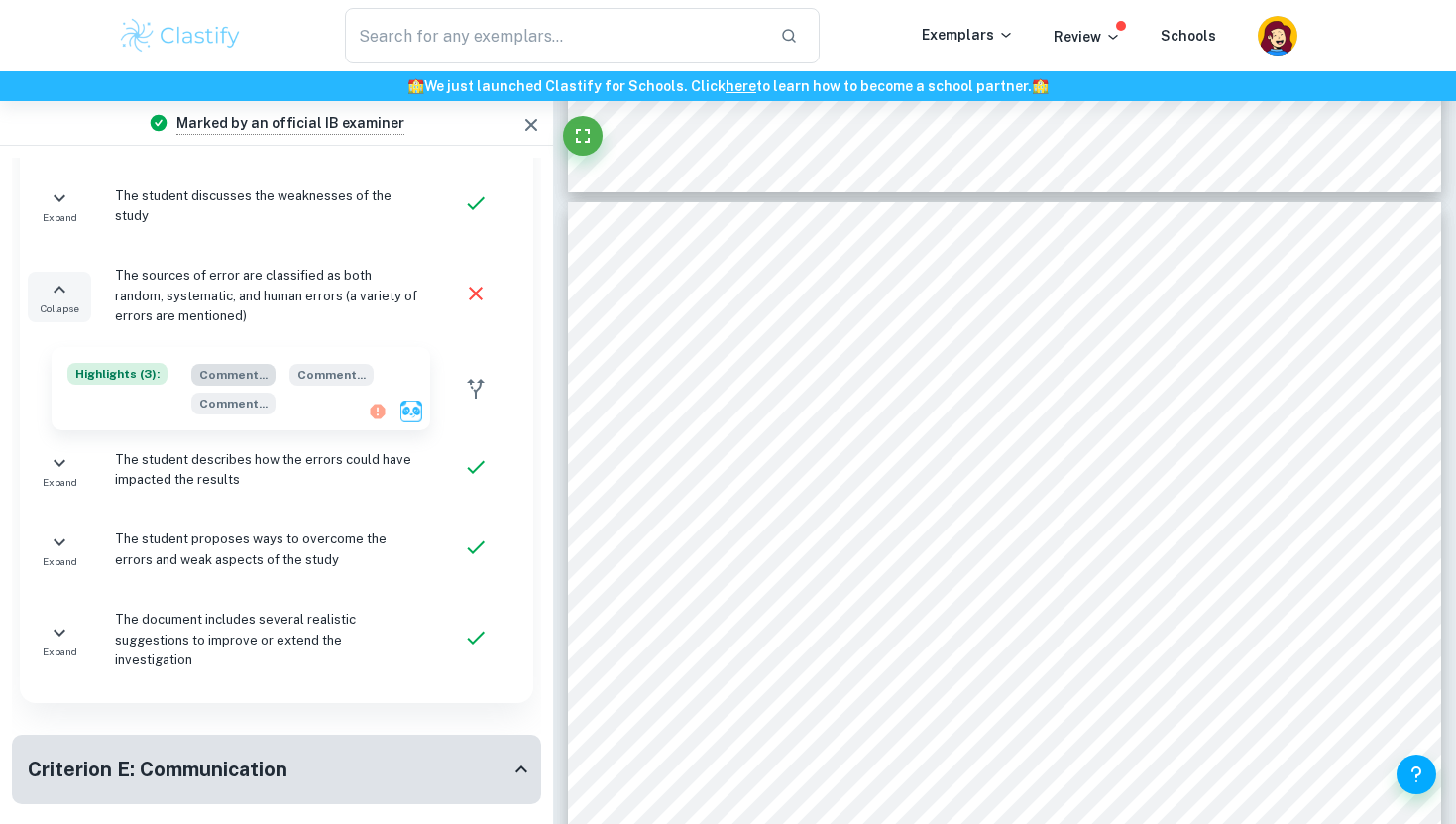 click on "Comment ..." at bounding box center (233, 375) 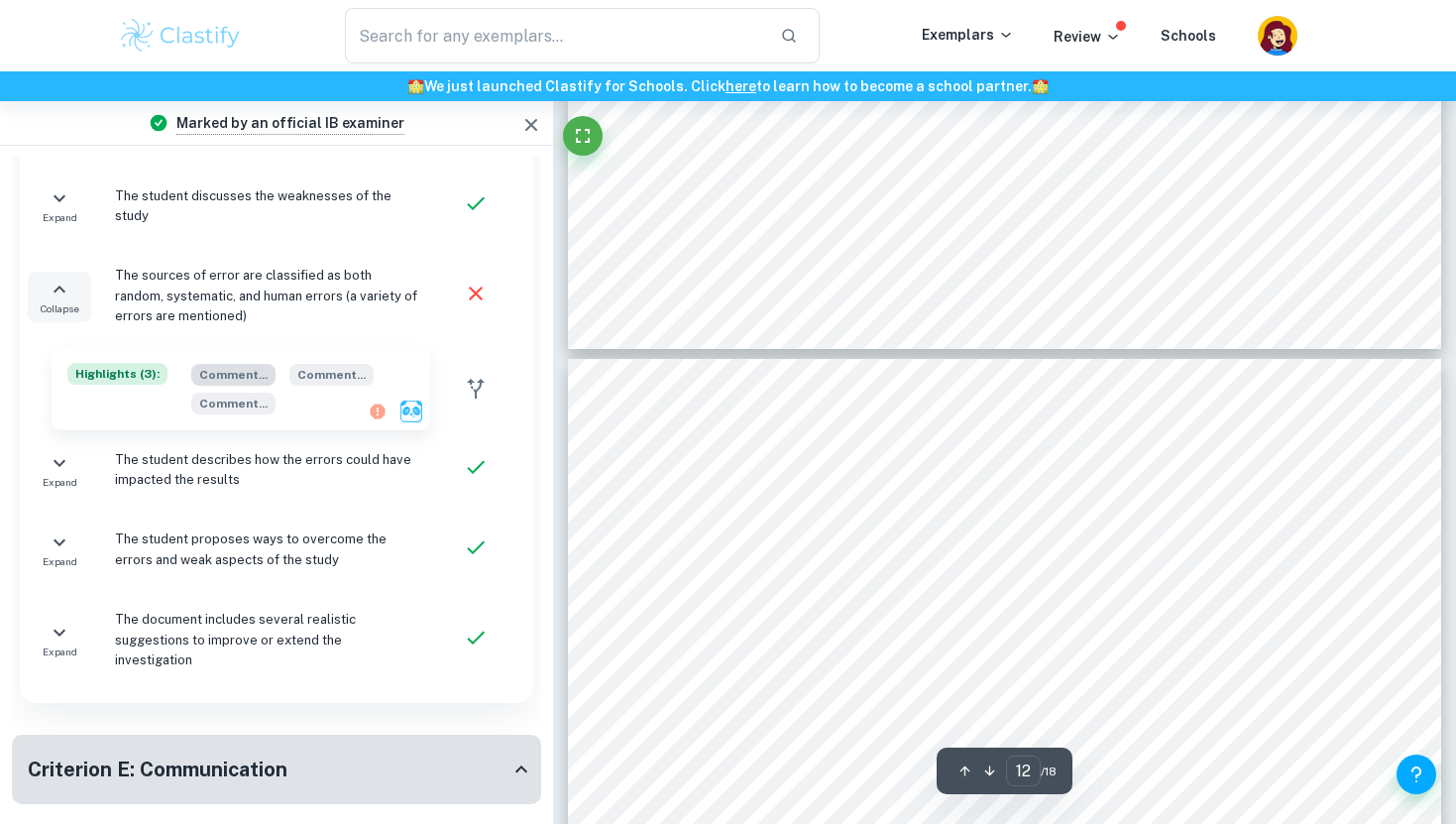 scroll, scrollTop: 12607, scrollLeft: 0, axis: vertical 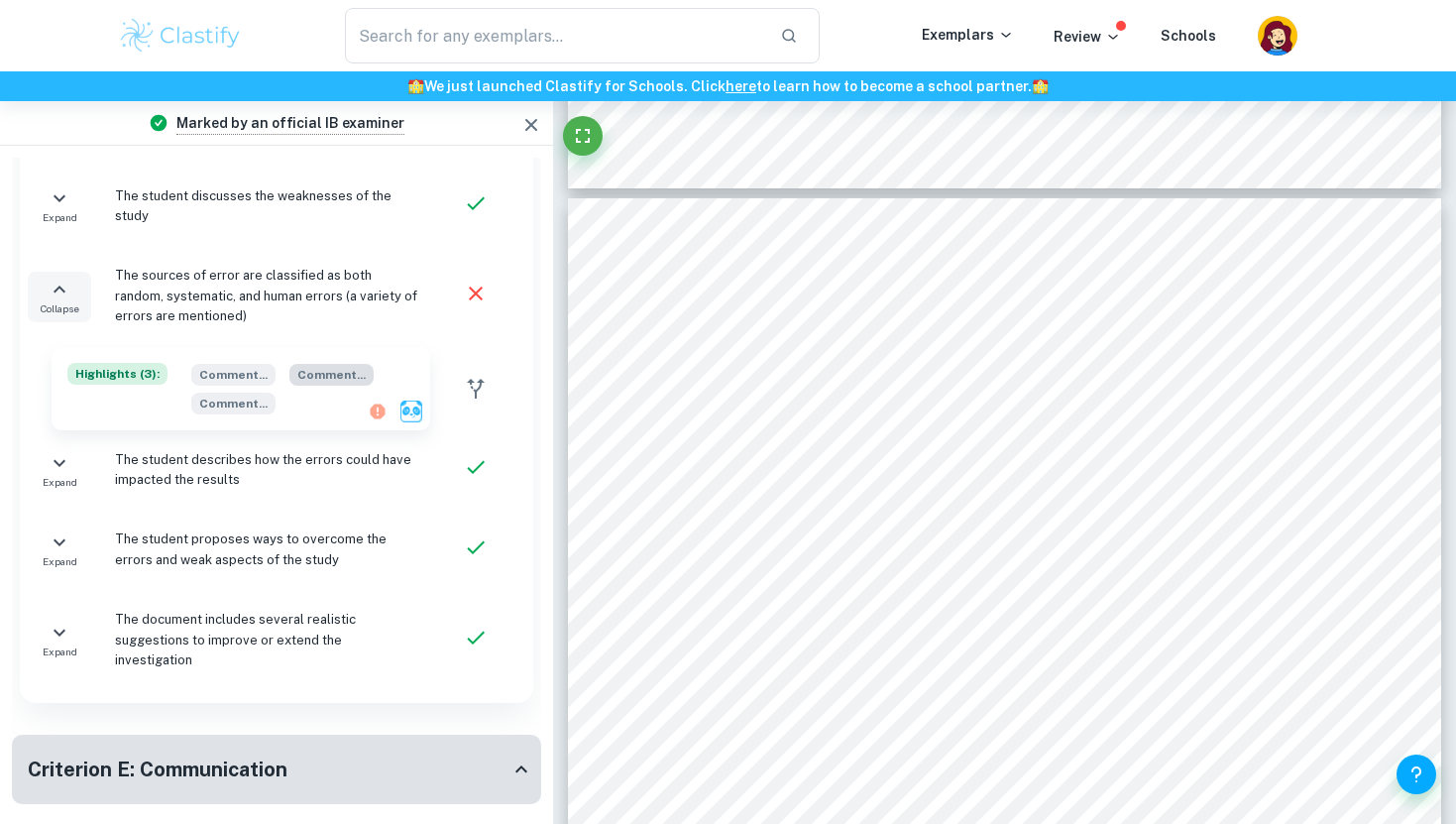 click on "Comment ..." at bounding box center (331, 375) 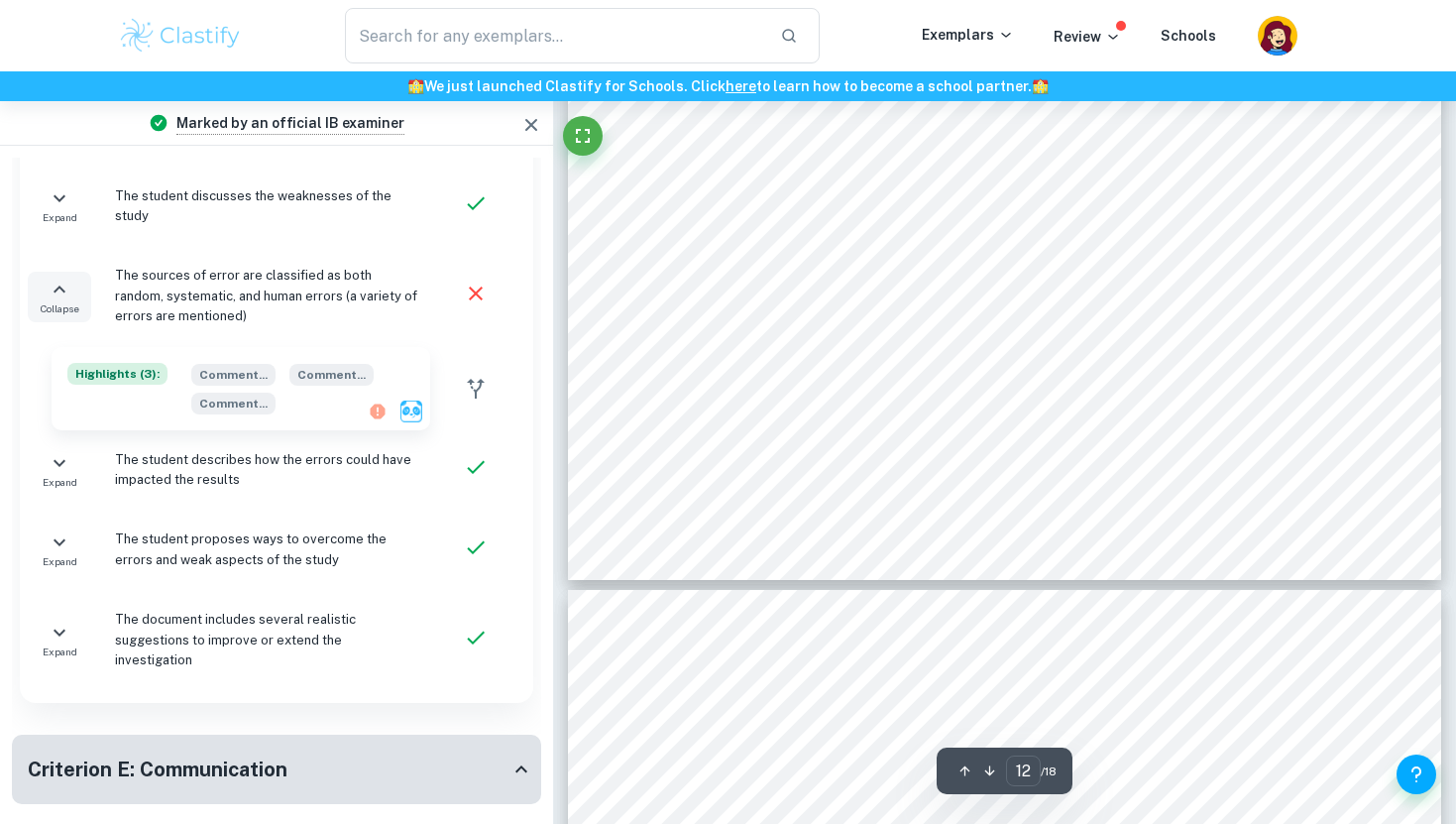 scroll, scrollTop: 13408, scrollLeft: 0, axis: vertical 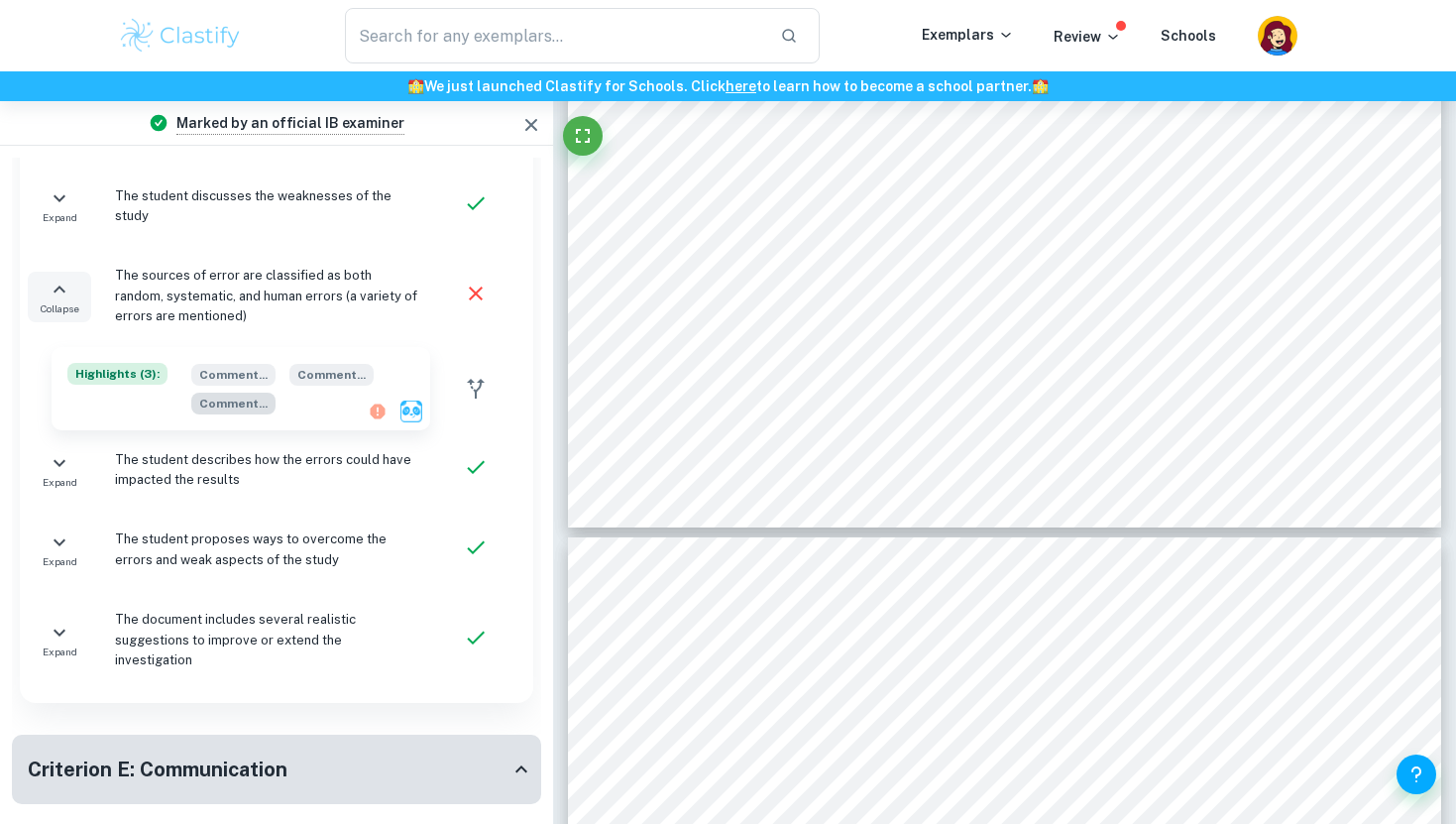 click on "Comment ..." at bounding box center (233, 404) 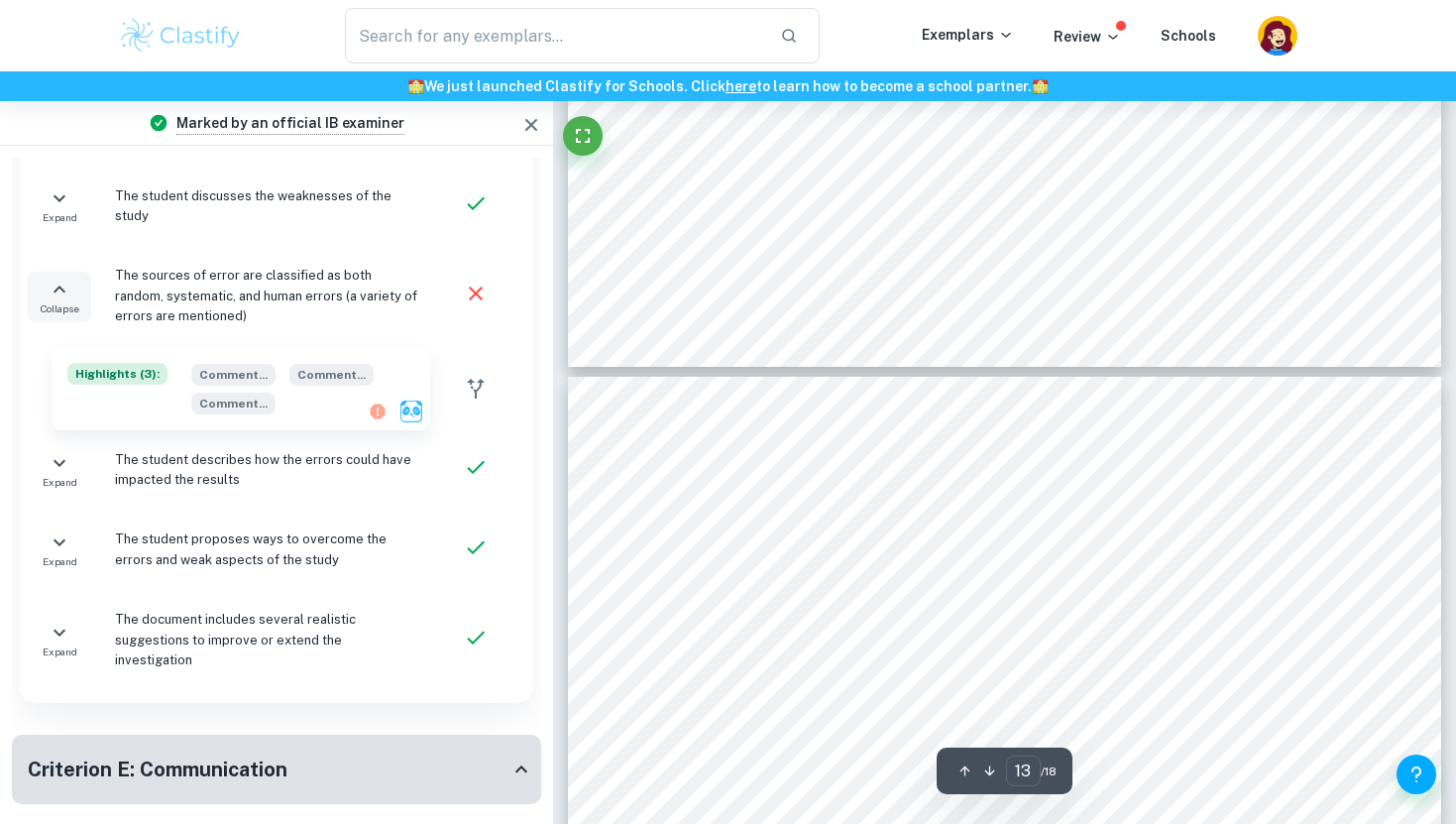 scroll, scrollTop: 13568, scrollLeft: 0, axis: vertical 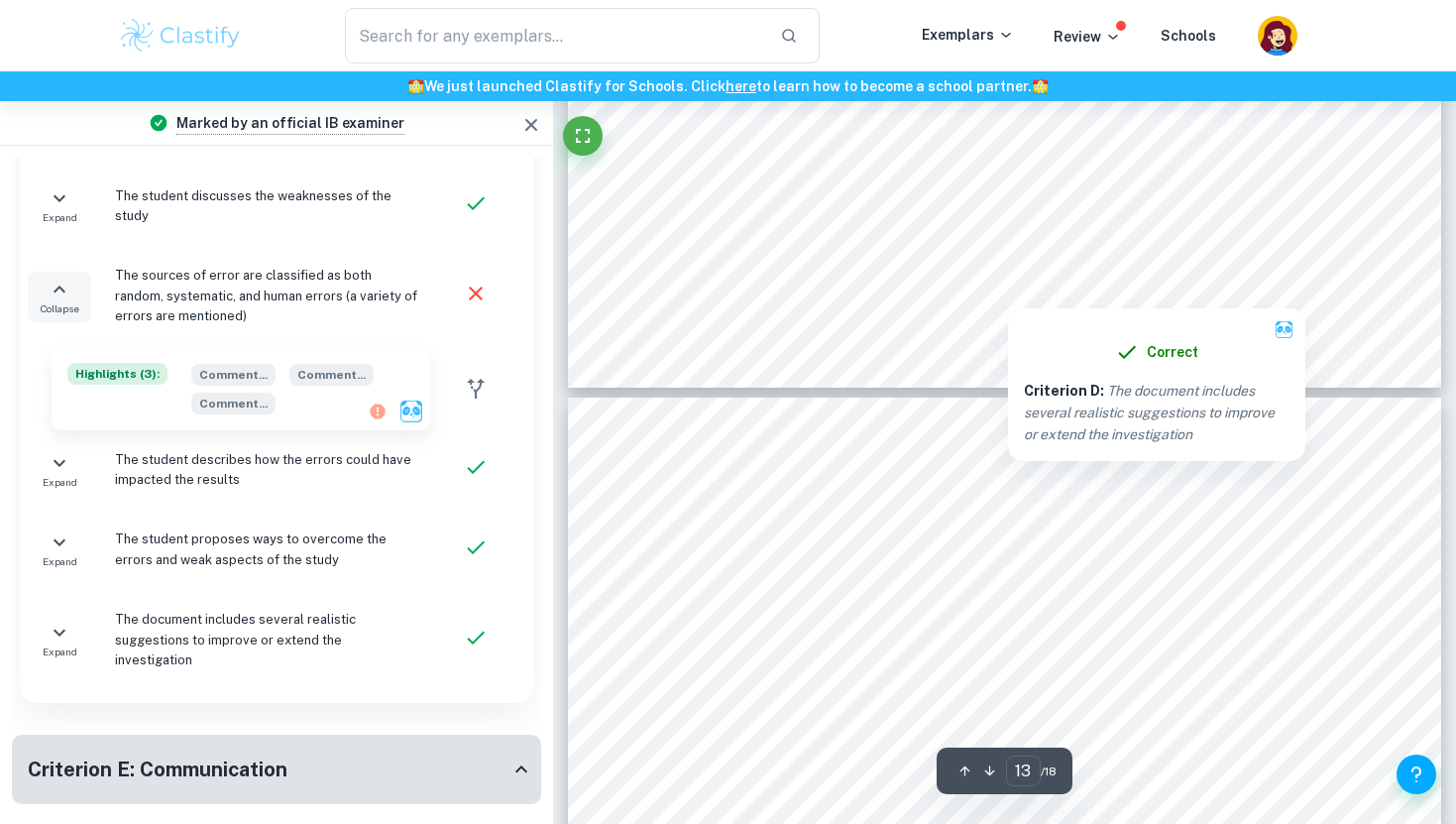 type on "12" 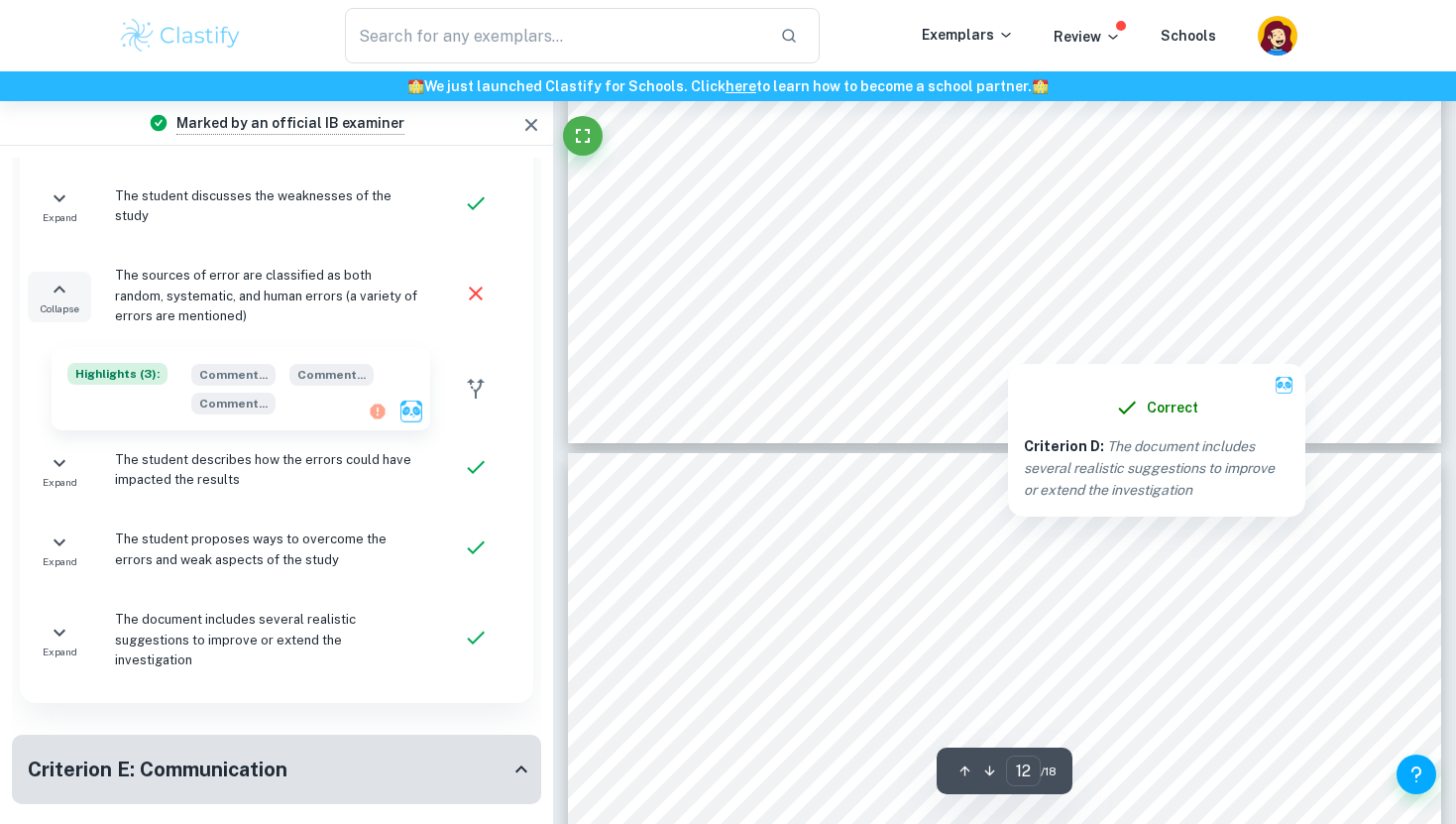 scroll, scrollTop: 13424, scrollLeft: 0, axis: vertical 